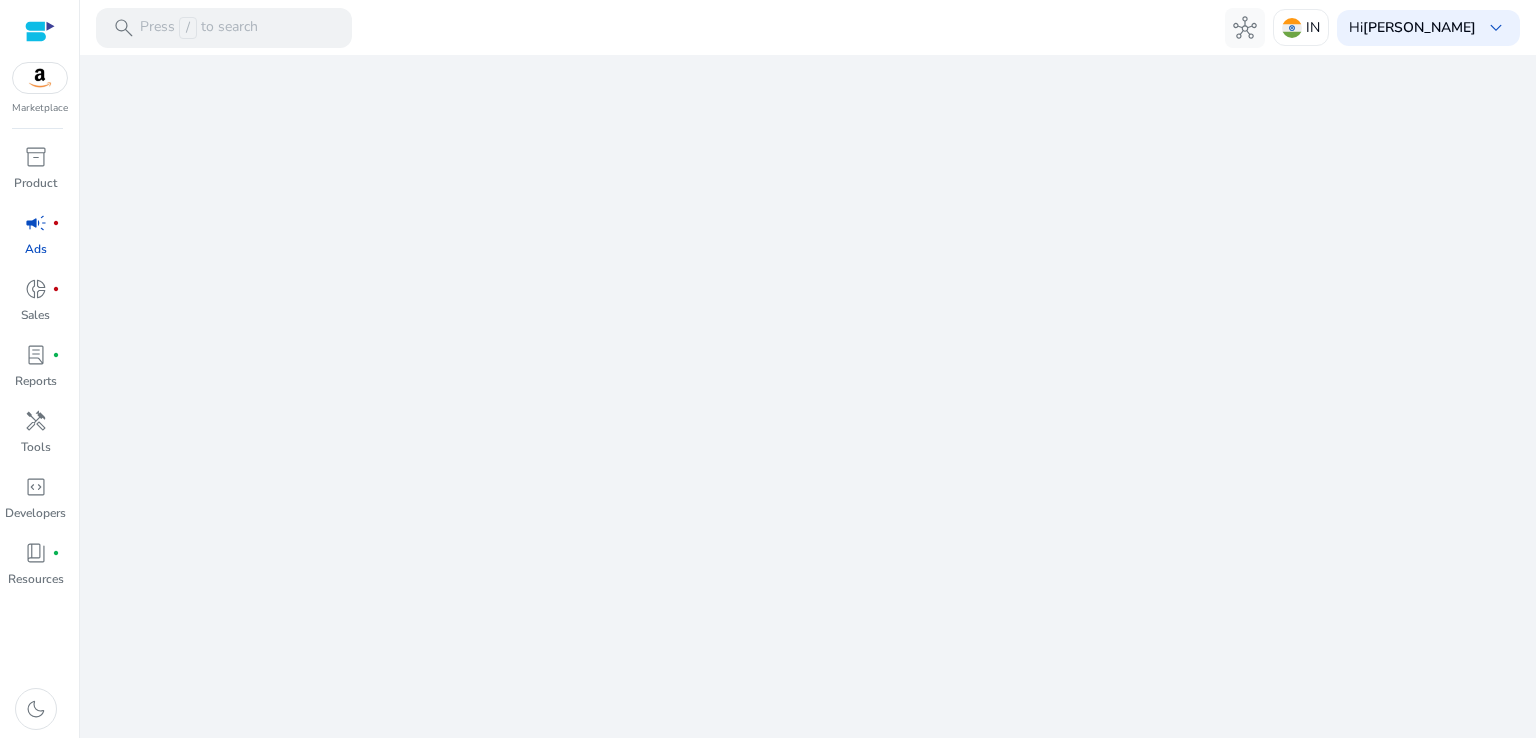 scroll, scrollTop: 0, scrollLeft: 0, axis: both 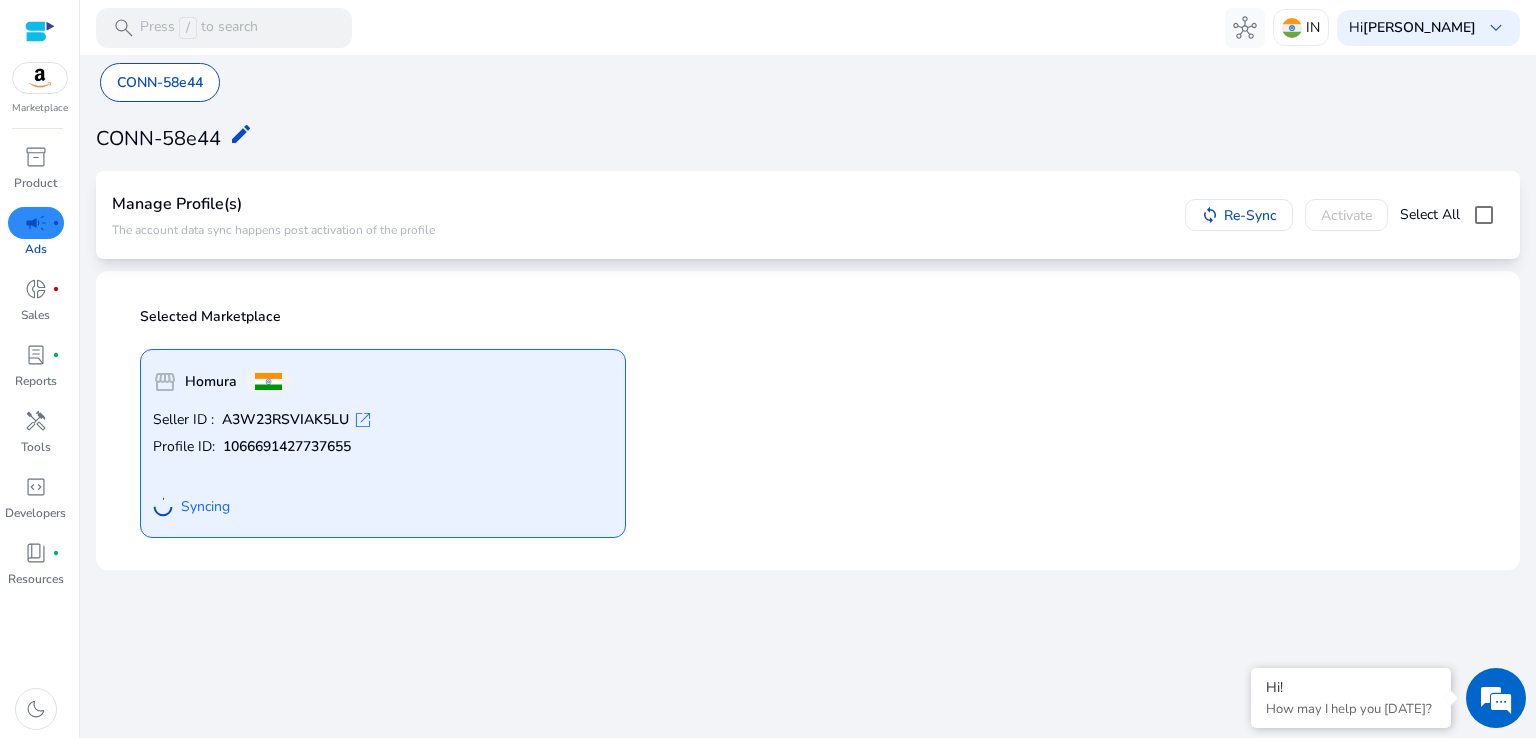 click on "Syncing" 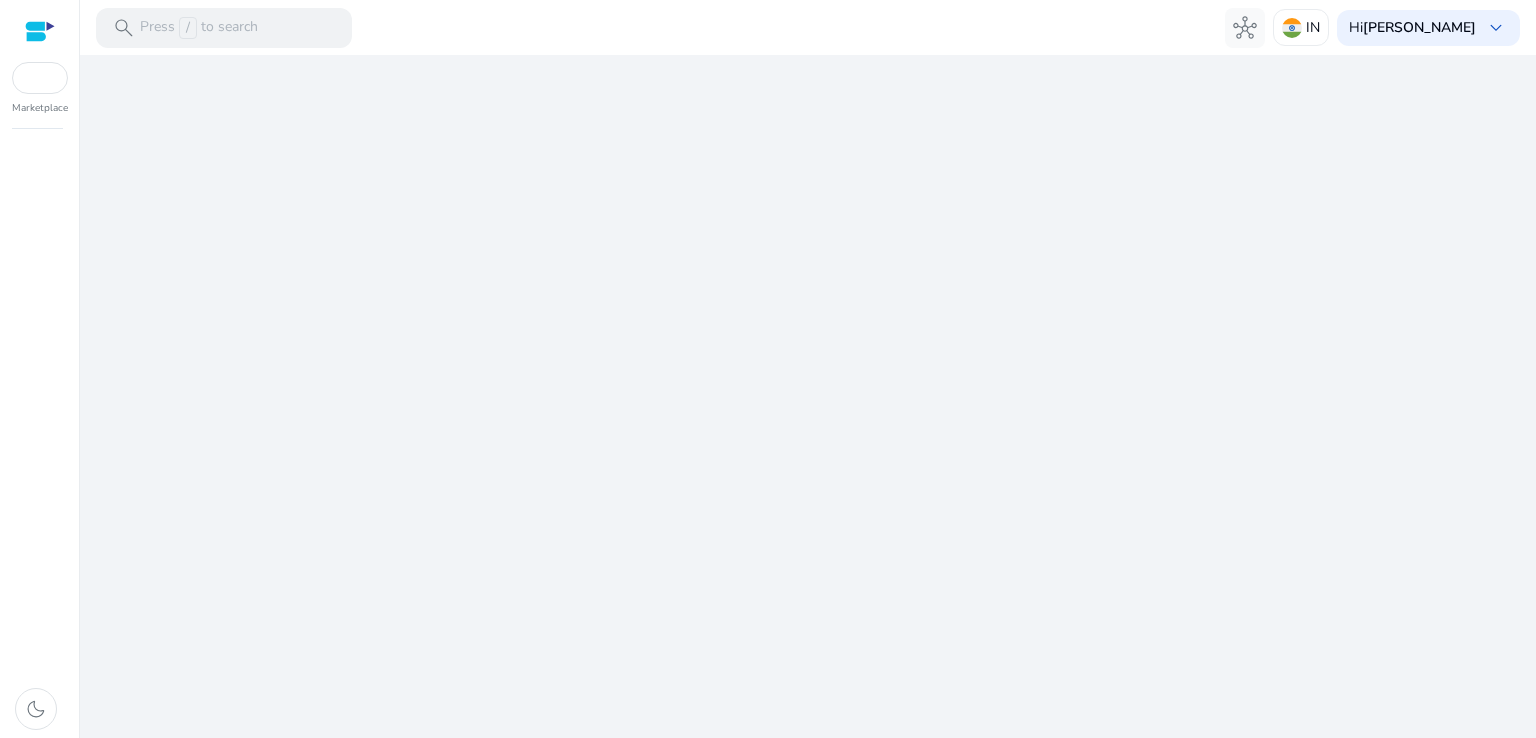 scroll, scrollTop: 0, scrollLeft: 0, axis: both 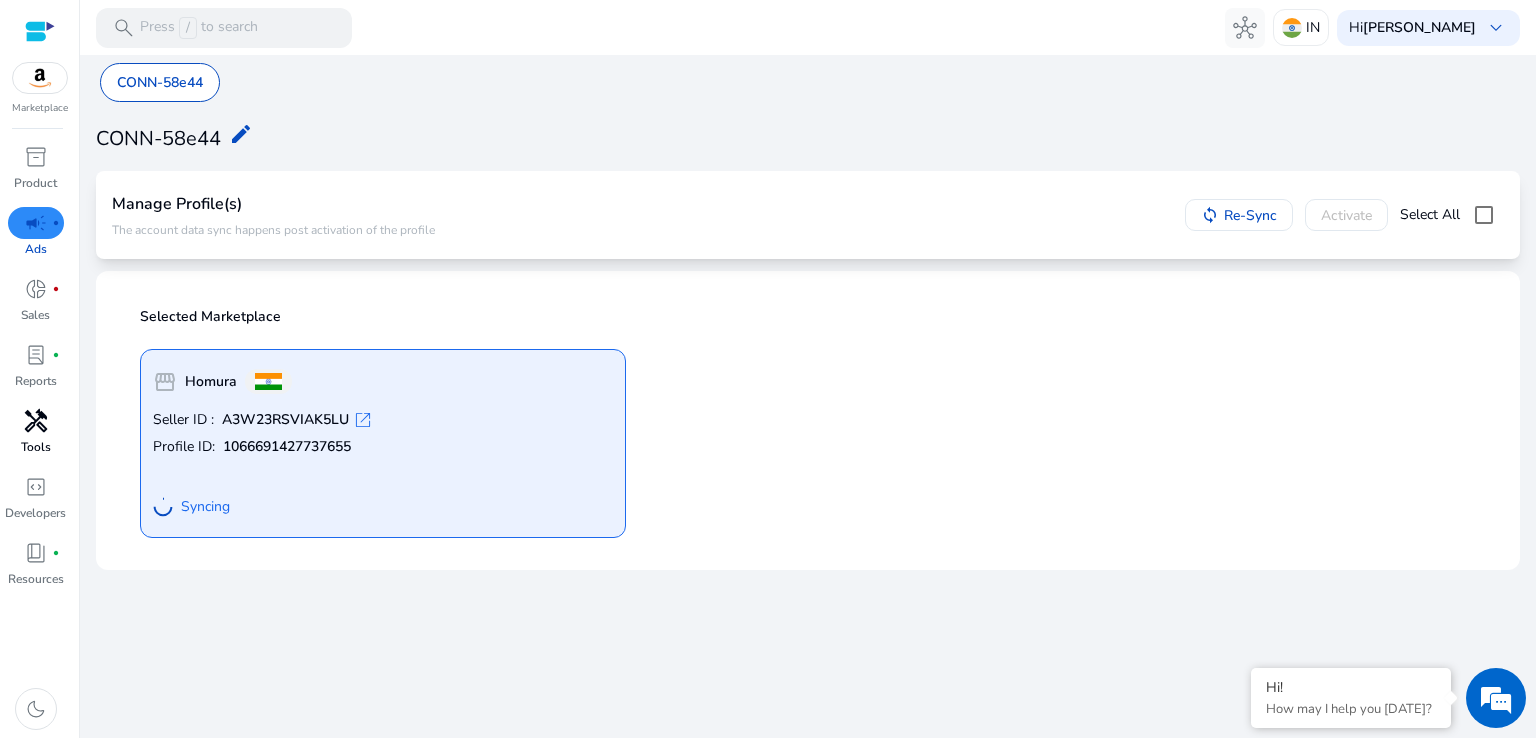 click on "Tools" at bounding box center [36, 447] 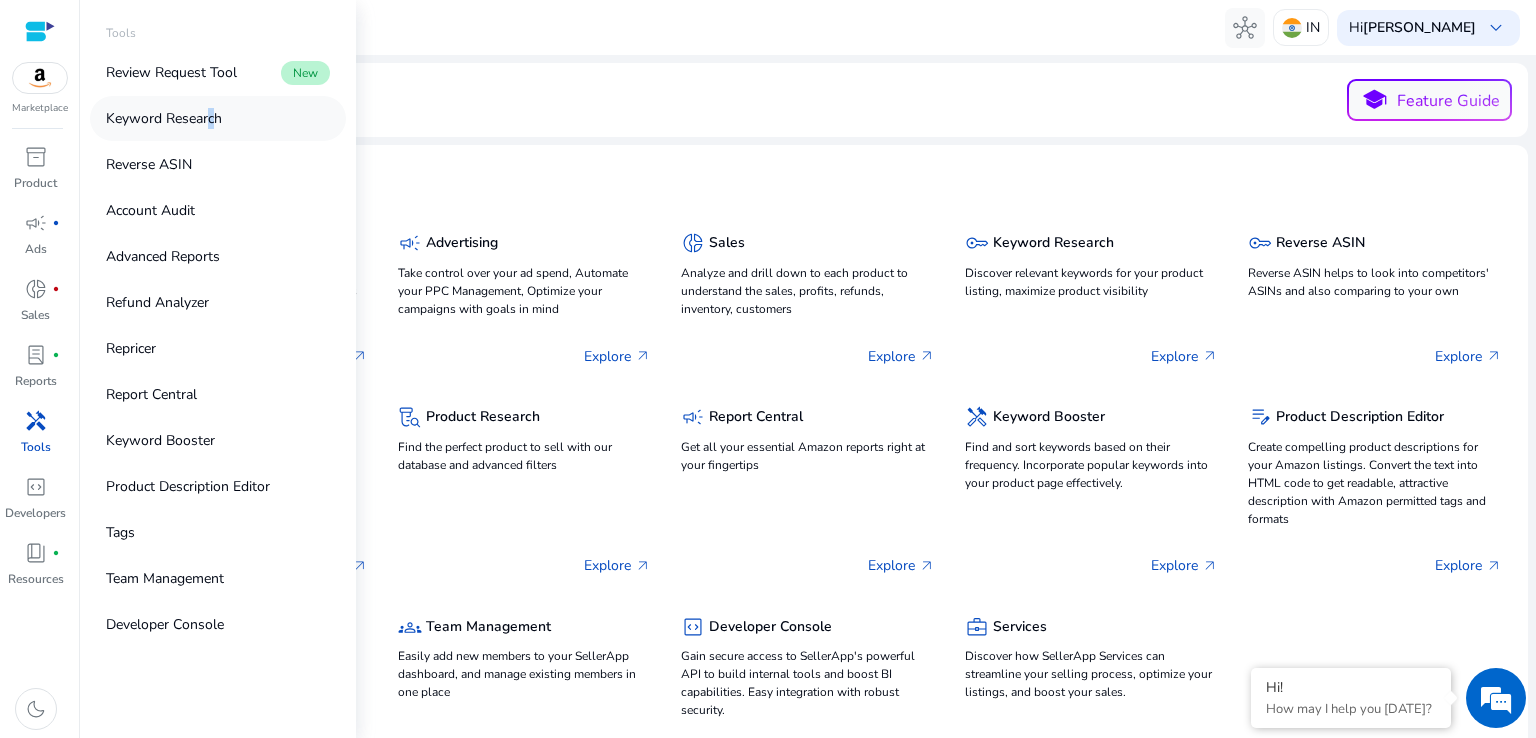 click on "Keyword Research" at bounding box center (164, 118) 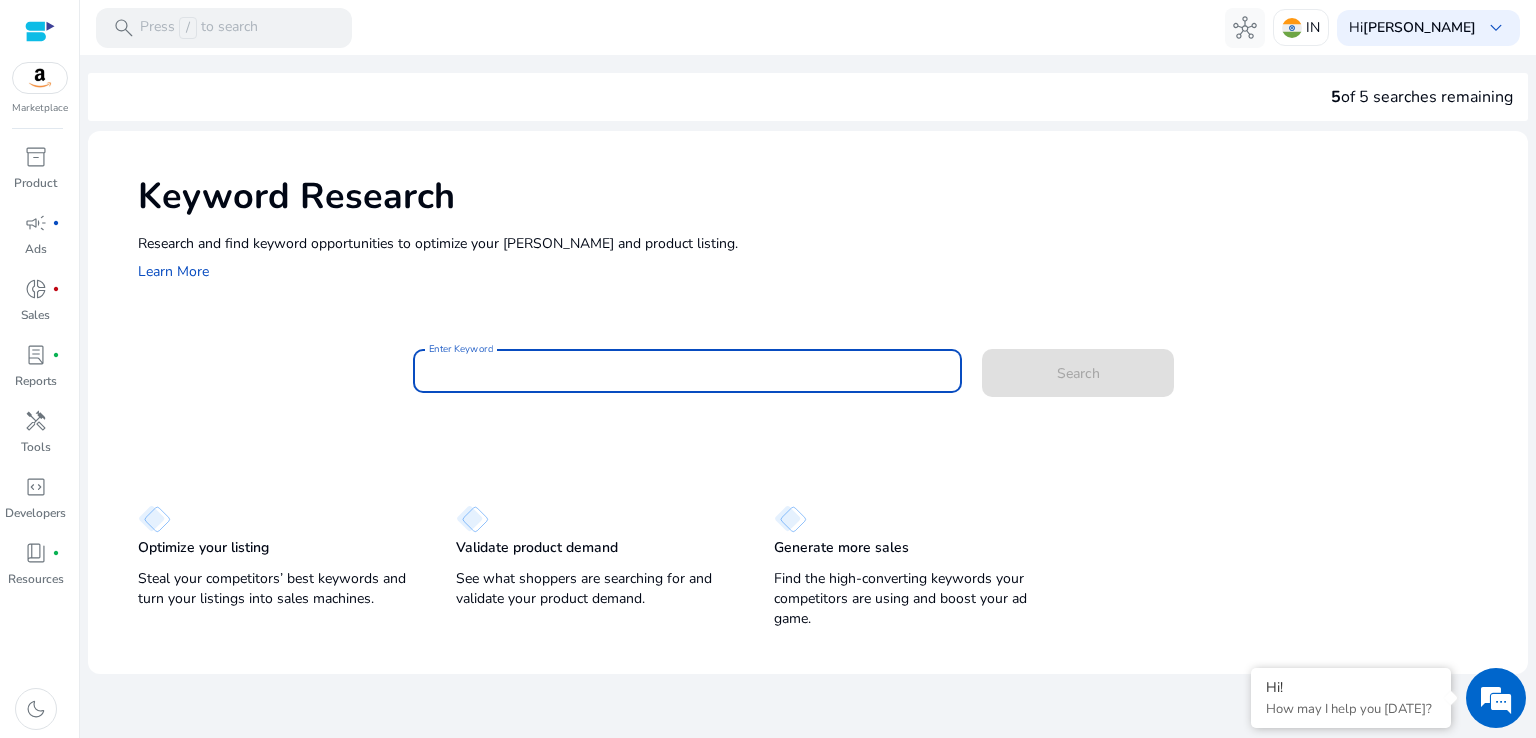 click on "Enter Keyword" at bounding box center [688, 371] 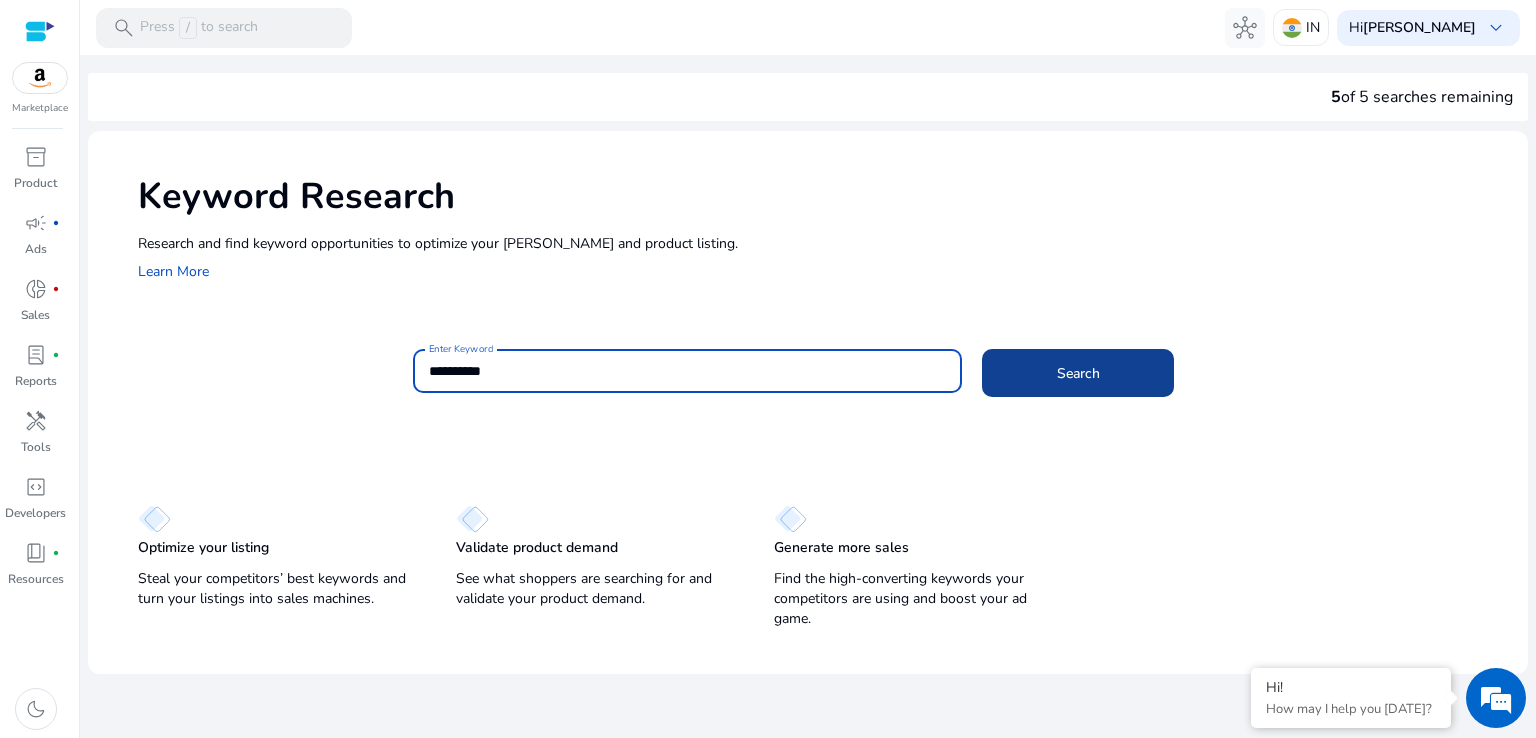 type on "**********" 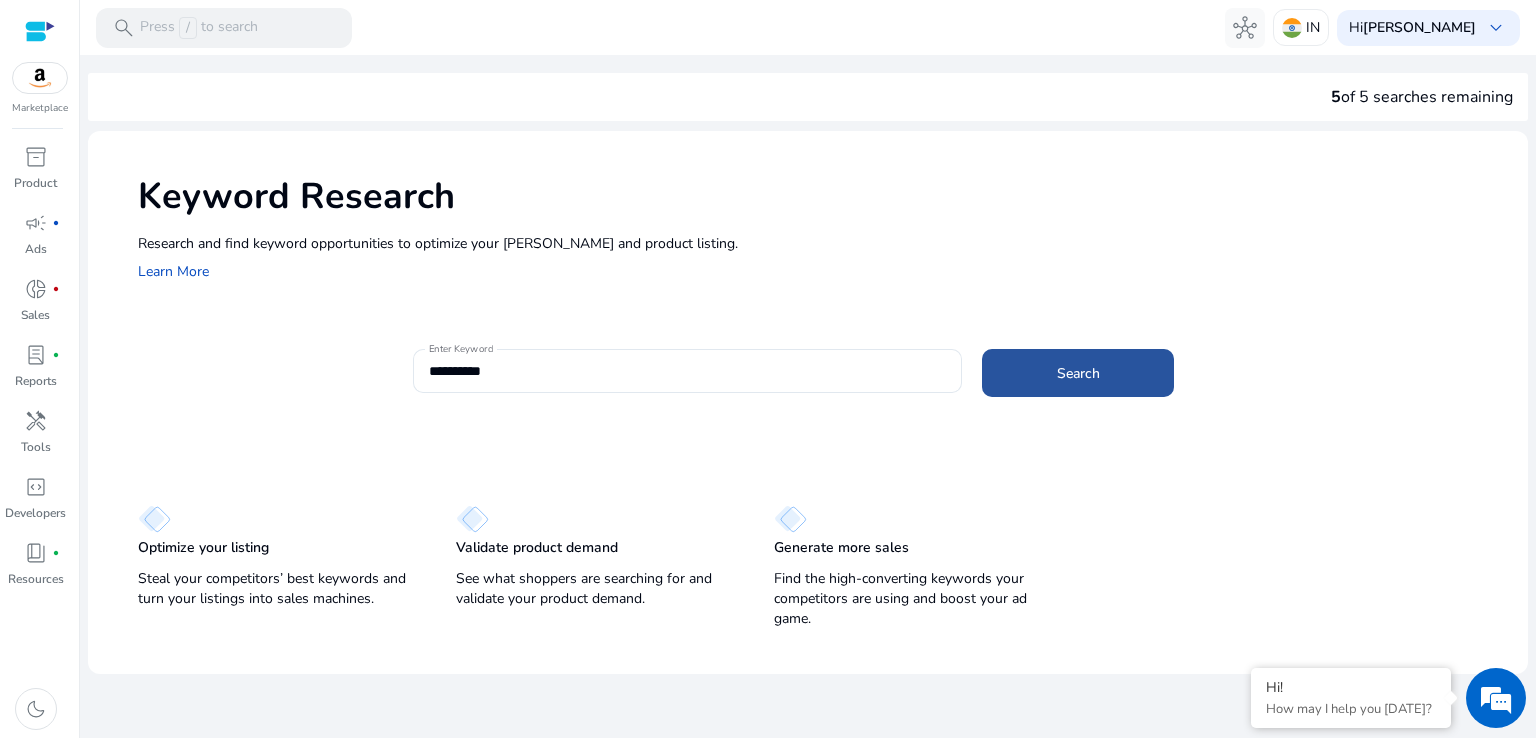 click 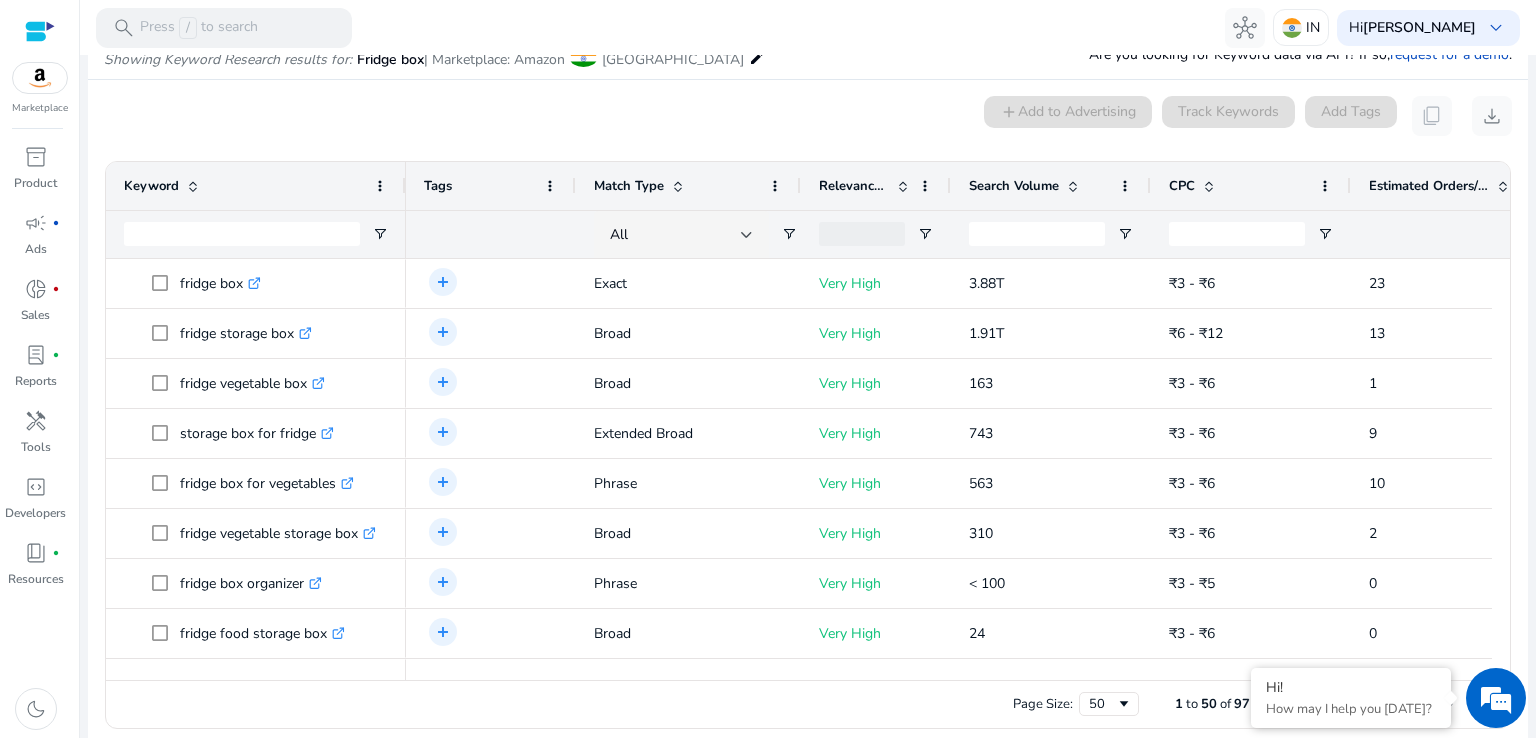 scroll, scrollTop: 258, scrollLeft: 0, axis: vertical 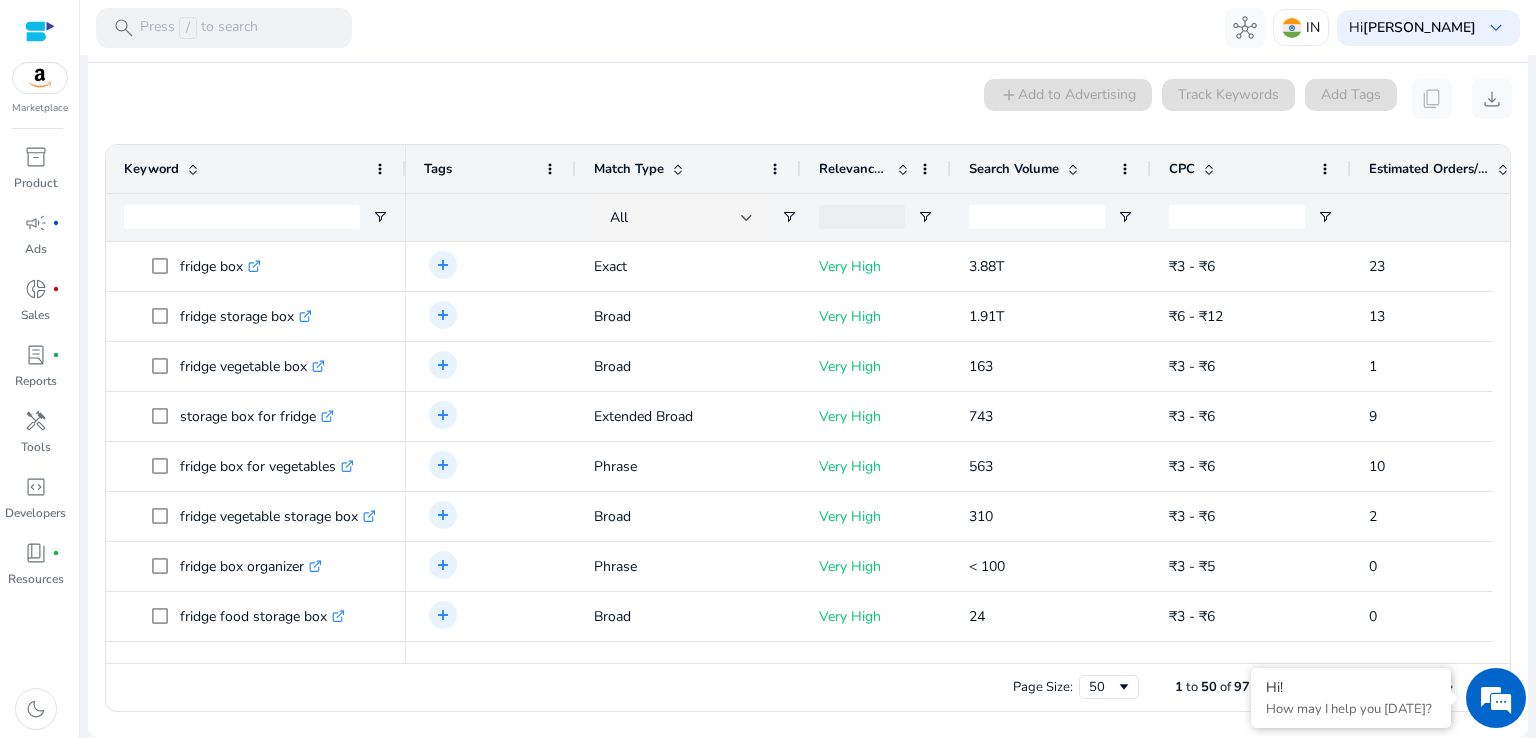 drag, startPoint x: 1535, startPoint y: 249, endPoint x: 1535, endPoint y: 97, distance: 152 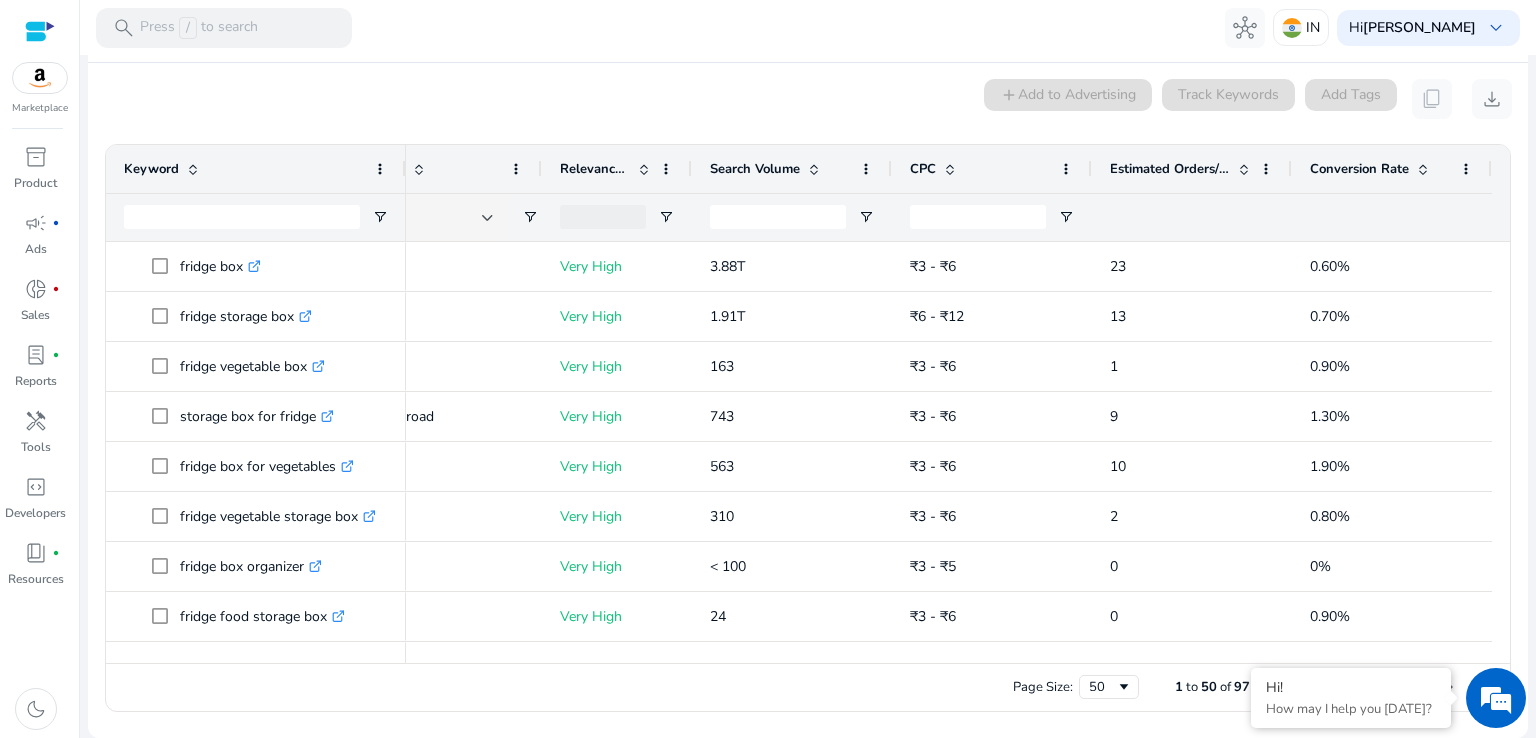 drag, startPoint x: 1337, startPoint y: 653, endPoint x: 1288, endPoint y: 650, distance: 49.09175 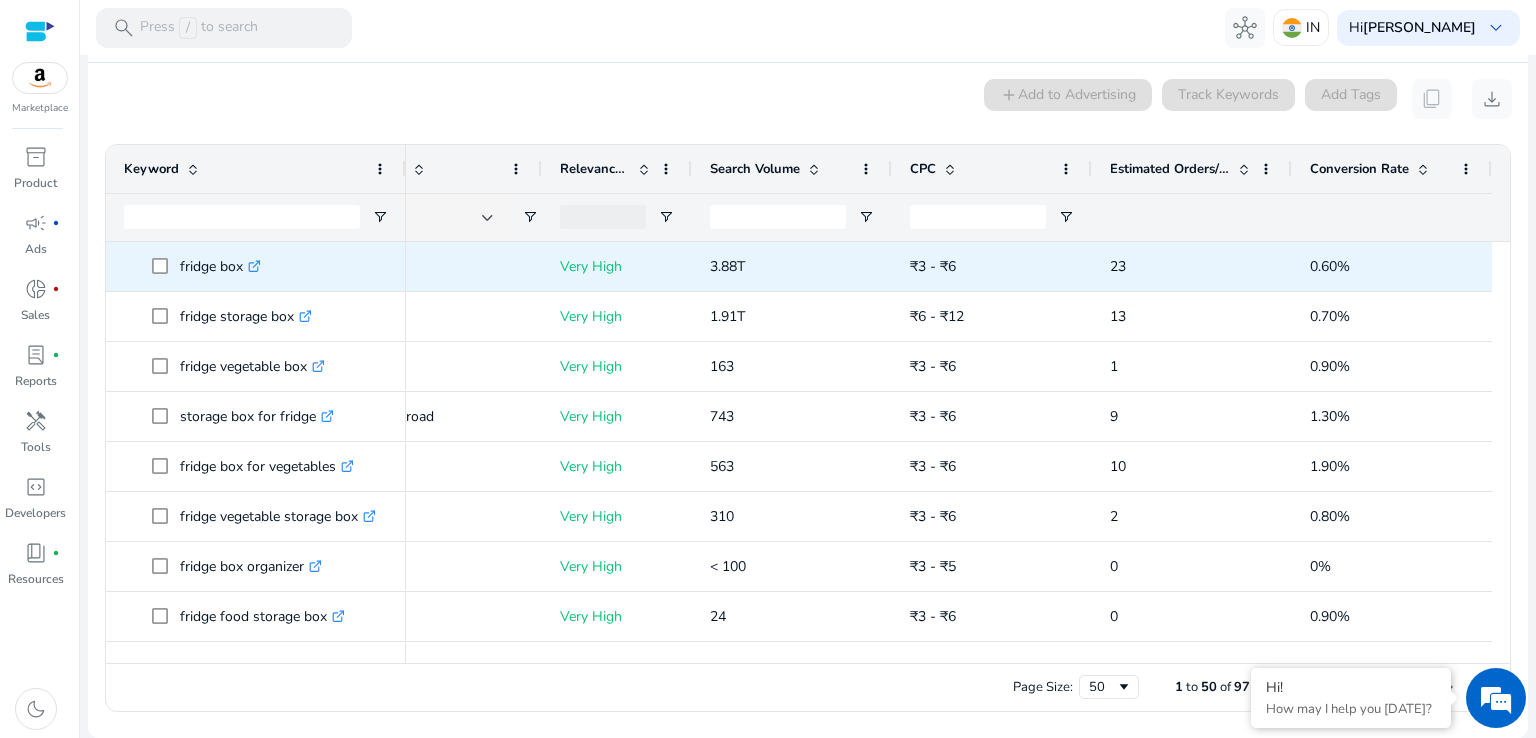 click 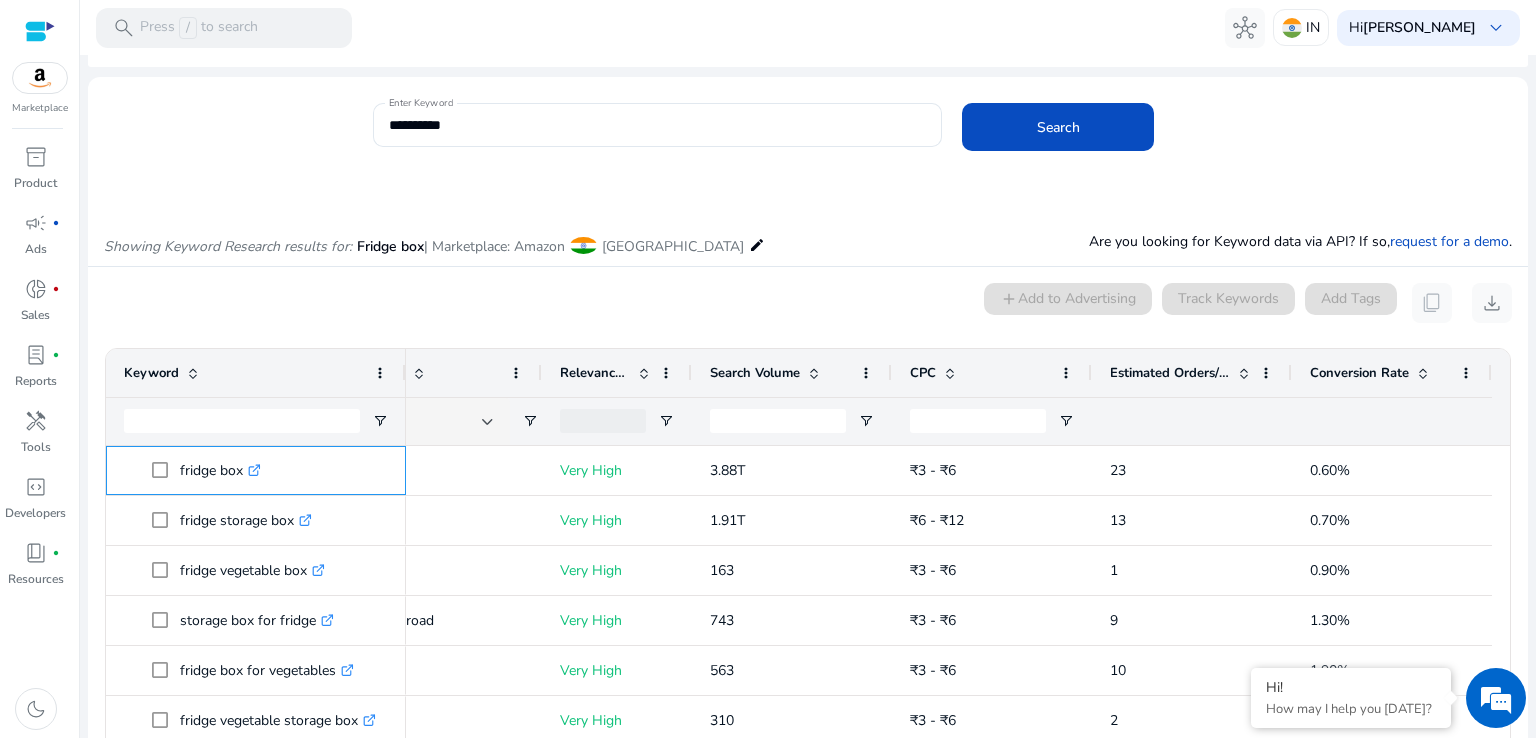 scroll, scrollTop: 0, scrollLeft: 0, axis: both 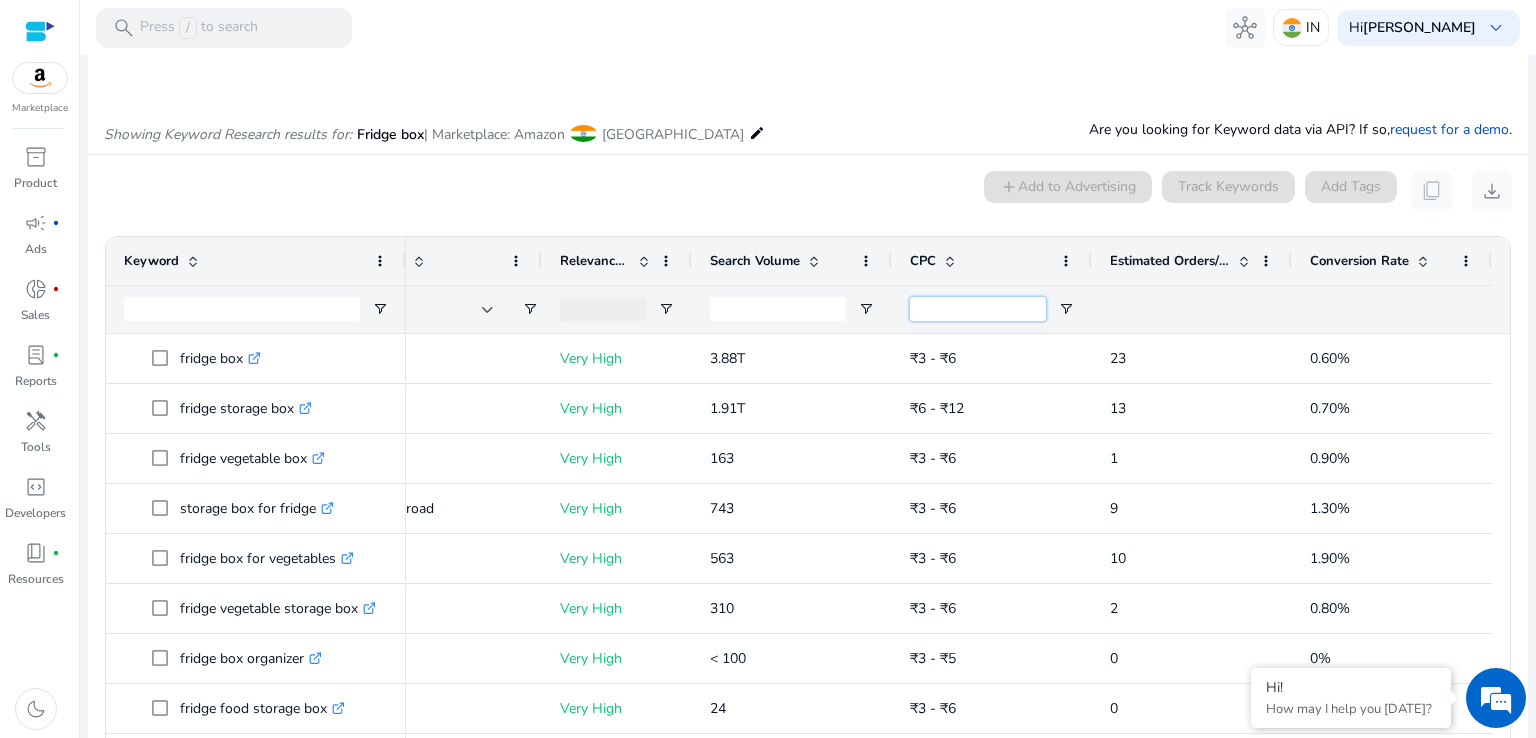 click at bounding box center (978, 309) 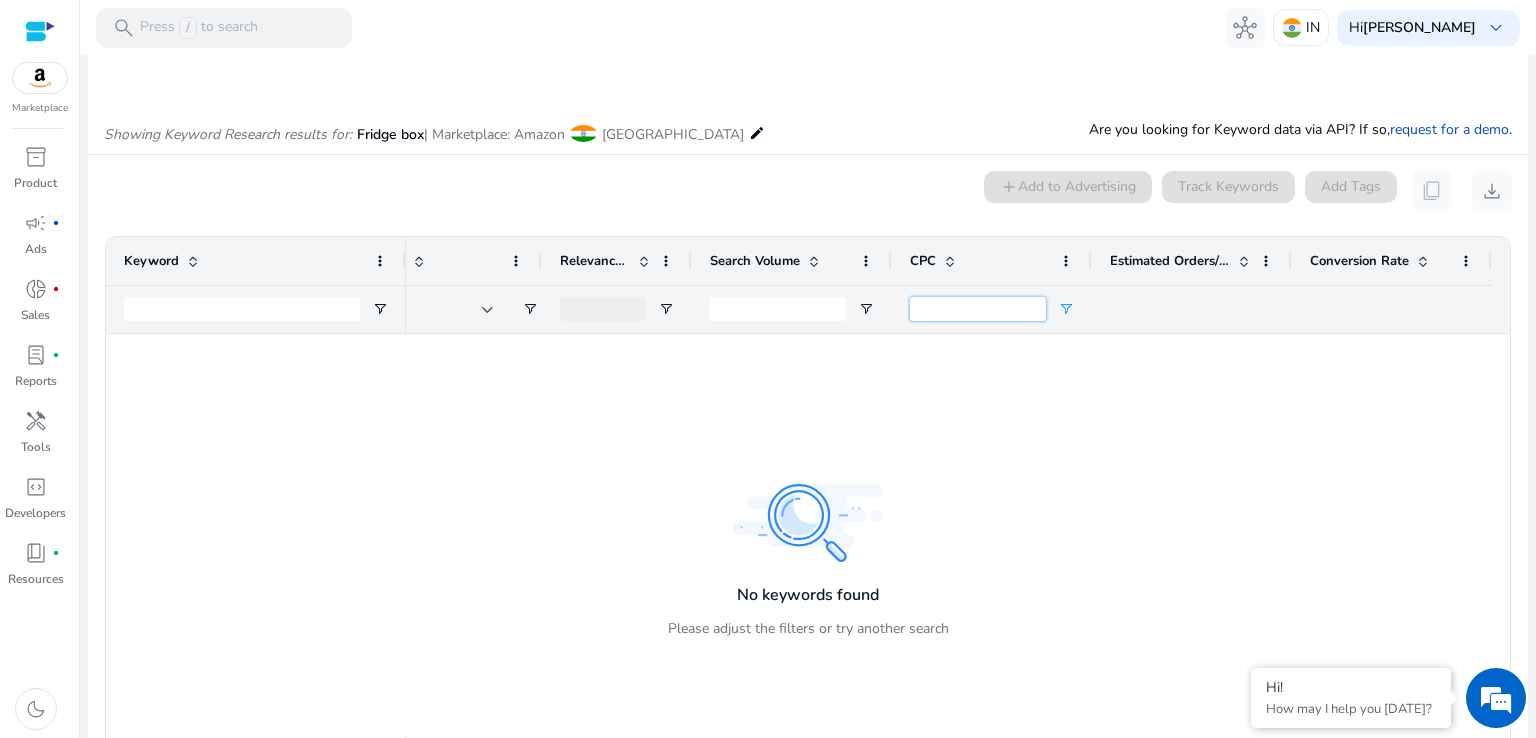 scroll, scrollTop: 0, scrollLeft: 248, axis: horizontal 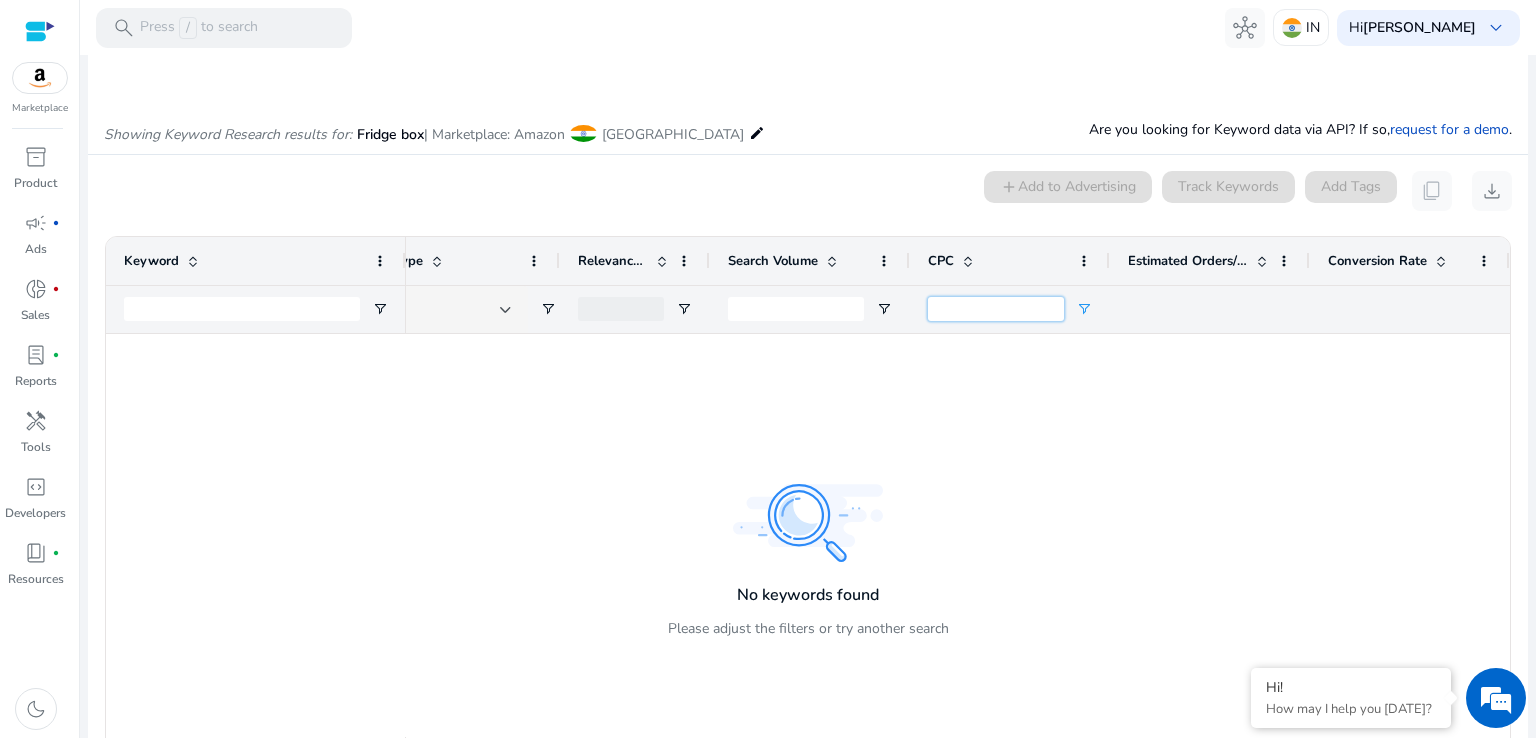 type on "*" 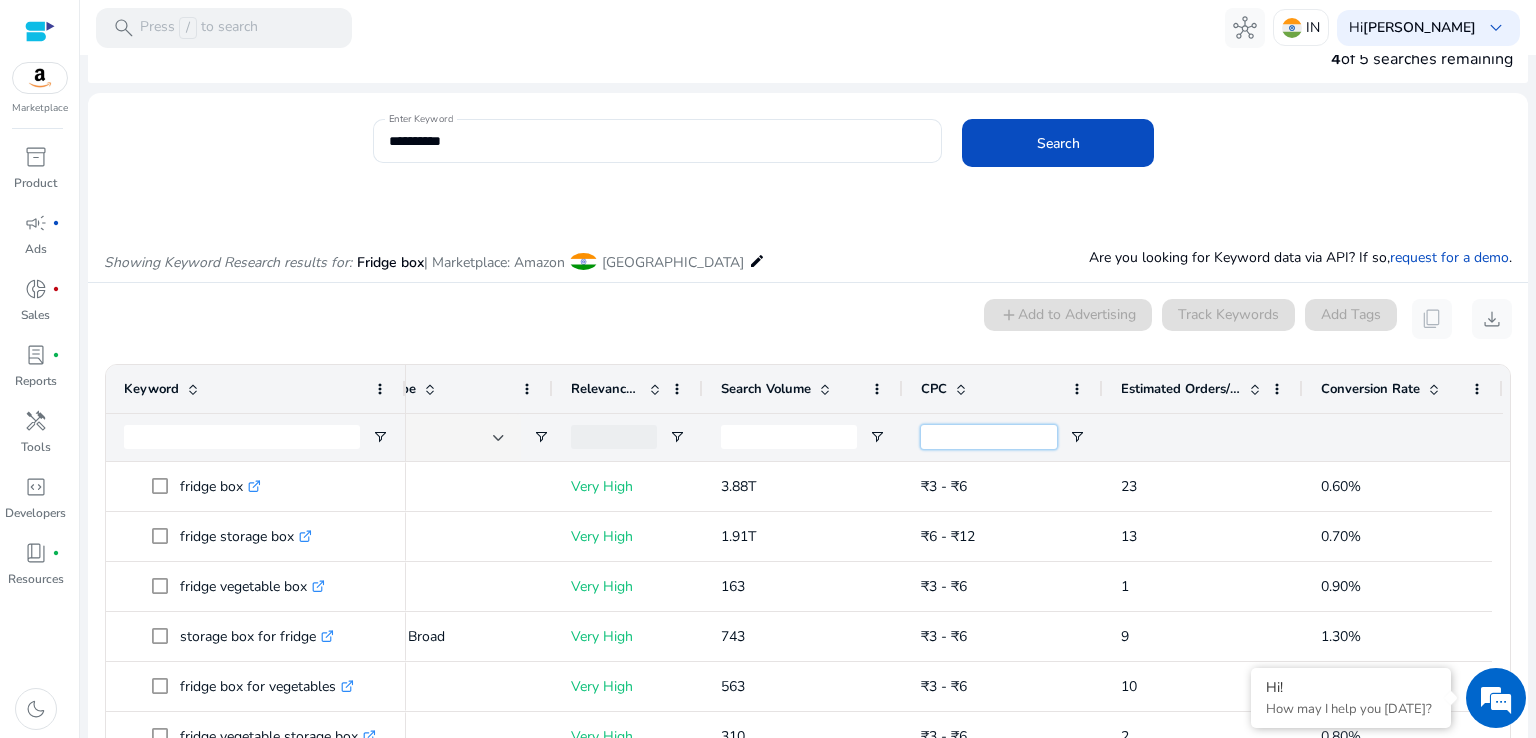 scroll, scrollTop: 0, scrollLeft: 0, axis: both 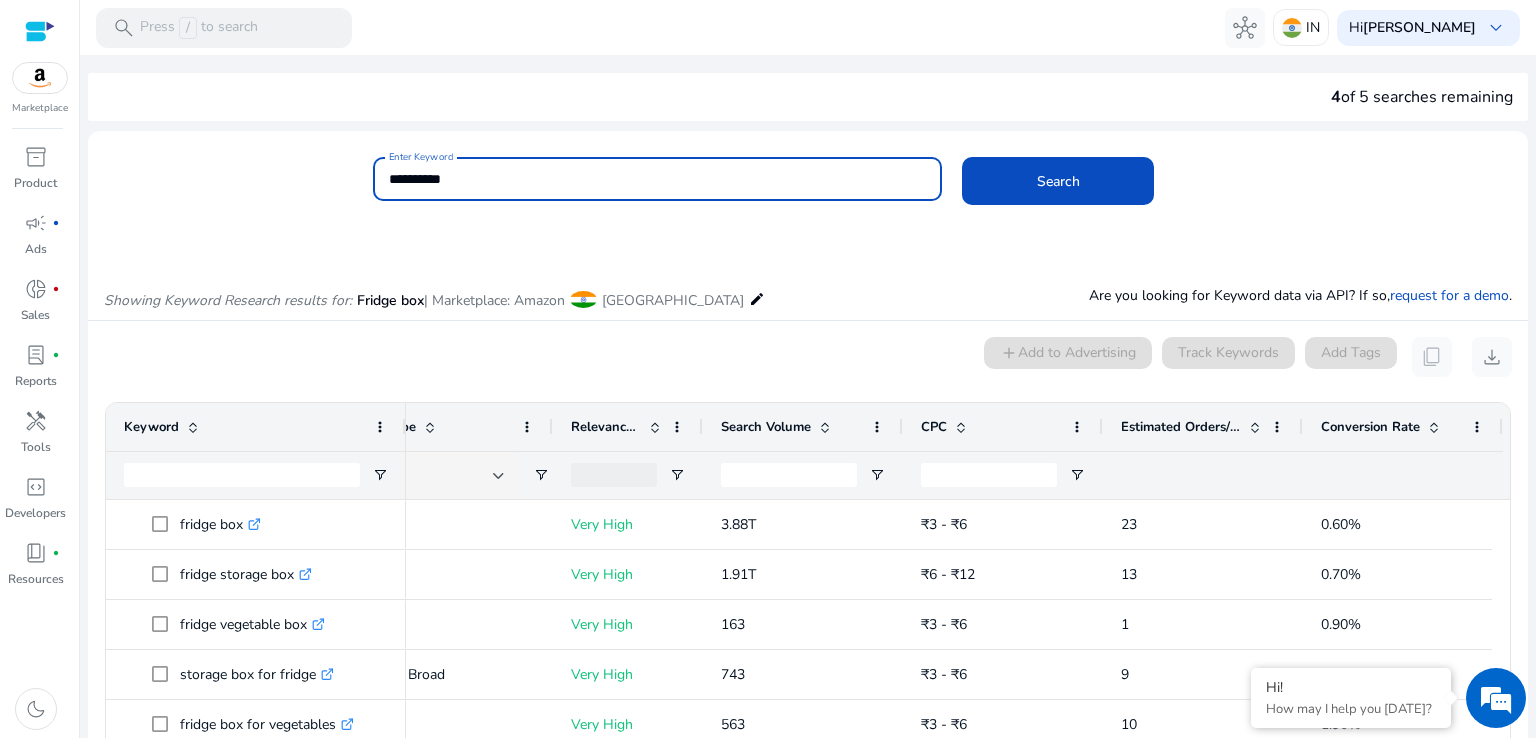 drag, startPoint x: 513, startPoint y: 173, endPoint x: 347, endPoint y: 161, distance: 166.43317 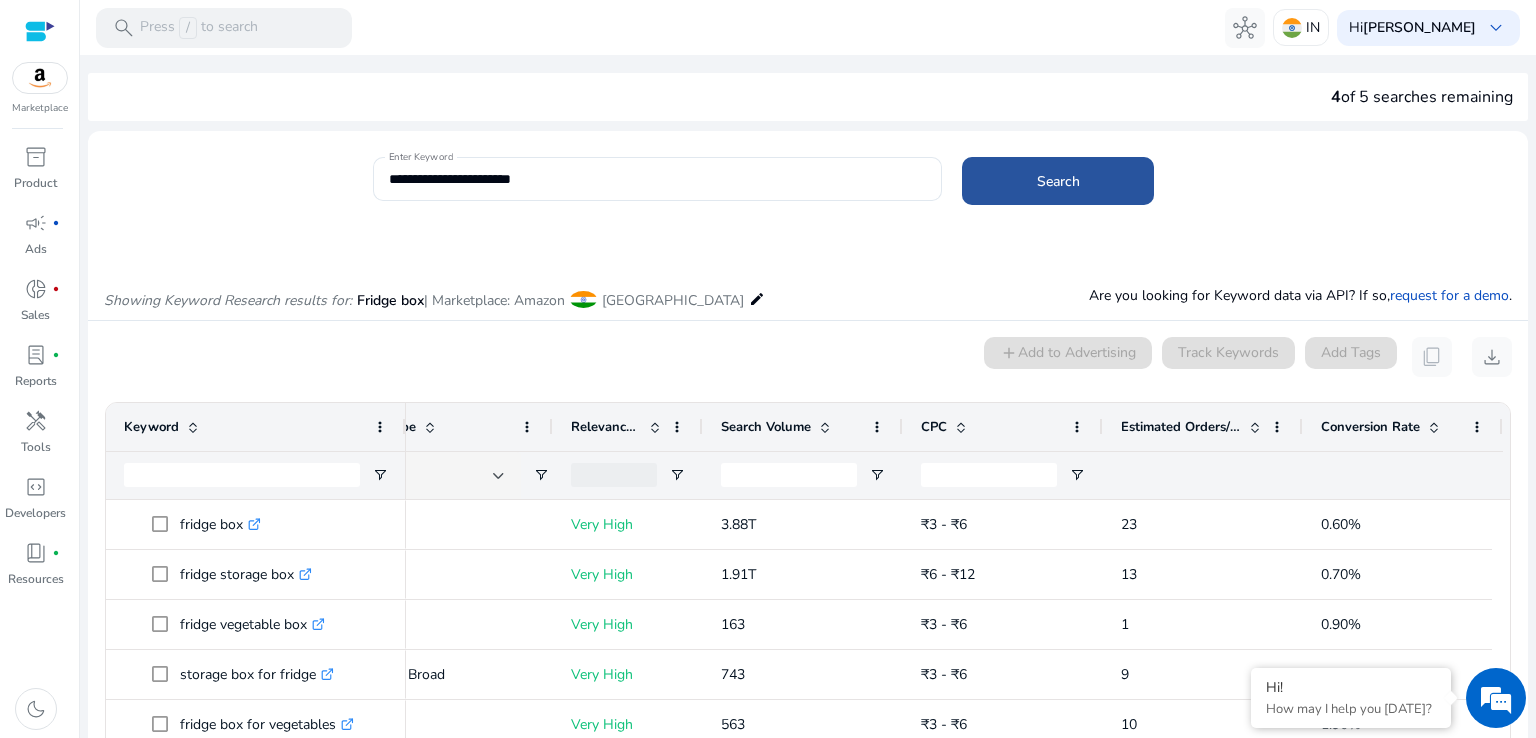 click on "Search" 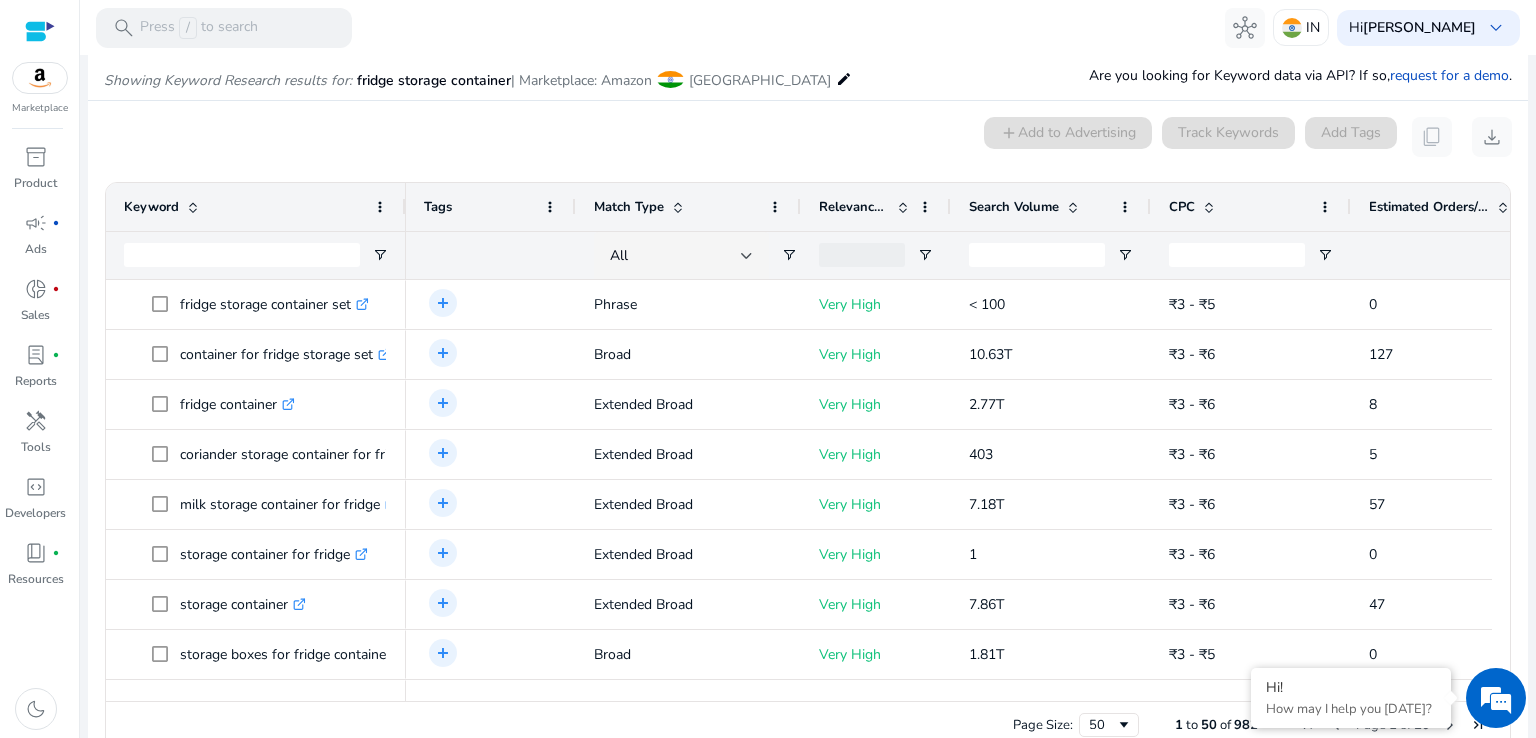 scroll, scrollTop: 238, scrollLeft: 0, axis: vertical 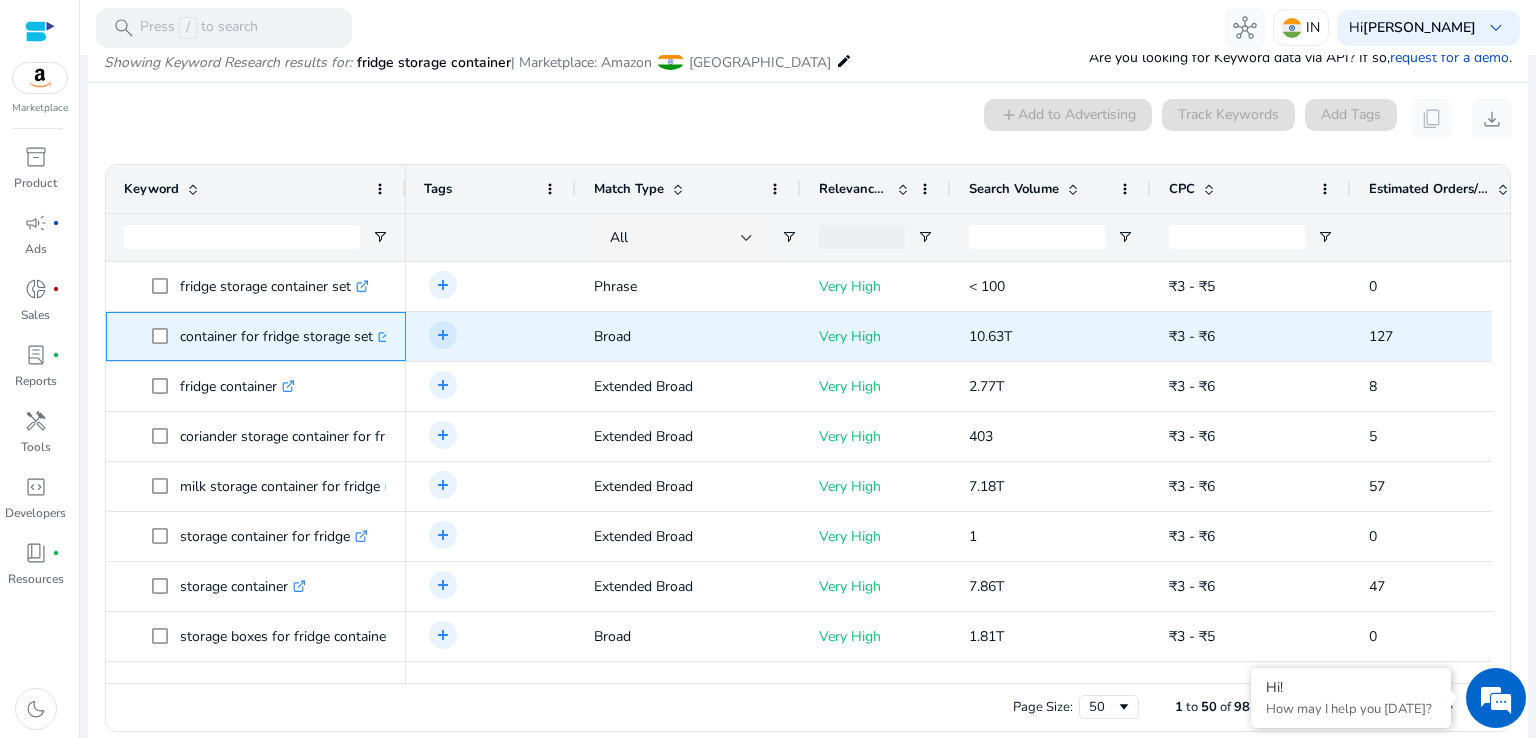 copy on "container for fridge storage set" 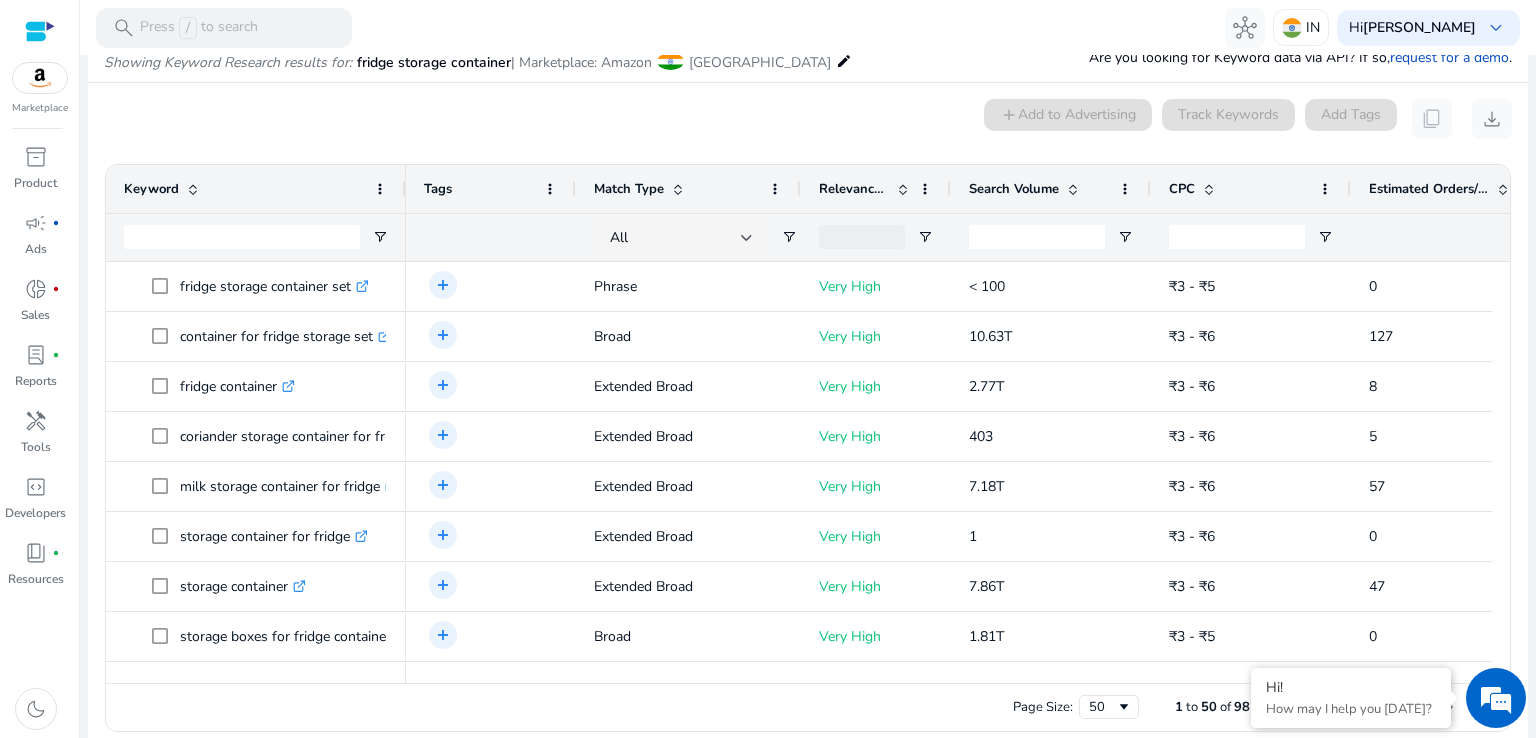 click on "0 keyword(s) selected  add  Add to Advertising   Track Keywords   Add Tags   content_copy   download" at bounding box center [808, 119] 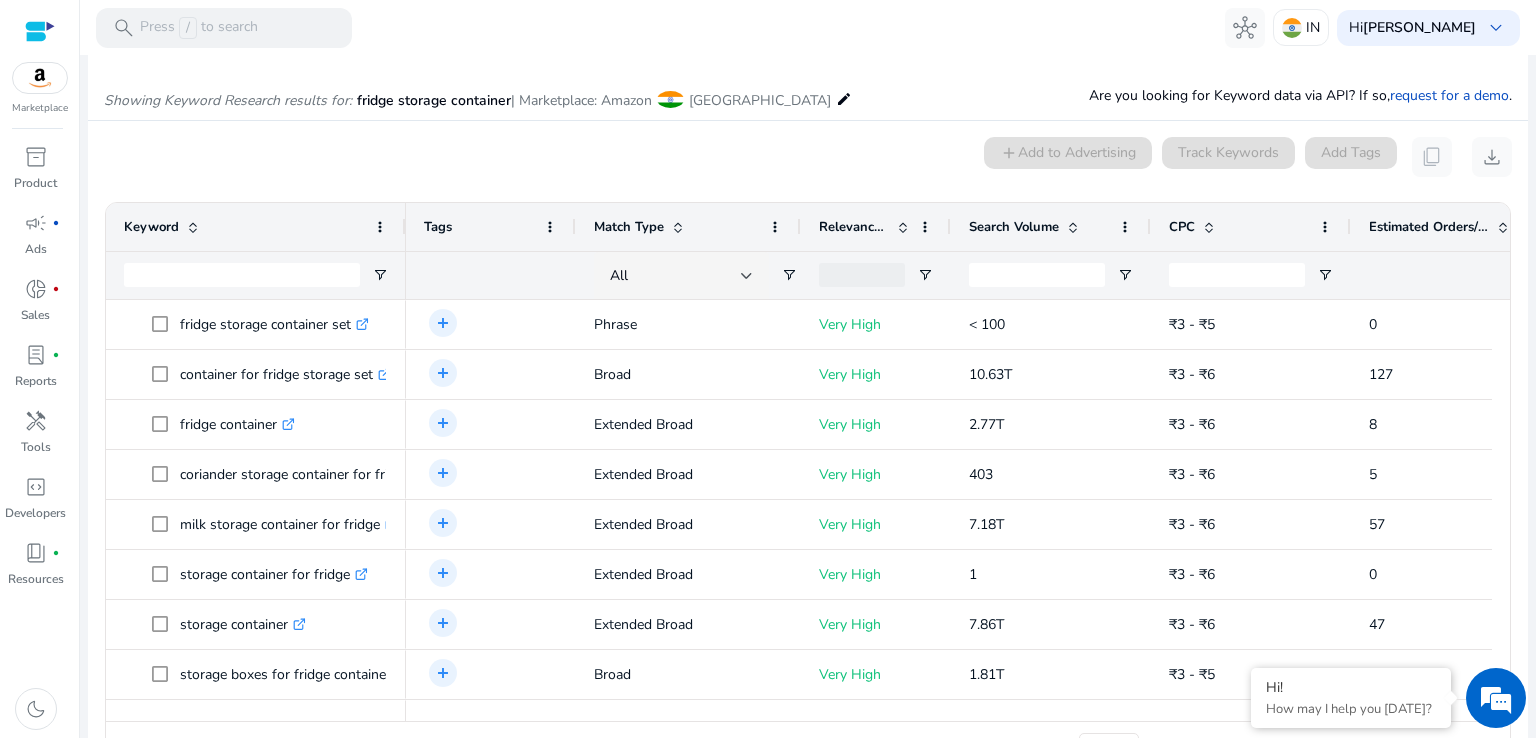 scroll, scrollTop: 238, scrollLeft: 0, axis: vertical 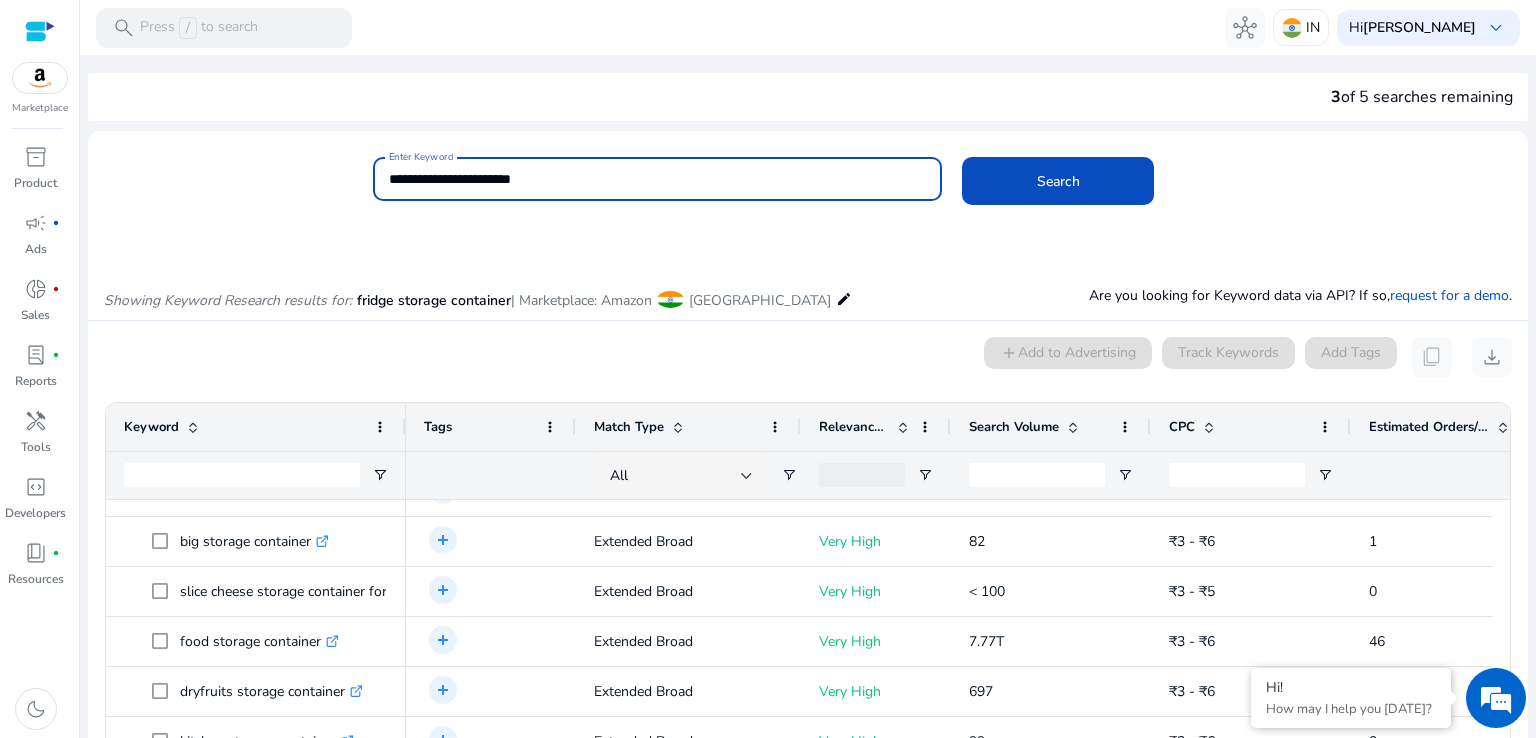 drag, startPoint x: 549, startPoint y: 173, endPoint x: 372, endPoint y: 185, distance: 177.40631 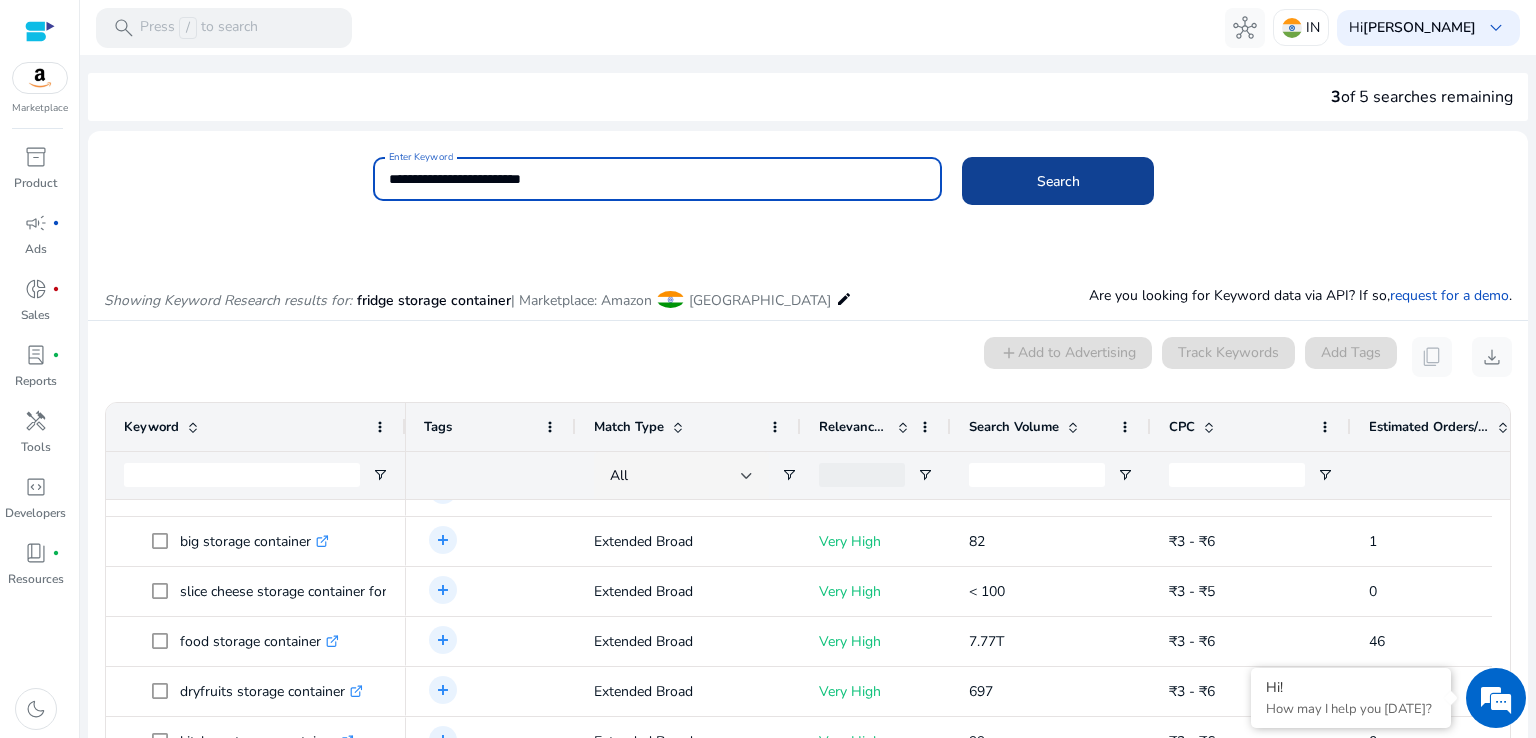click 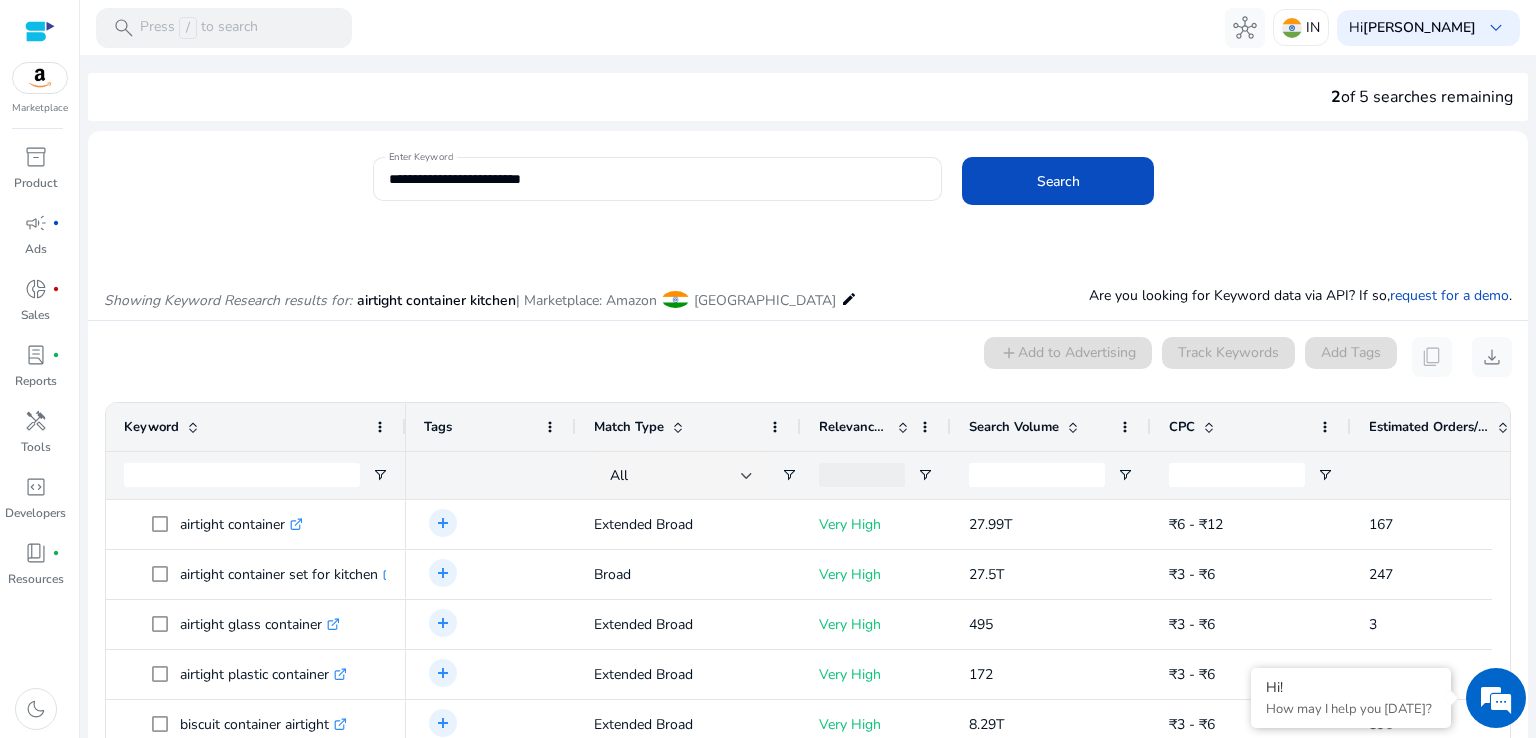 scroll, scrollTop: 238, scrollLeft: 0, axis: vertical 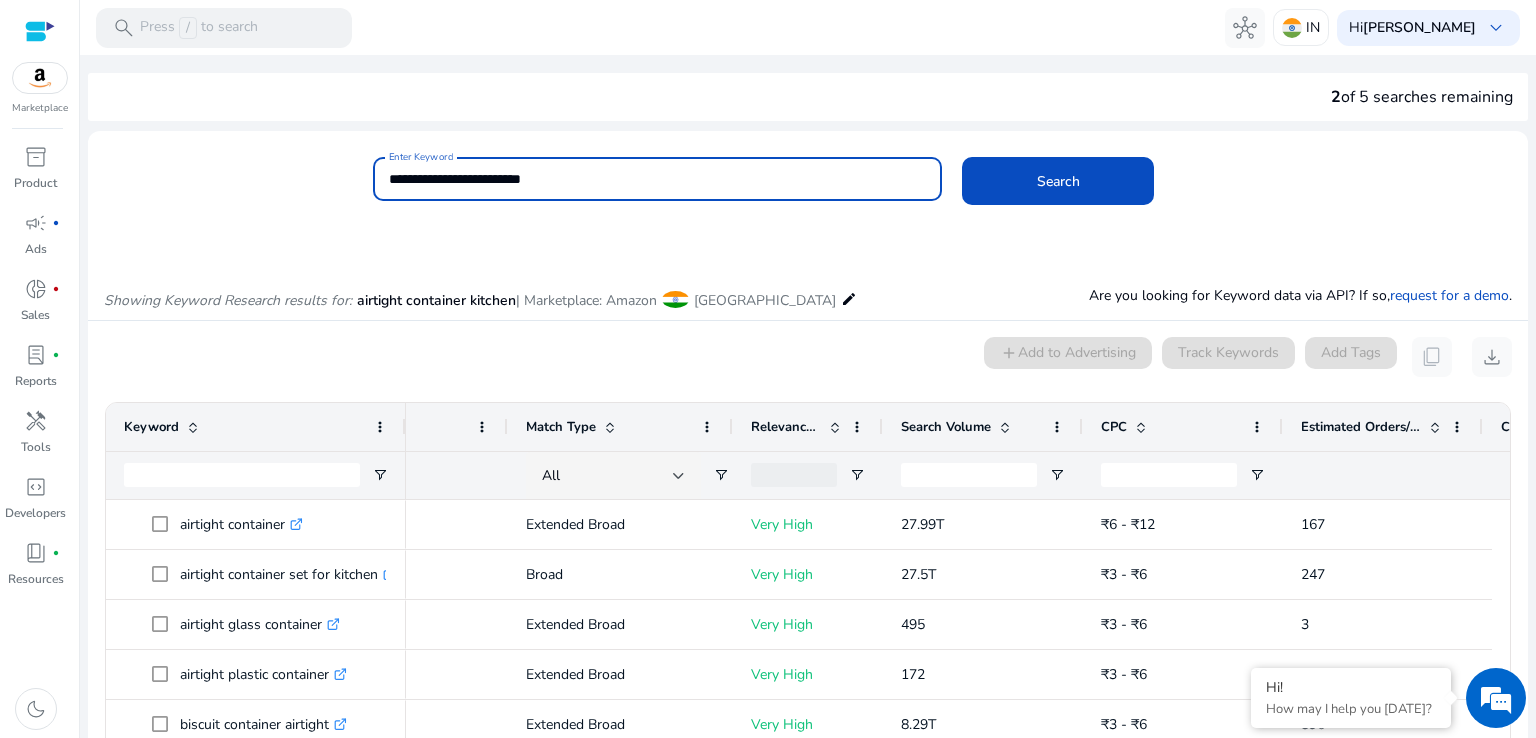 drag, startPoint x: 639, startPoint y: 183, endPoint x: 304, endPoint y: 183, distance: 335 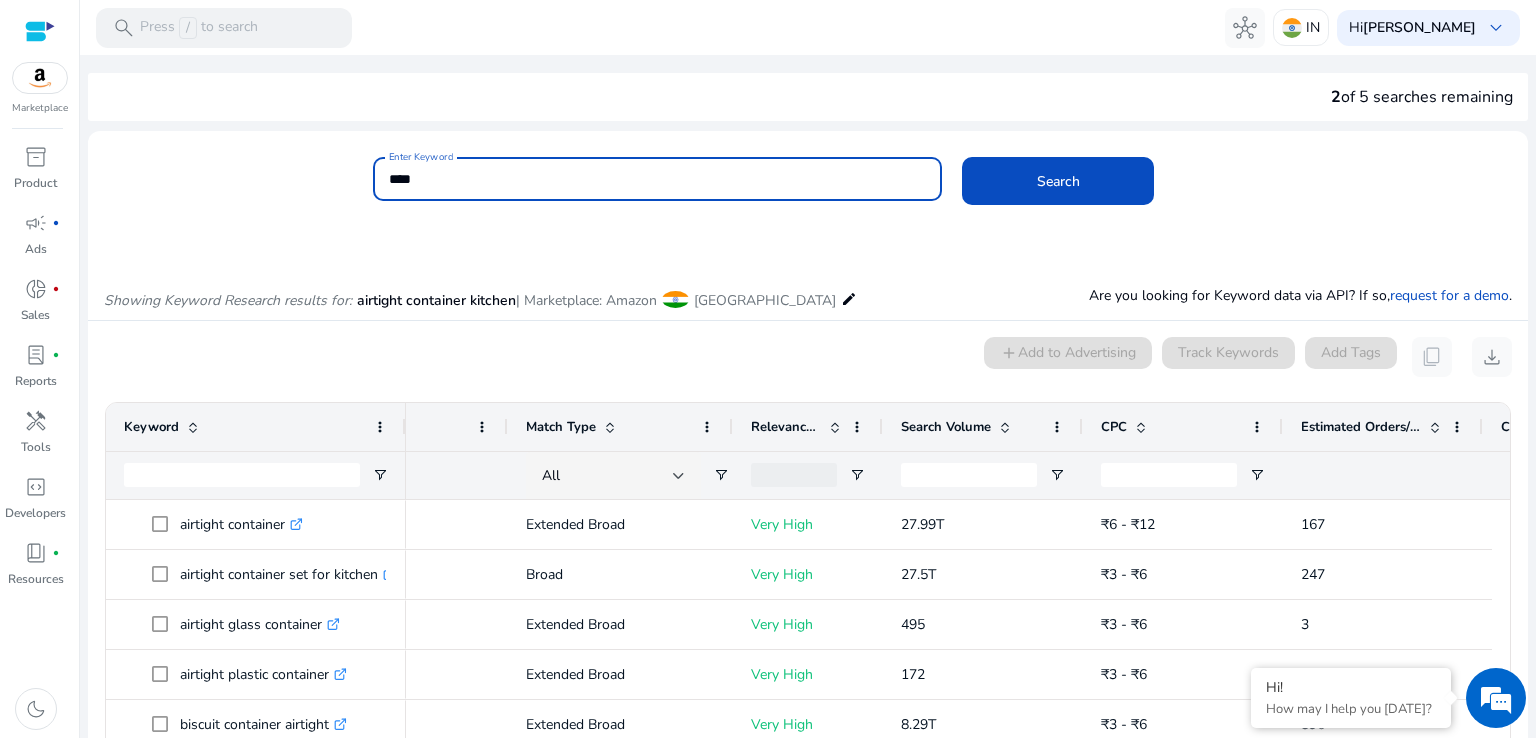 type on "****" 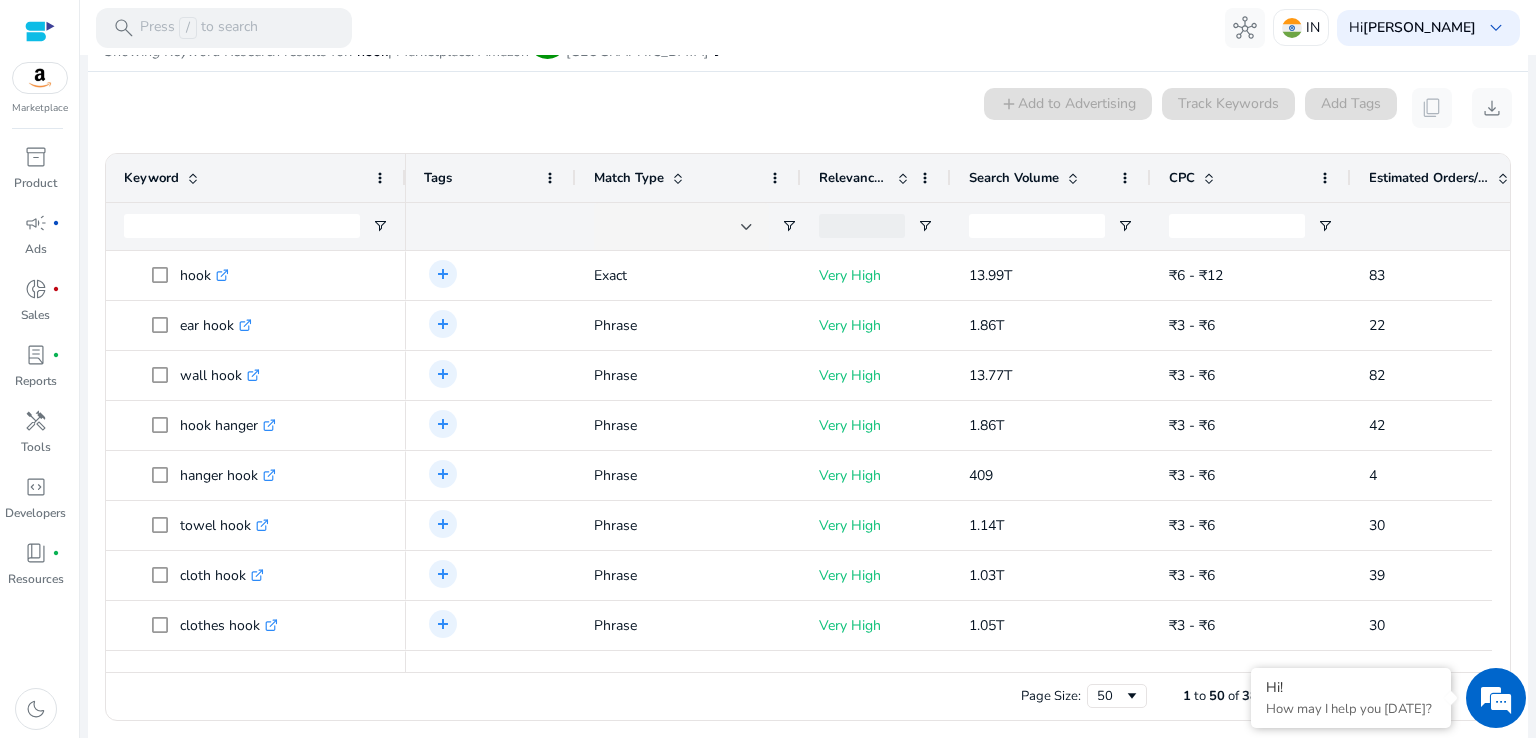 scroll, scrollTop: 238, scrollLeft: 0, axis: vertical 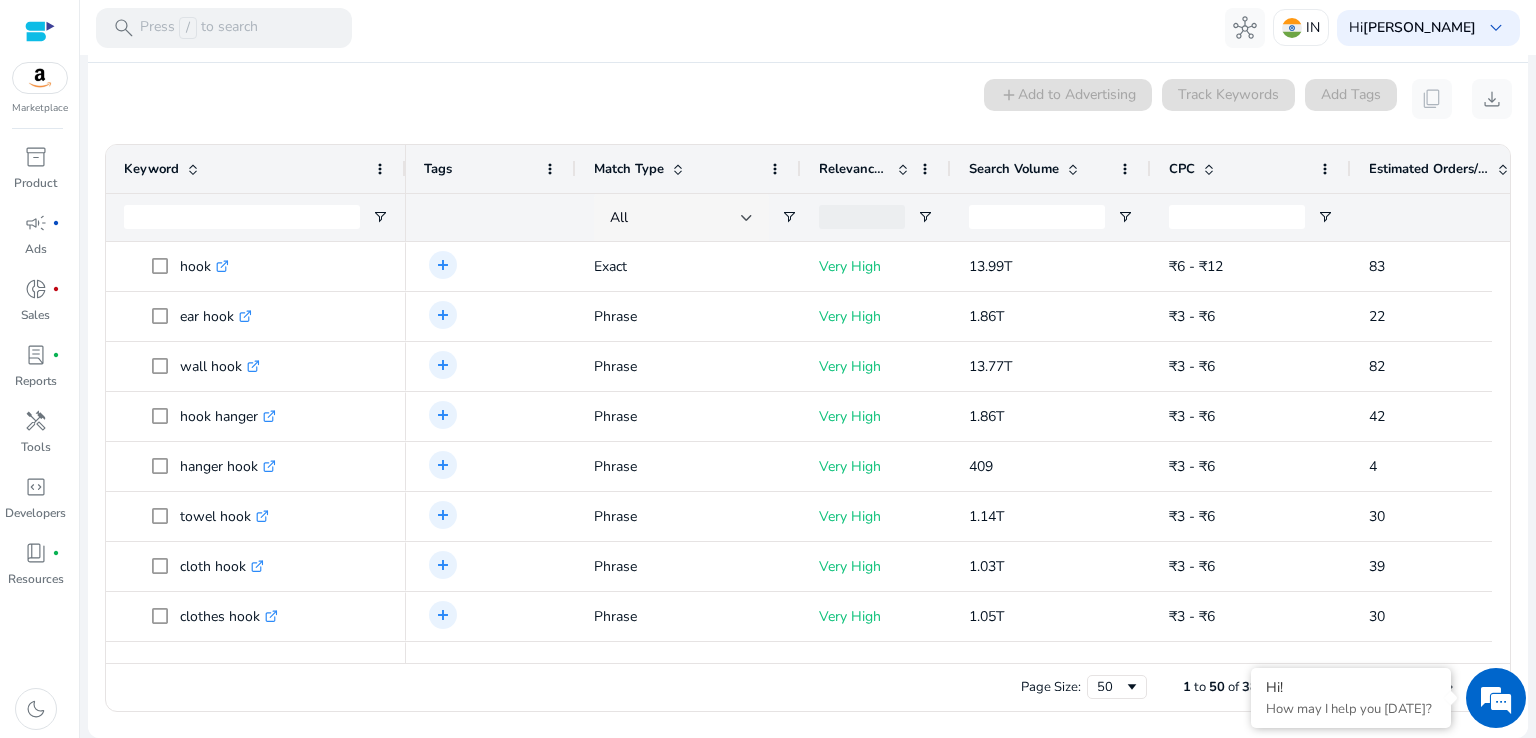 click on "All" at bounding box center [675, 218] 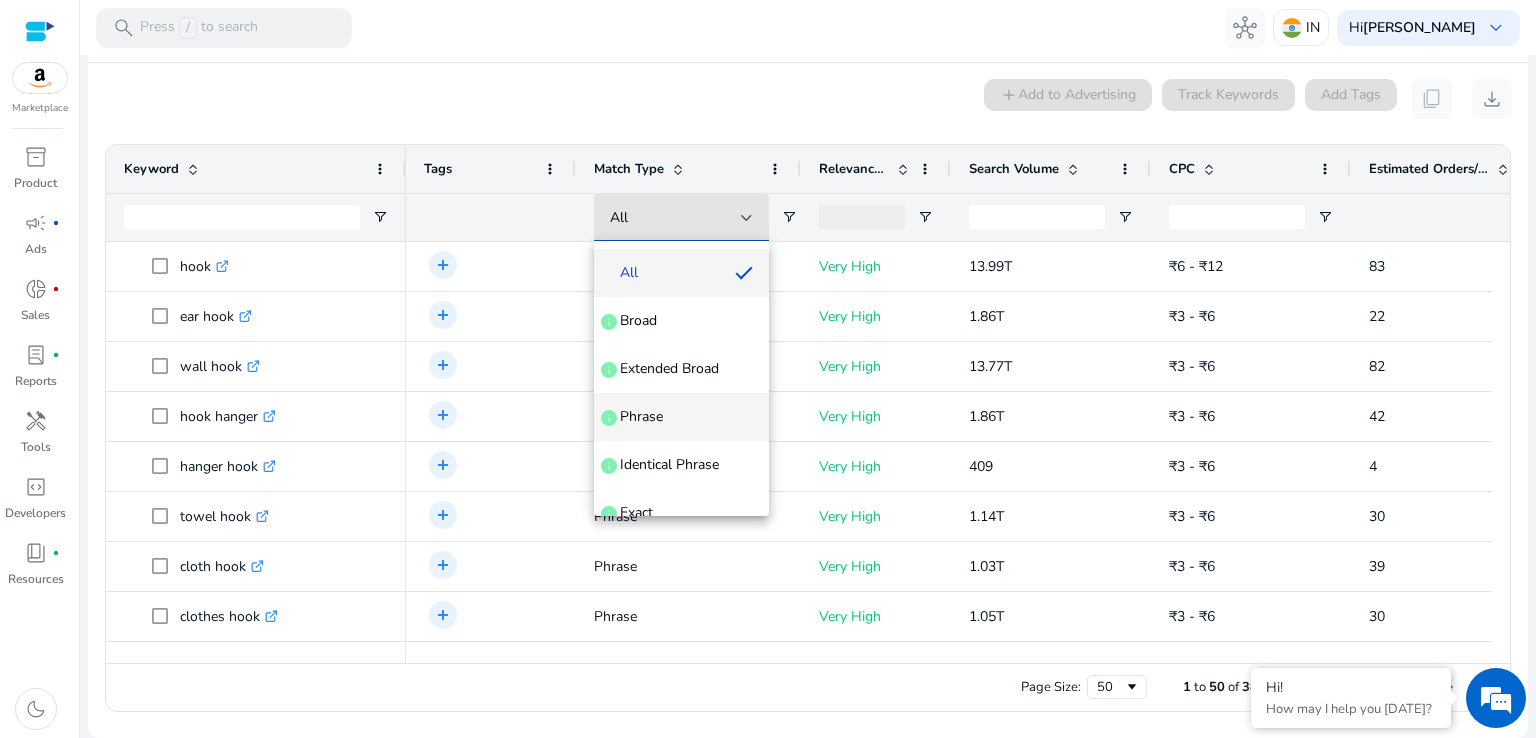 scroll, scrollTop: 76, scrollLeft: 0, axis: vertical 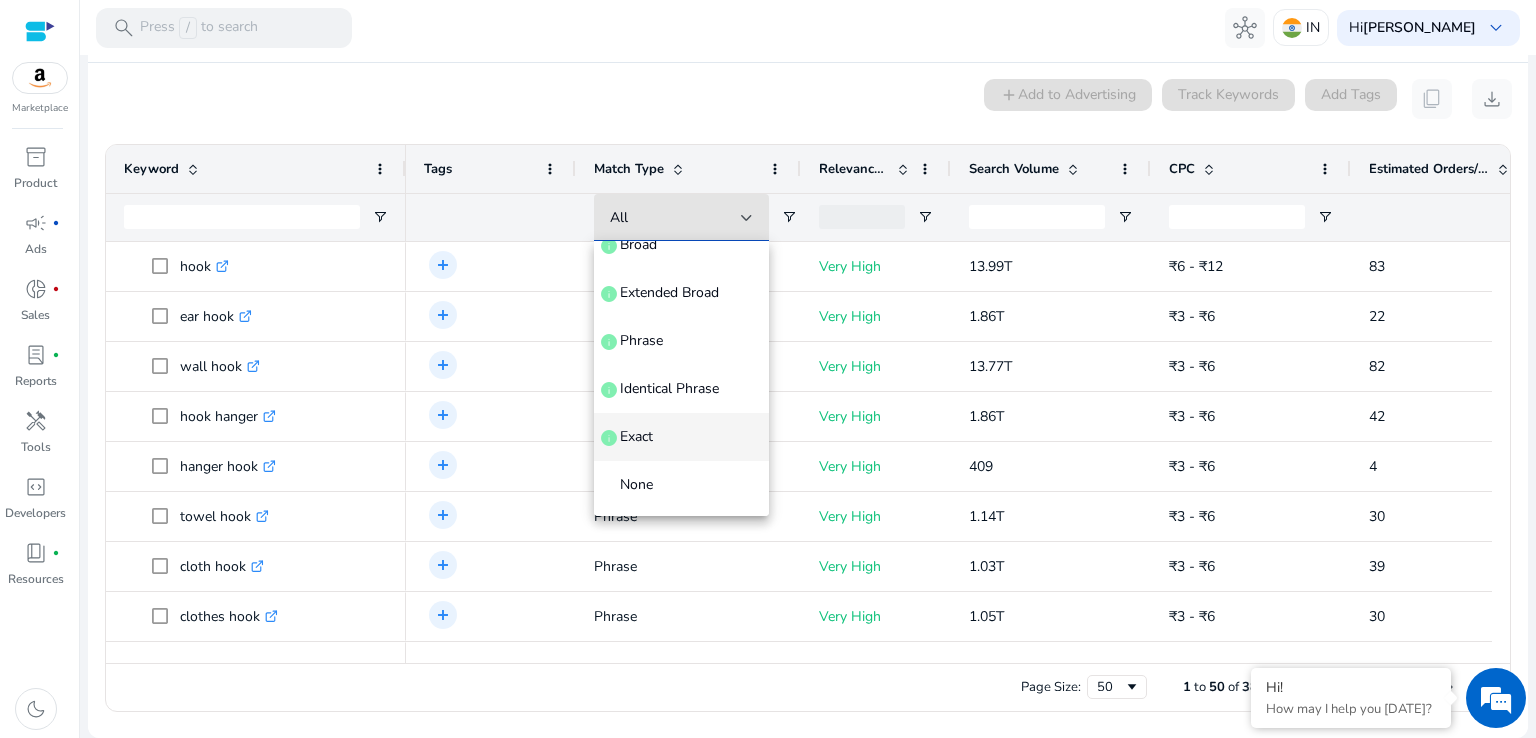 click on "Exact  info" at bounding box center [681, 437] 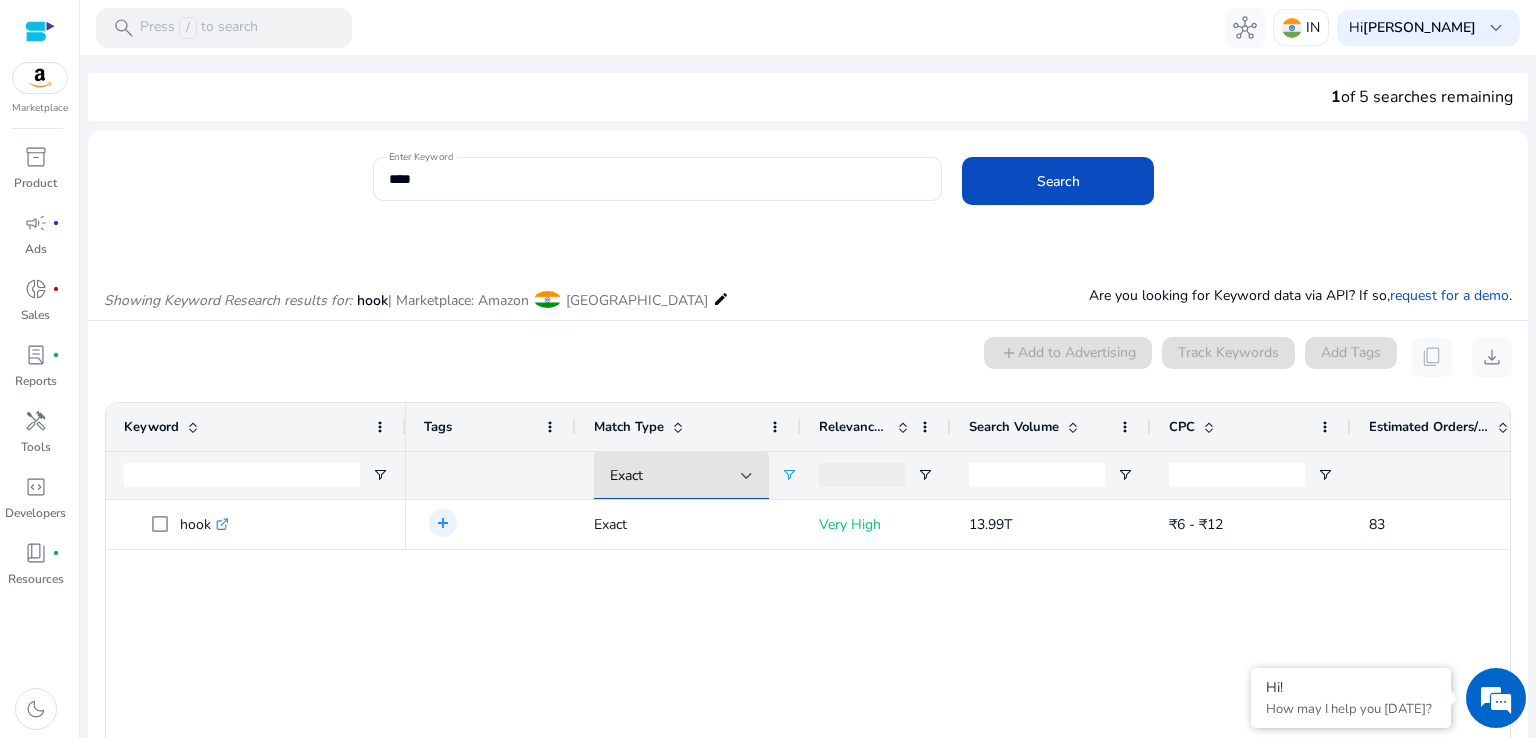 scroll, scrollTop: 0, scrollLeft: 0, axis: both 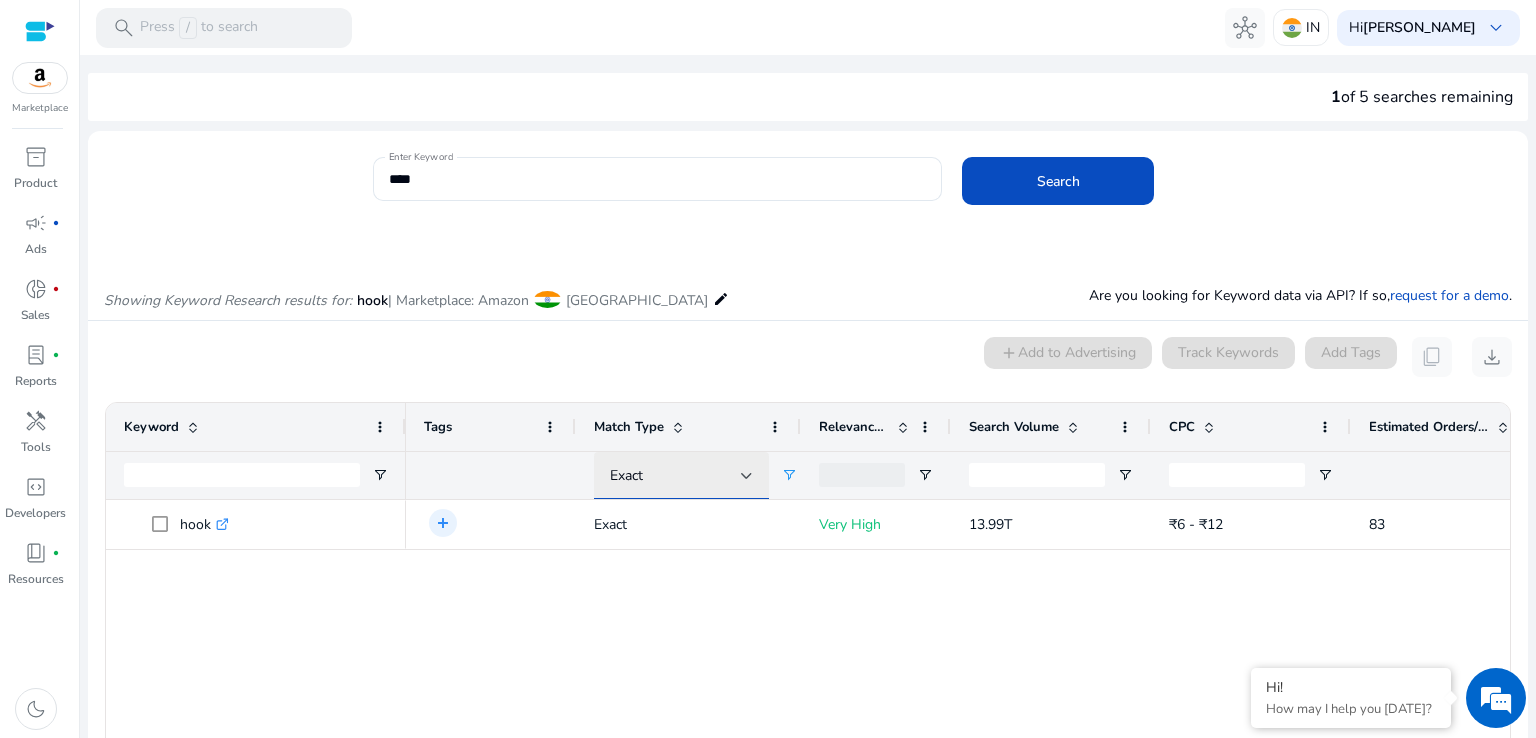 click on "Exact" at bounding box center [681, 476] 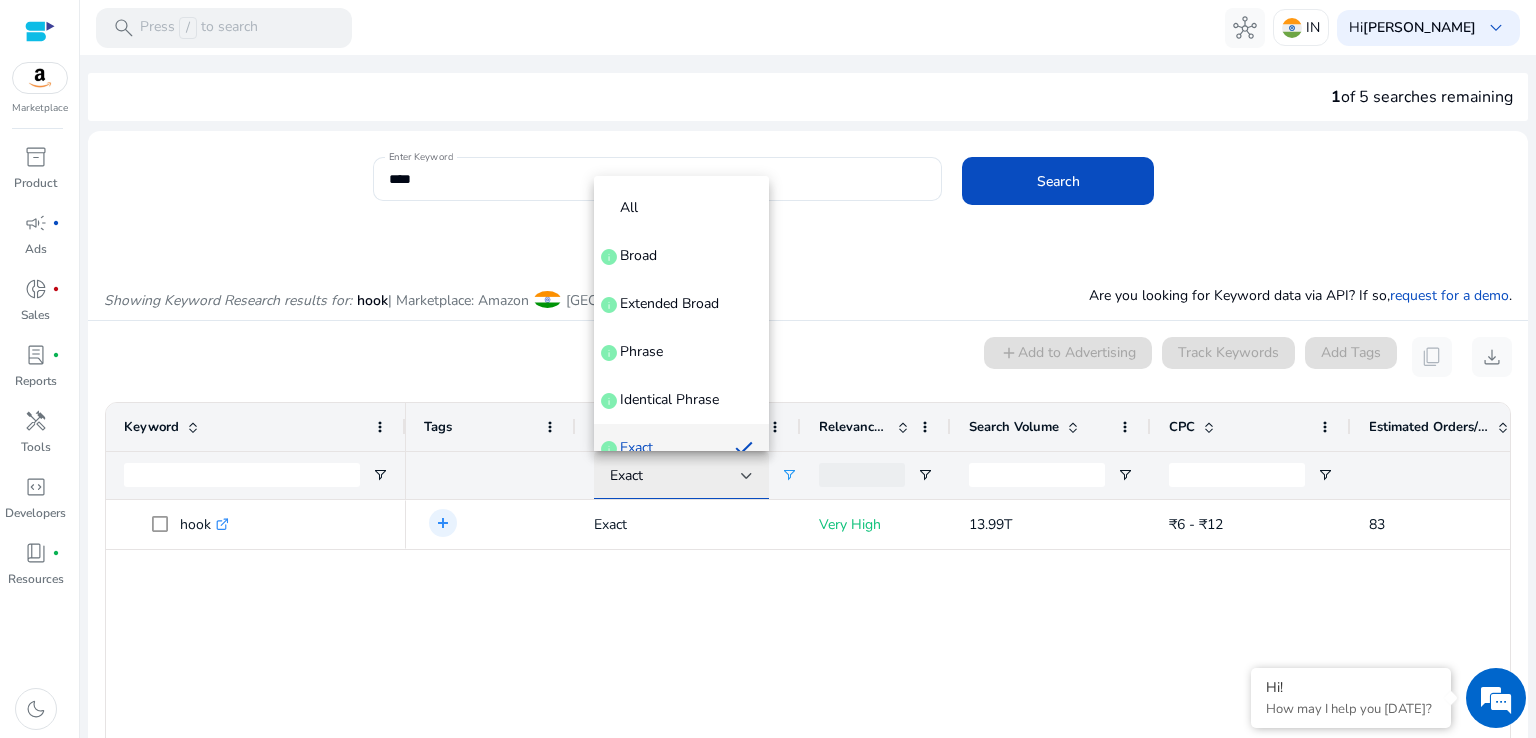 scroll, scrollTop: 20, scrollLeft: 0, axis: vertical 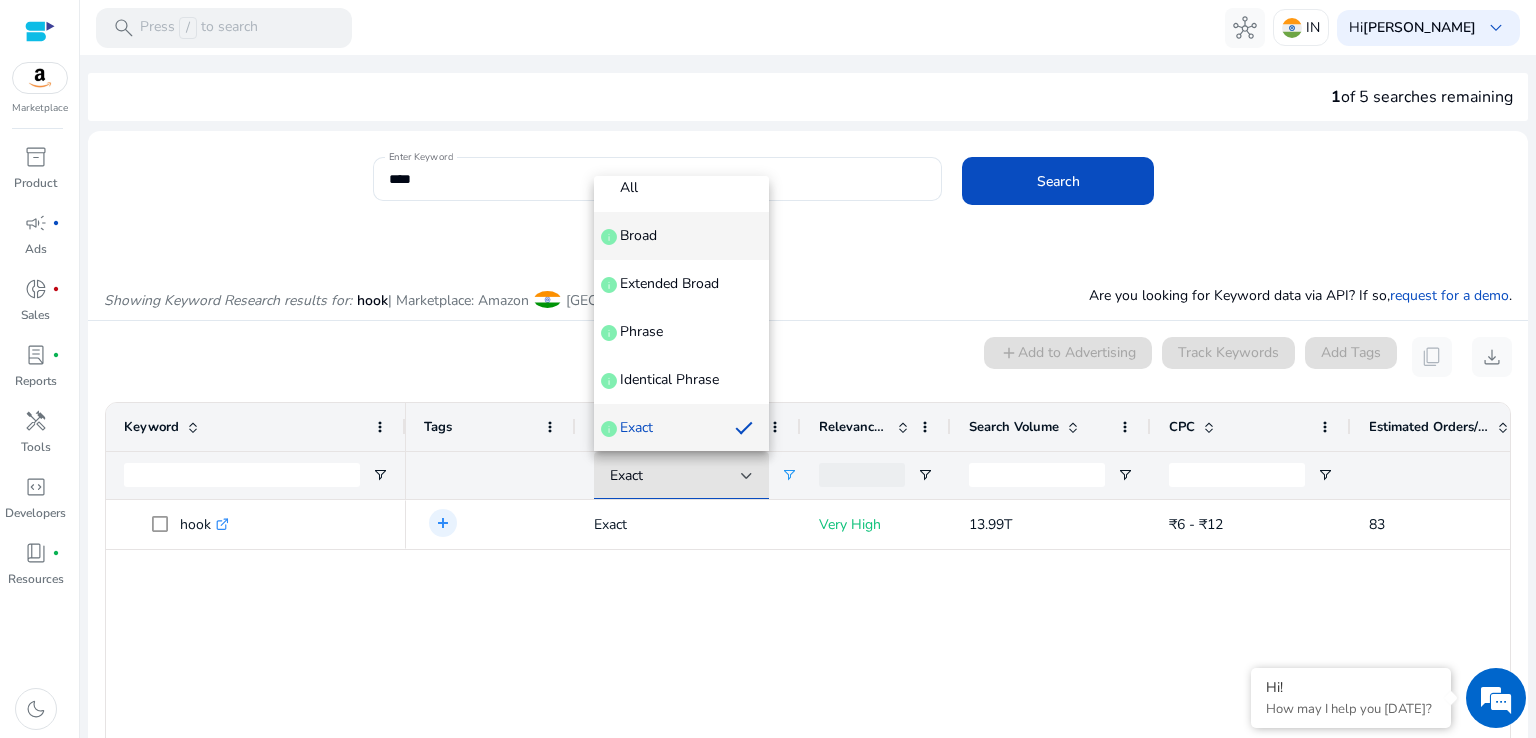 click on "Broad" at bounding box center [638, 236] 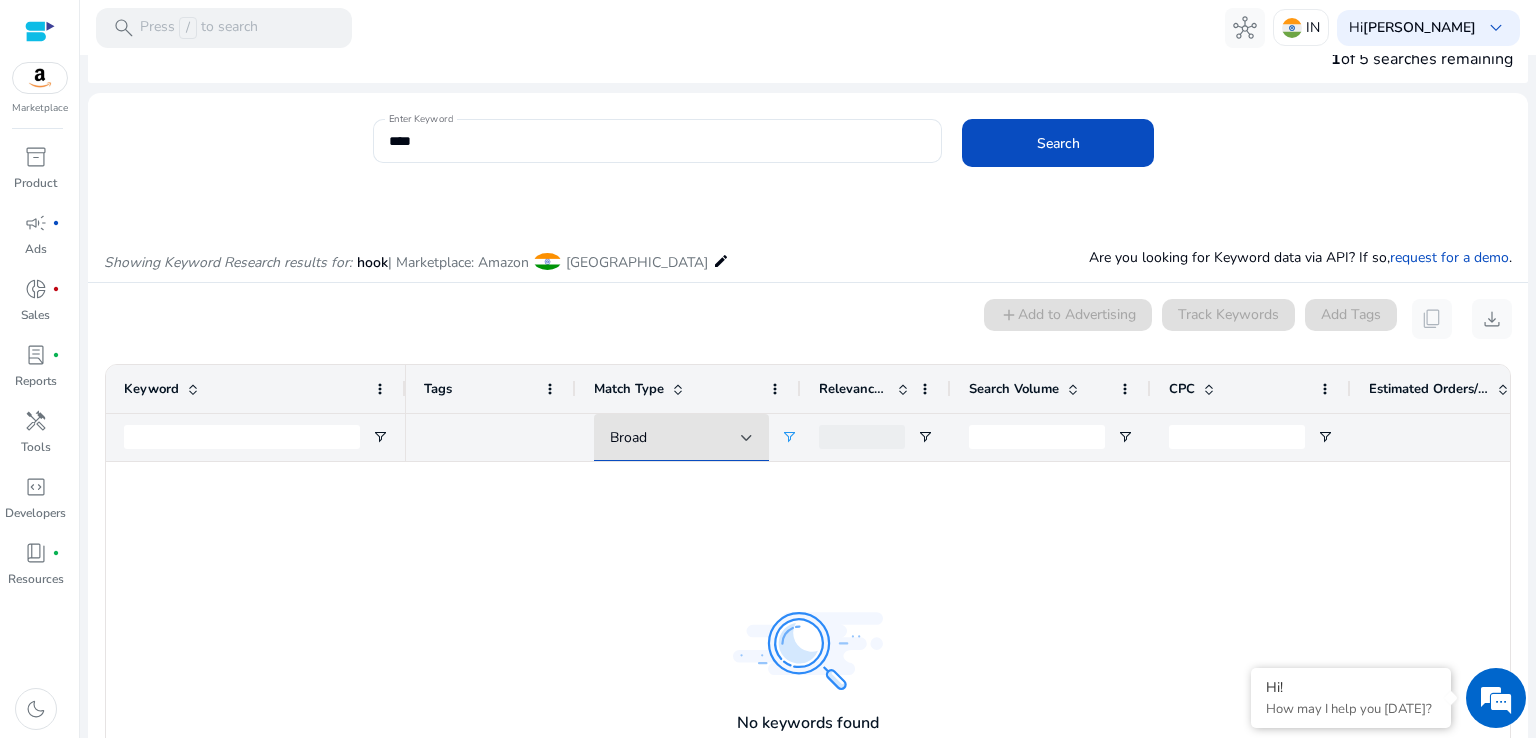 scroll, scrollTop: 0, scrollLeft: 0, axis: both 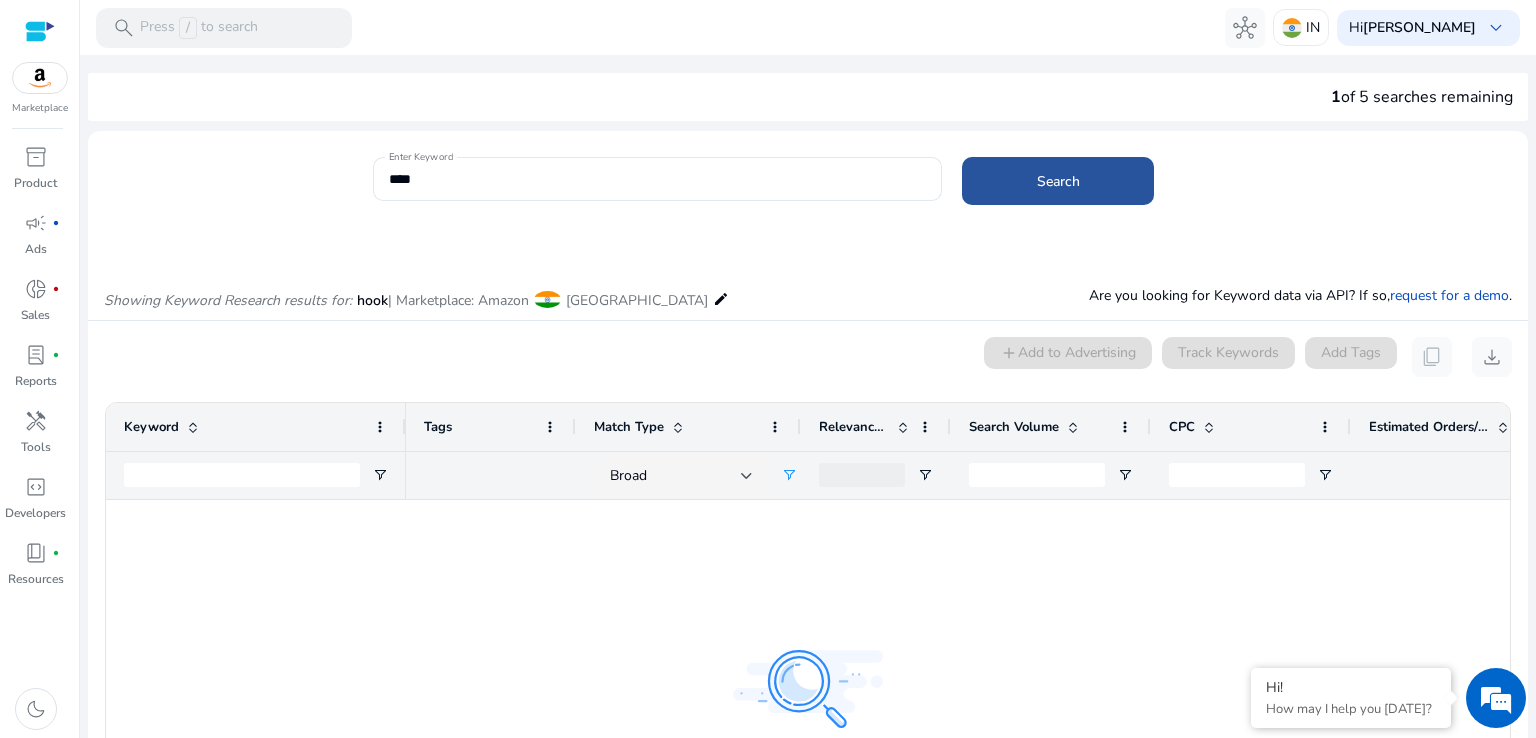 click on "Search" 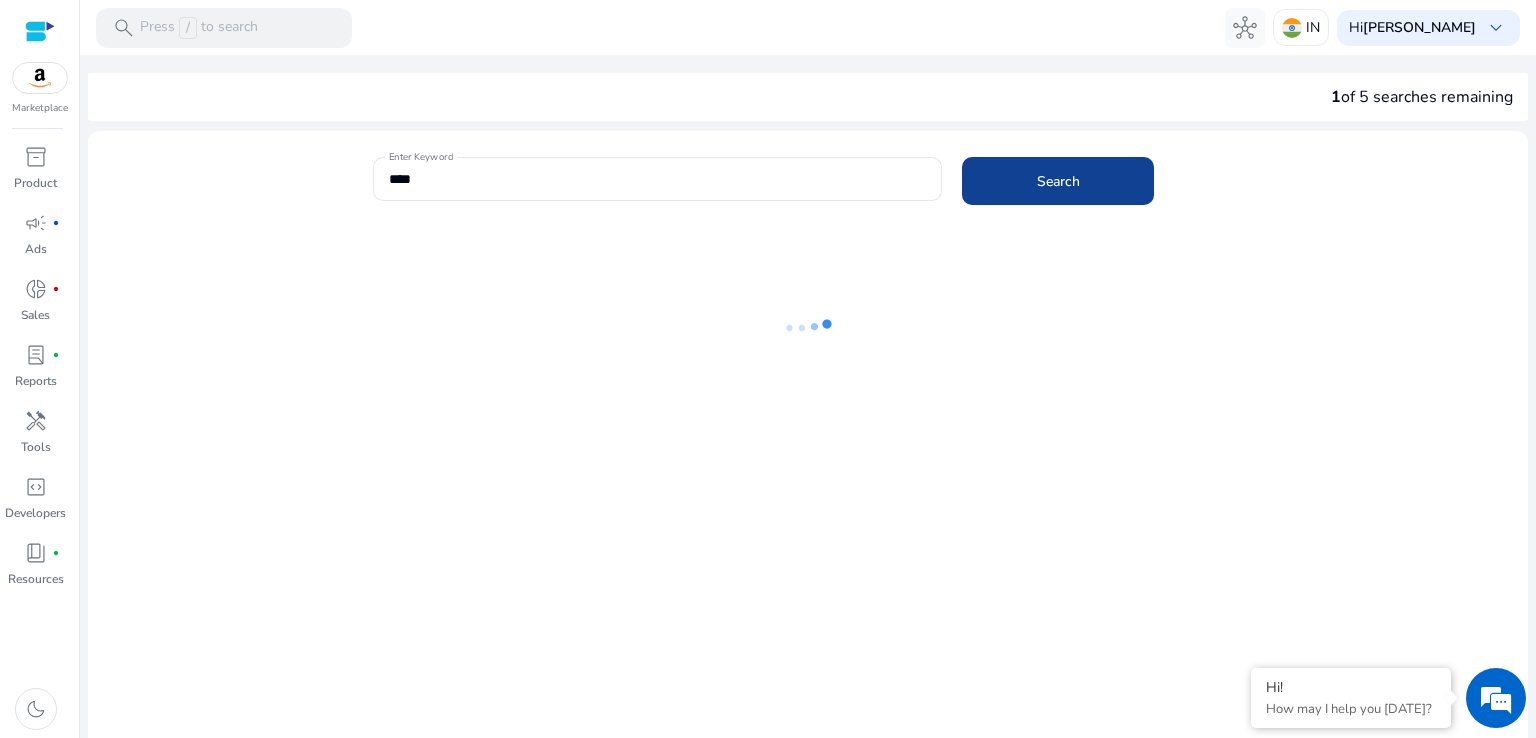 type 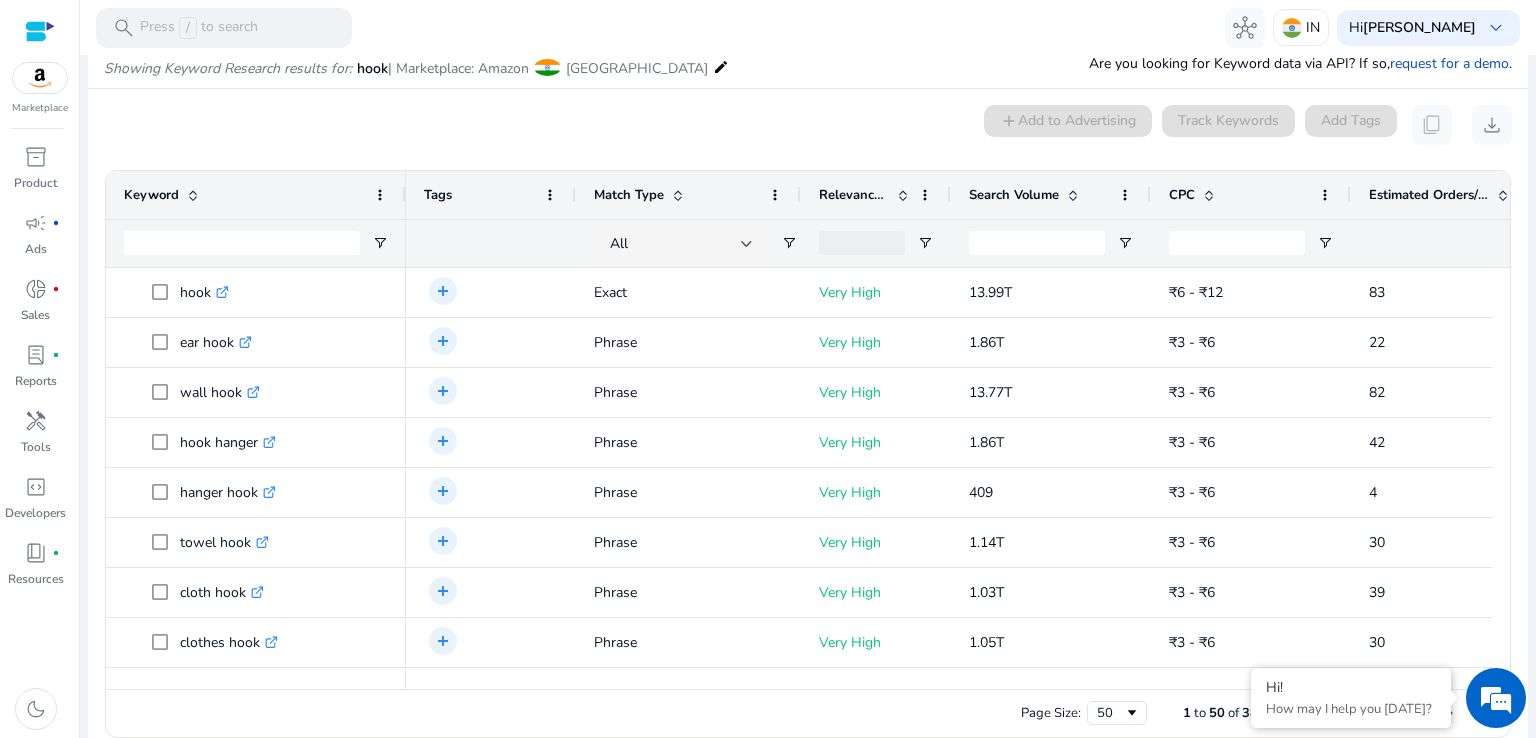 scroll, scrollTop: 258, scrollLeft: 0, axis: vertical 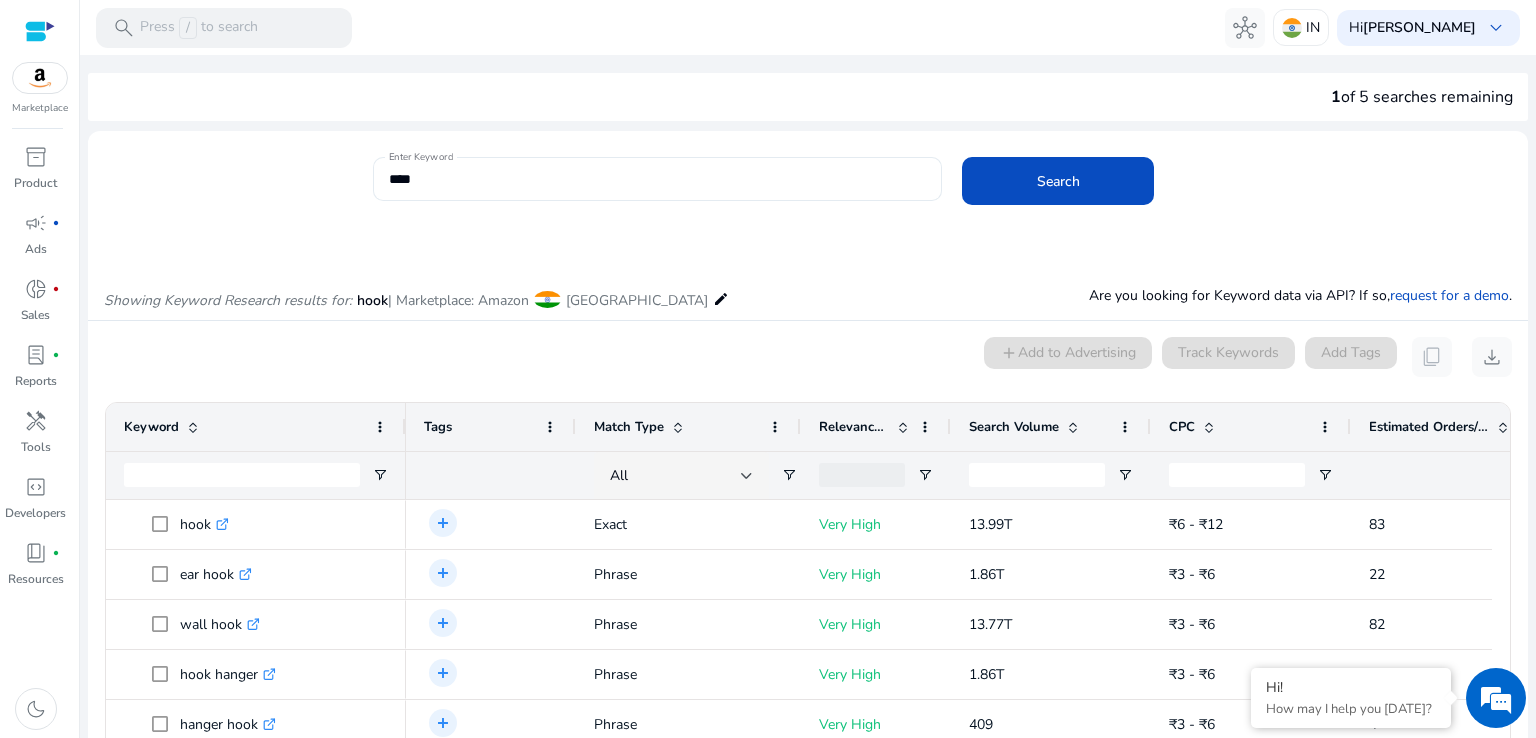 click on "****" 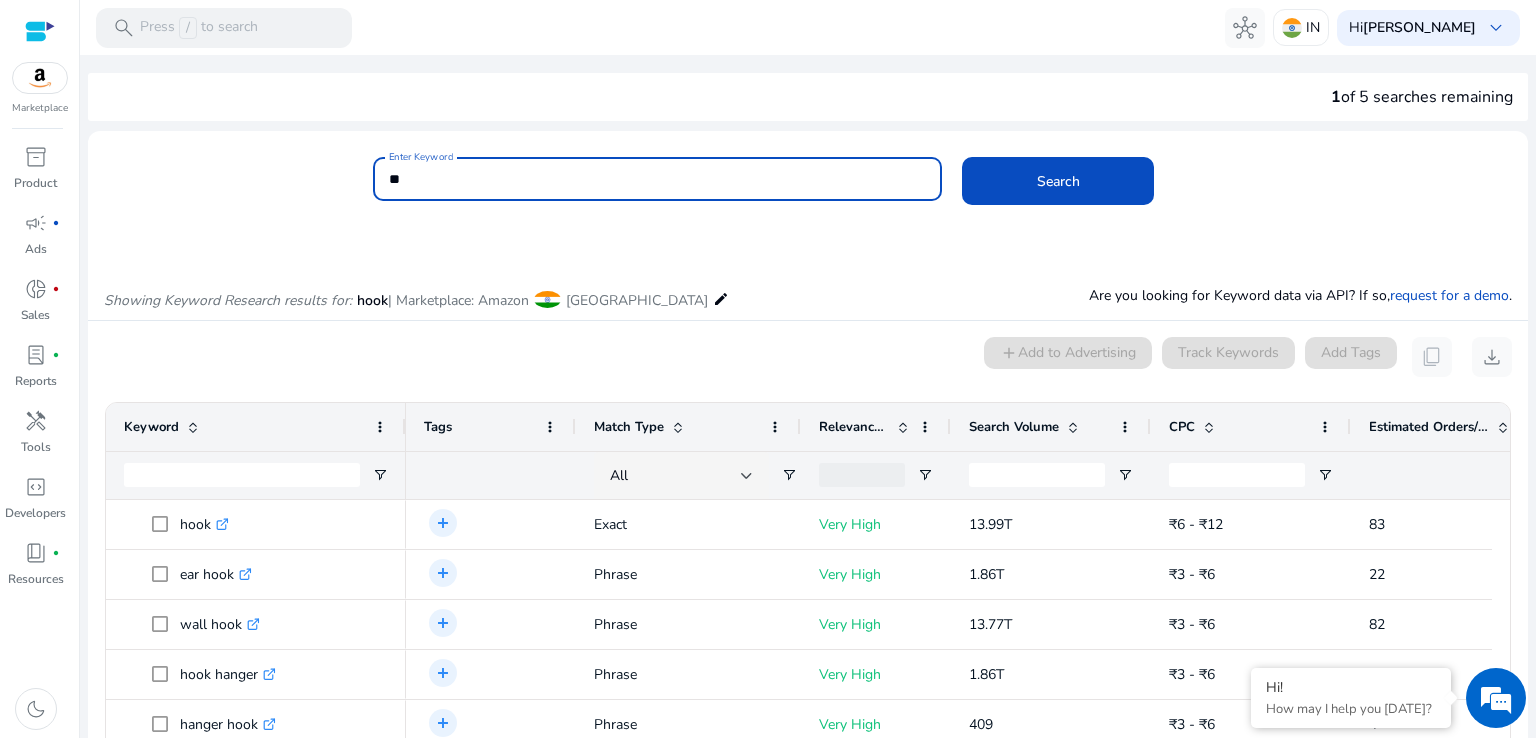 type on "*" 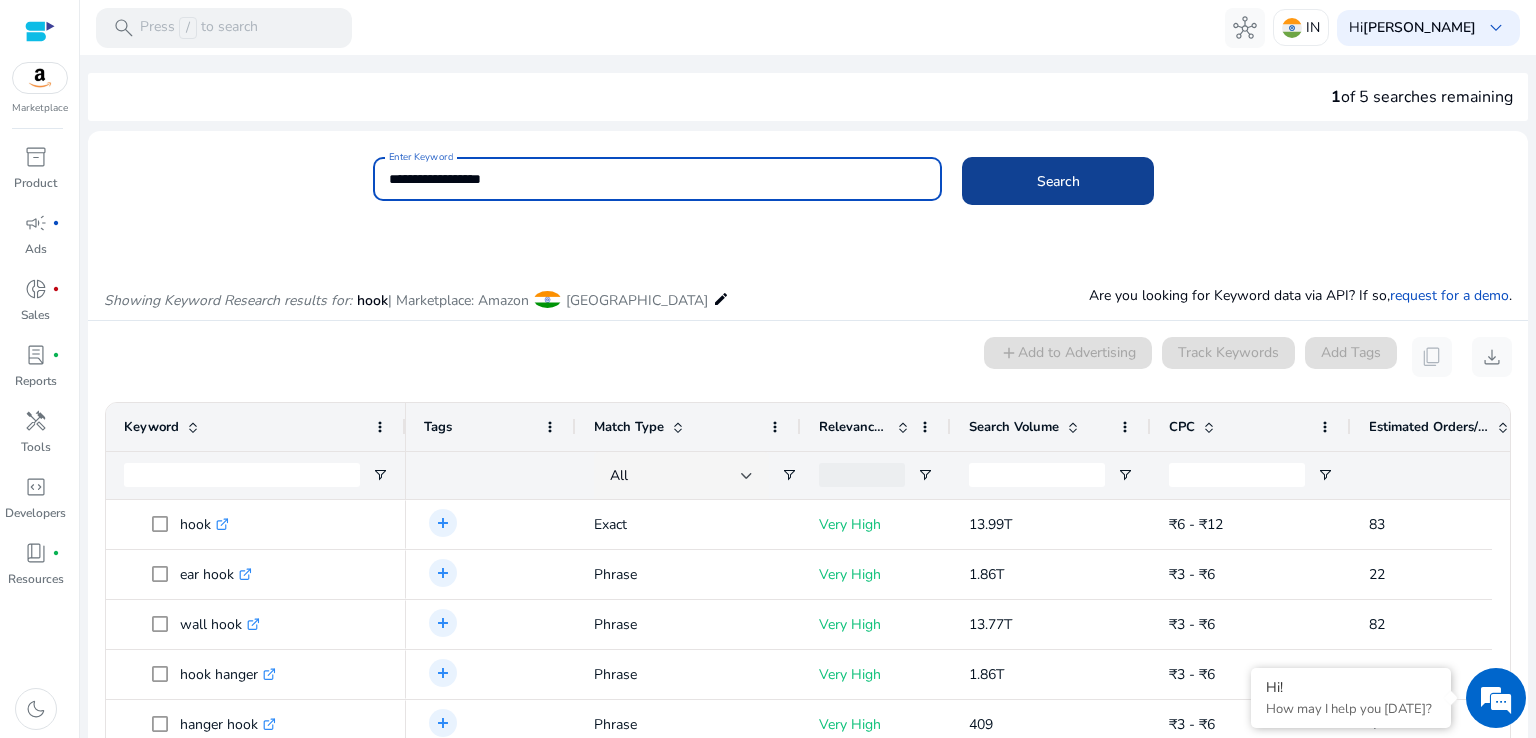 click on "Search" 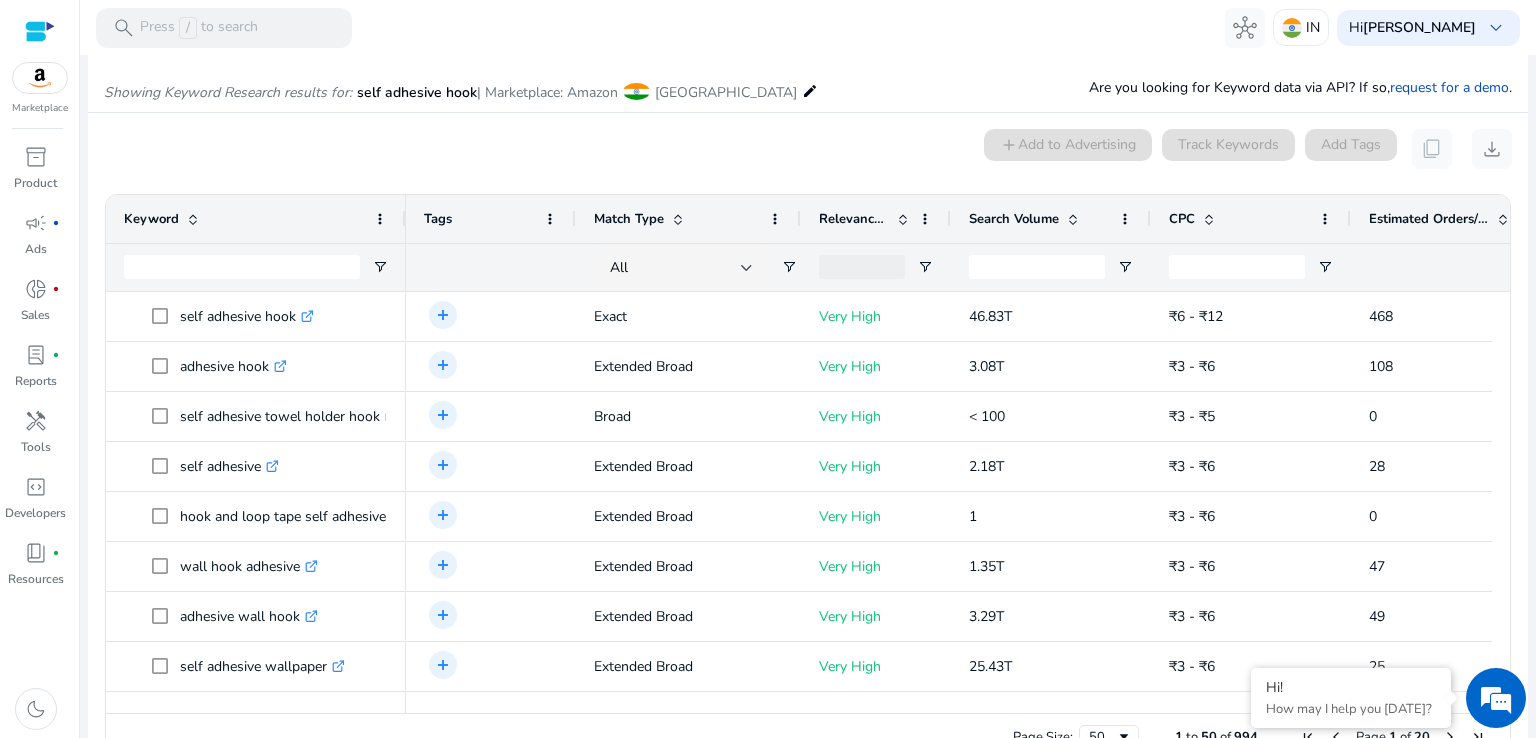 scroll, scrollTop: 238, scrollLeft: 0, axis: vertical 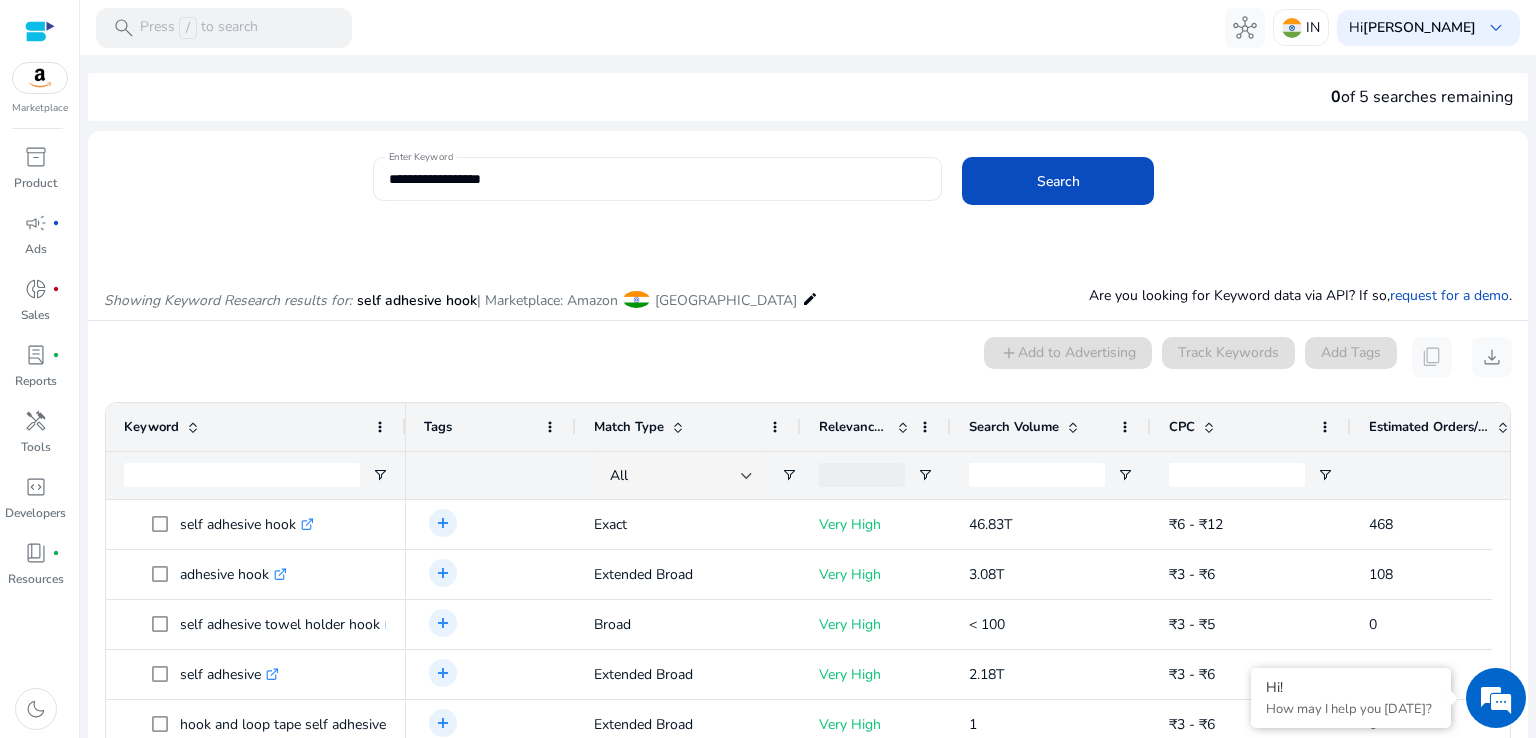 click on "**********" 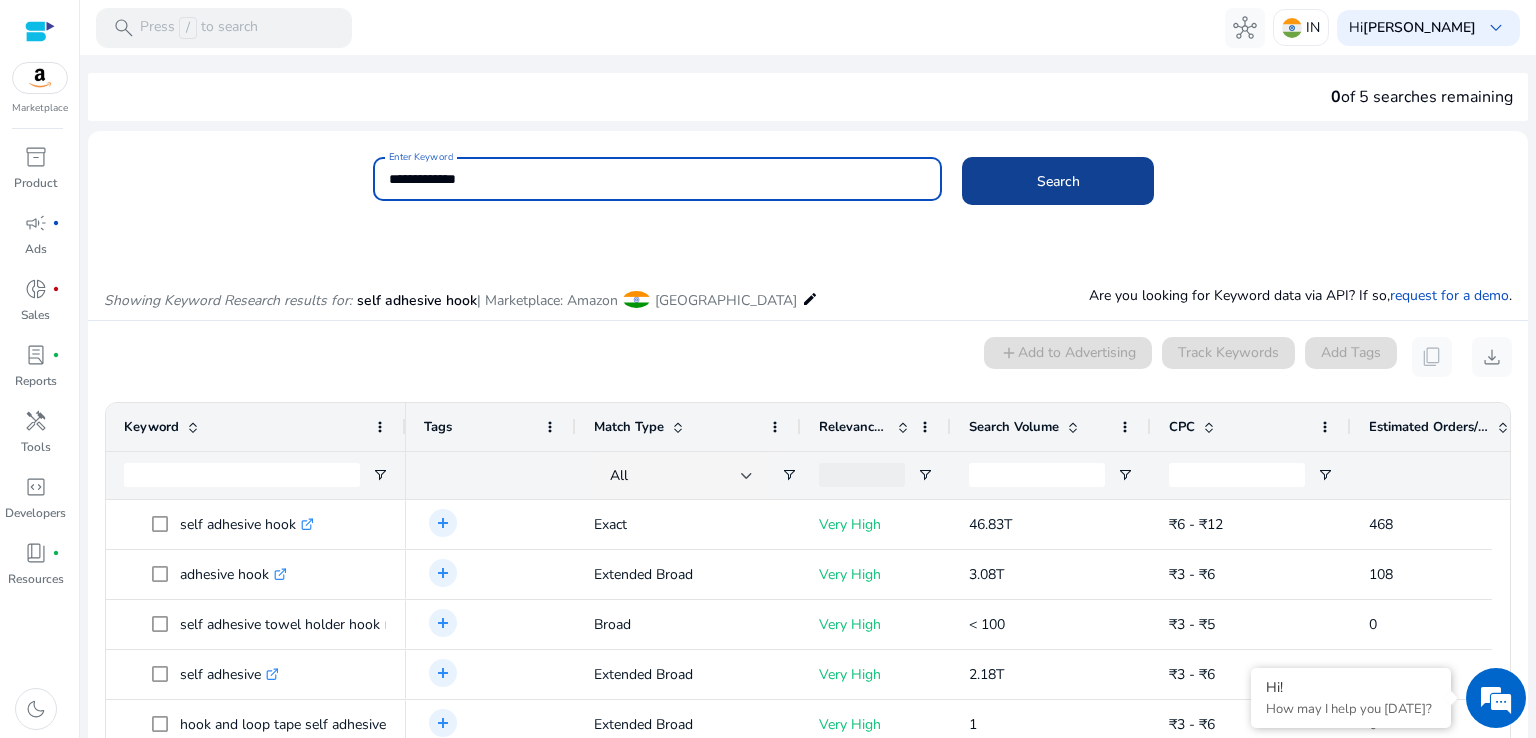 type on "**********" 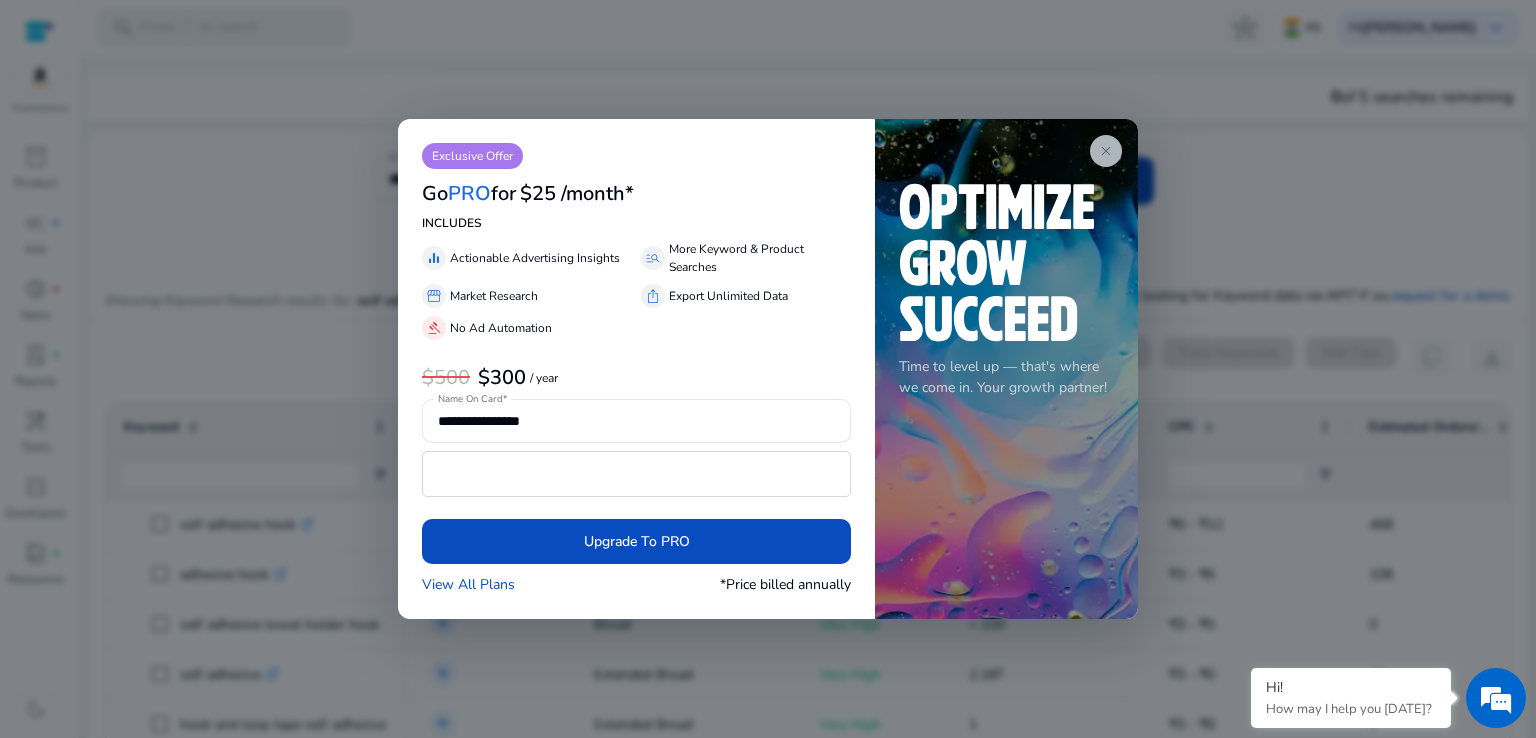 click on "close" at bounding box center [1106, 151] 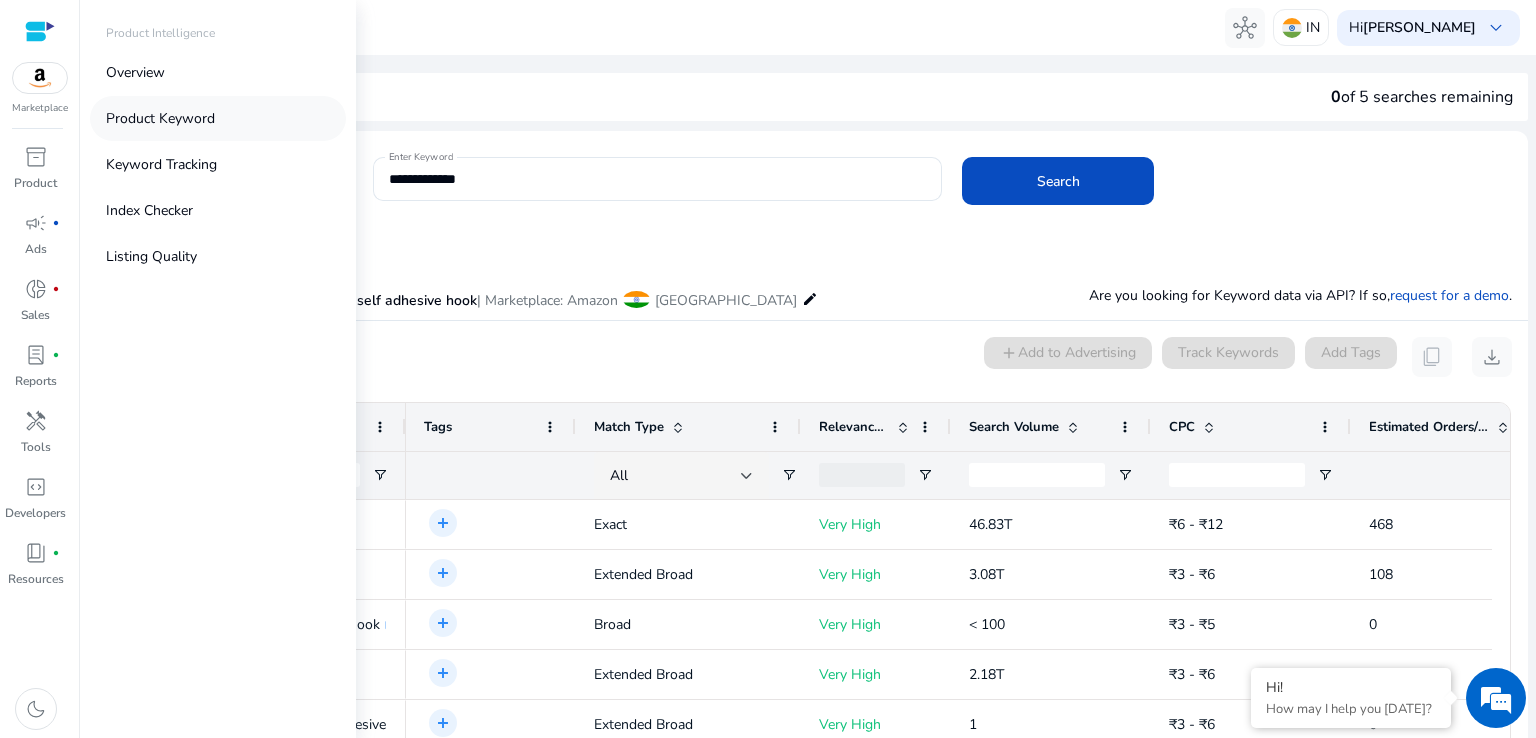click on "Product Keyword" at bounding box center (218, 118) 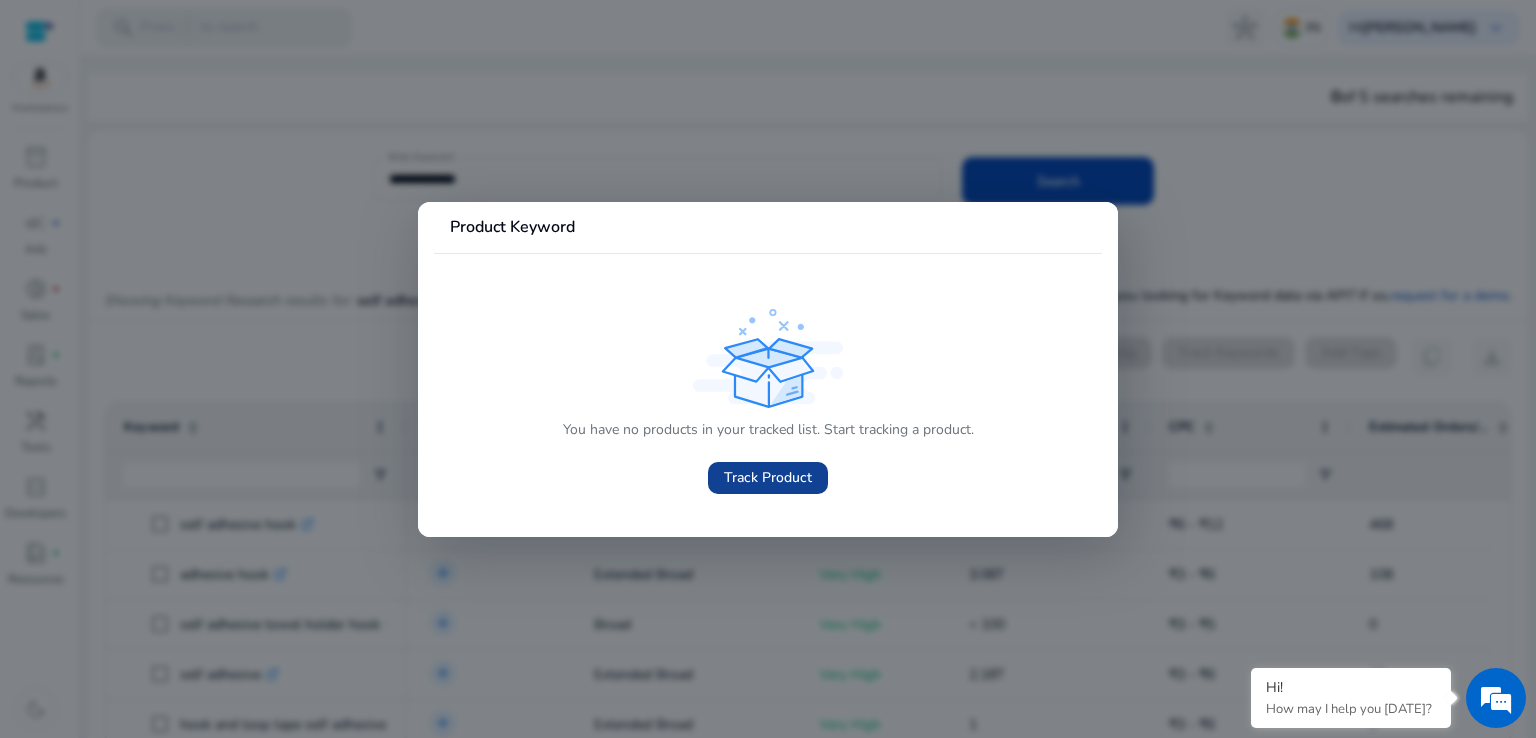 click 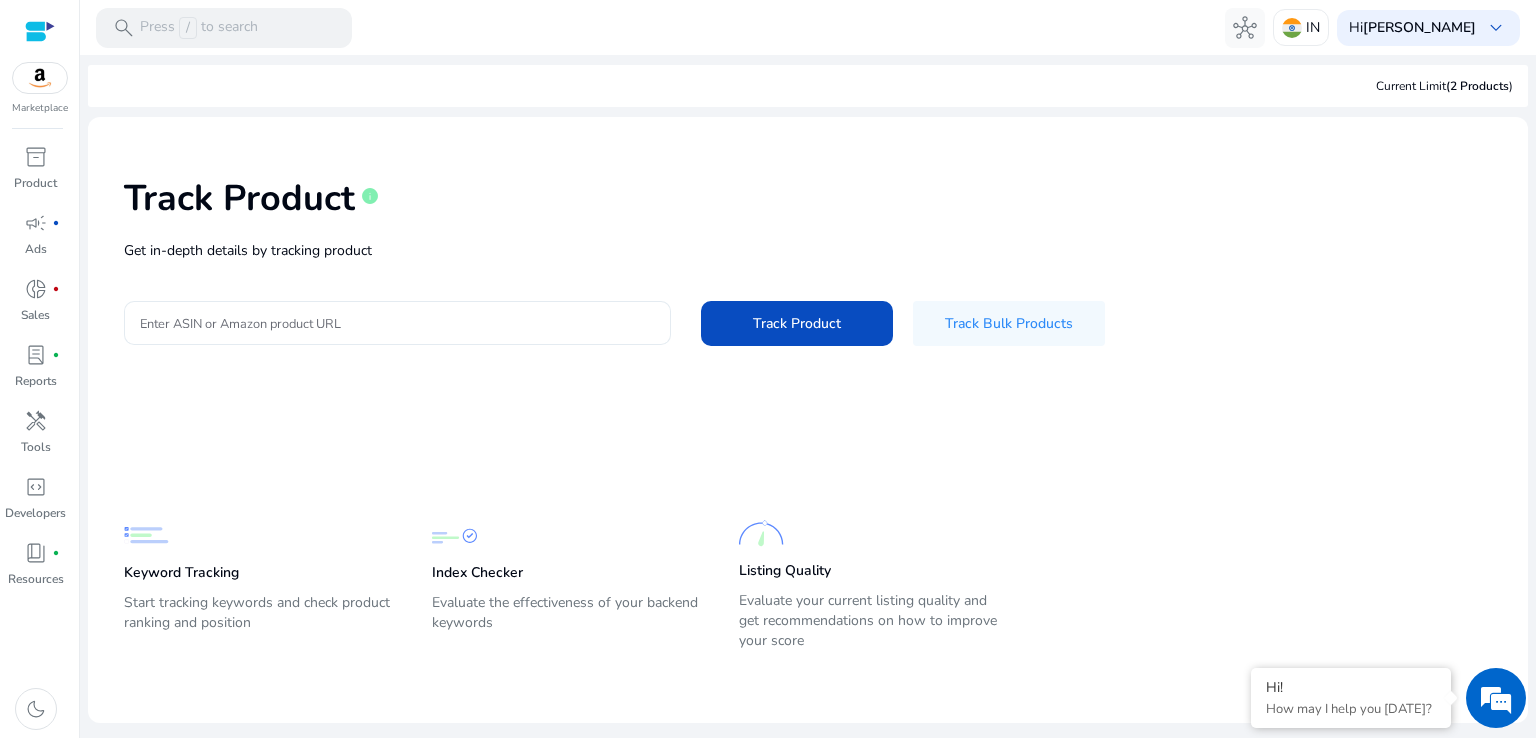 click on "Enter ASIN or Amazon product URL" at bounding box center [397, 323] 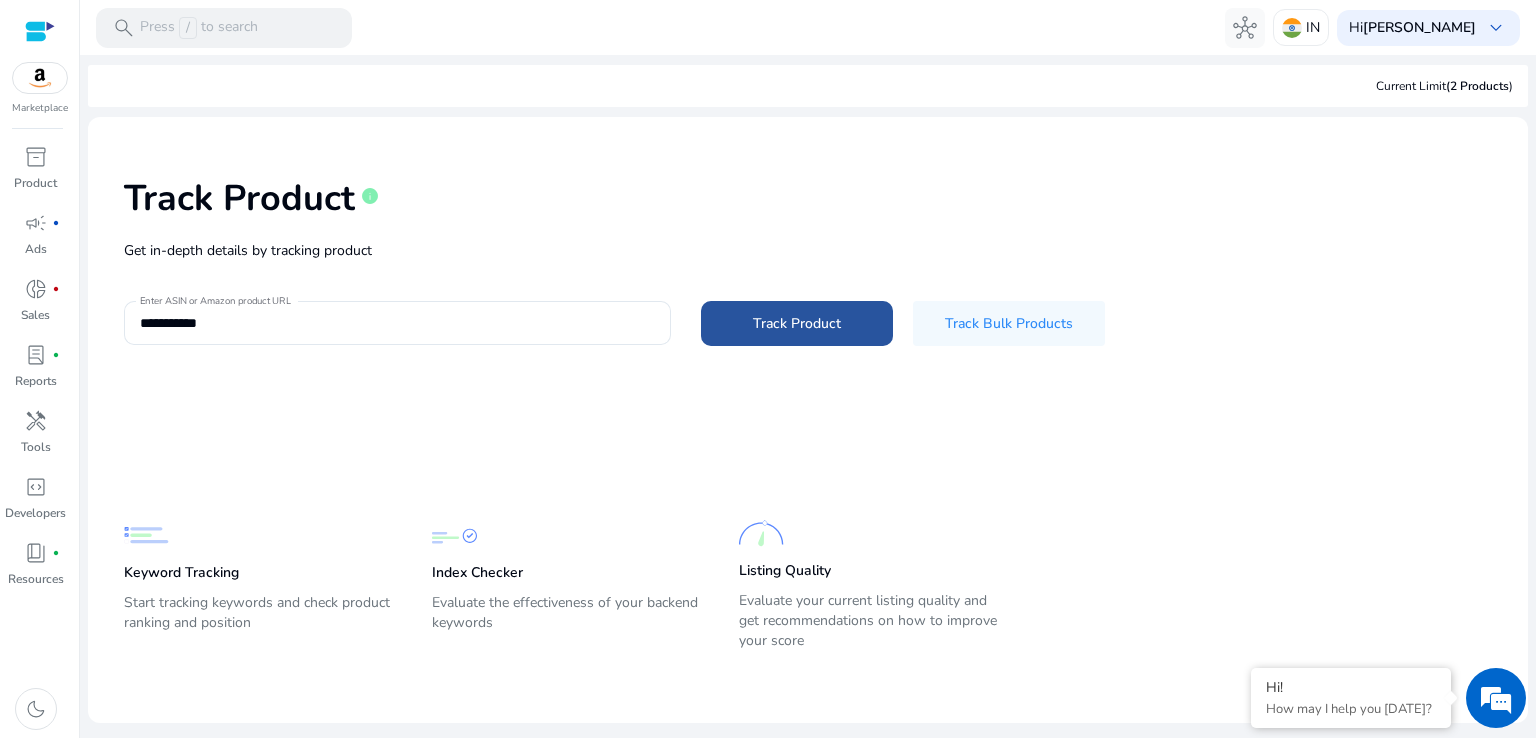 click 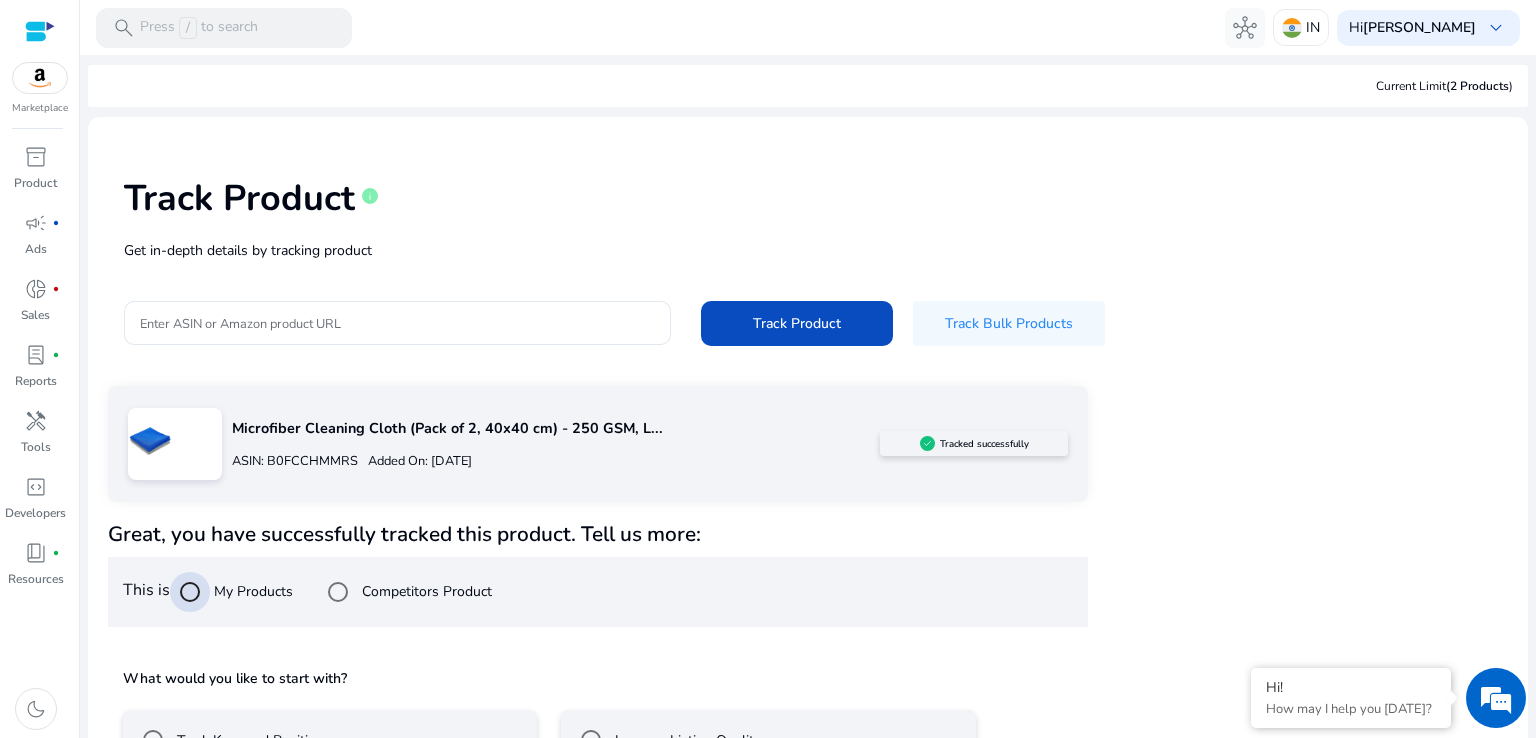 scroll, scrollTop: 136, scrollLeft: 0, axis: vertical 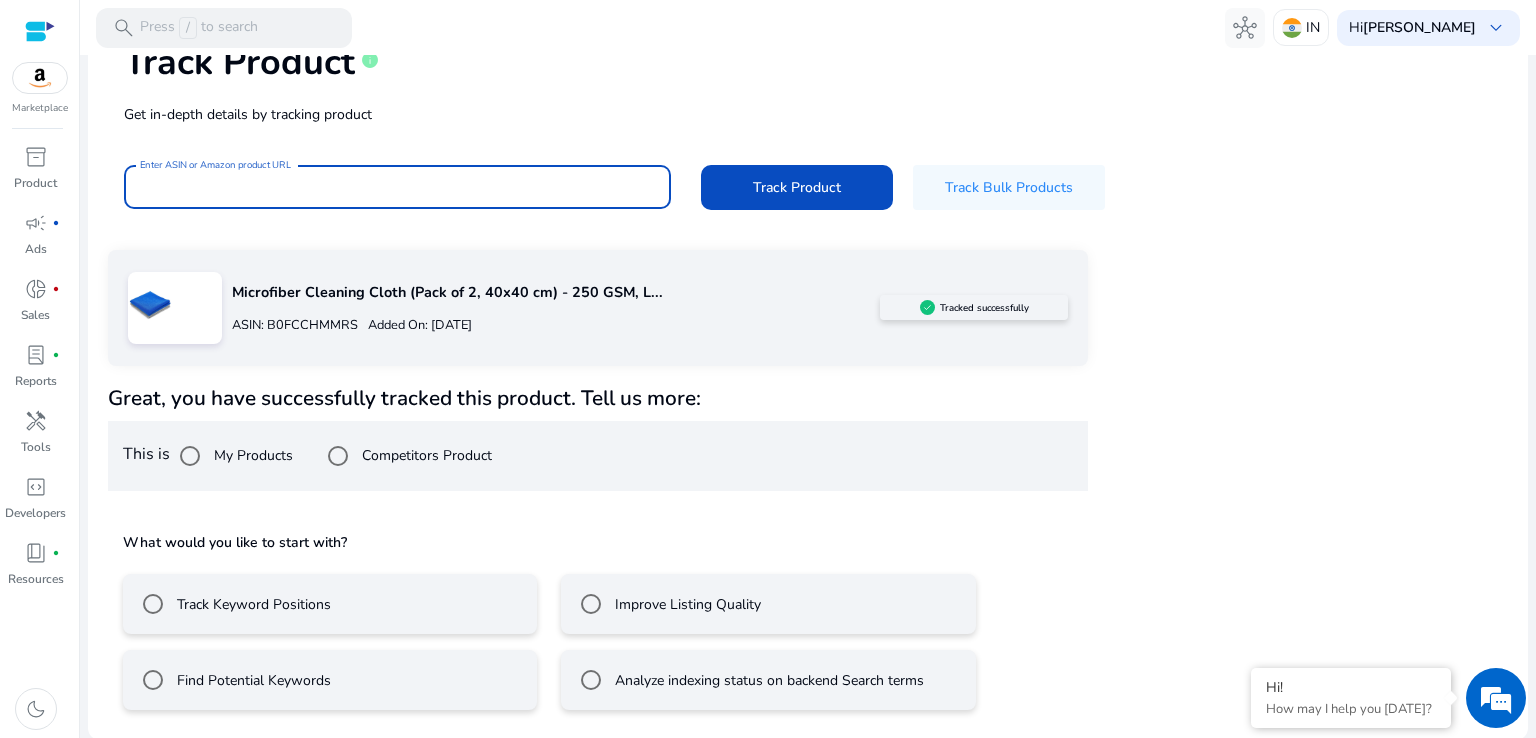 click on "Enter ASIN or Amazon product URL" at bounding box center [397, 187] 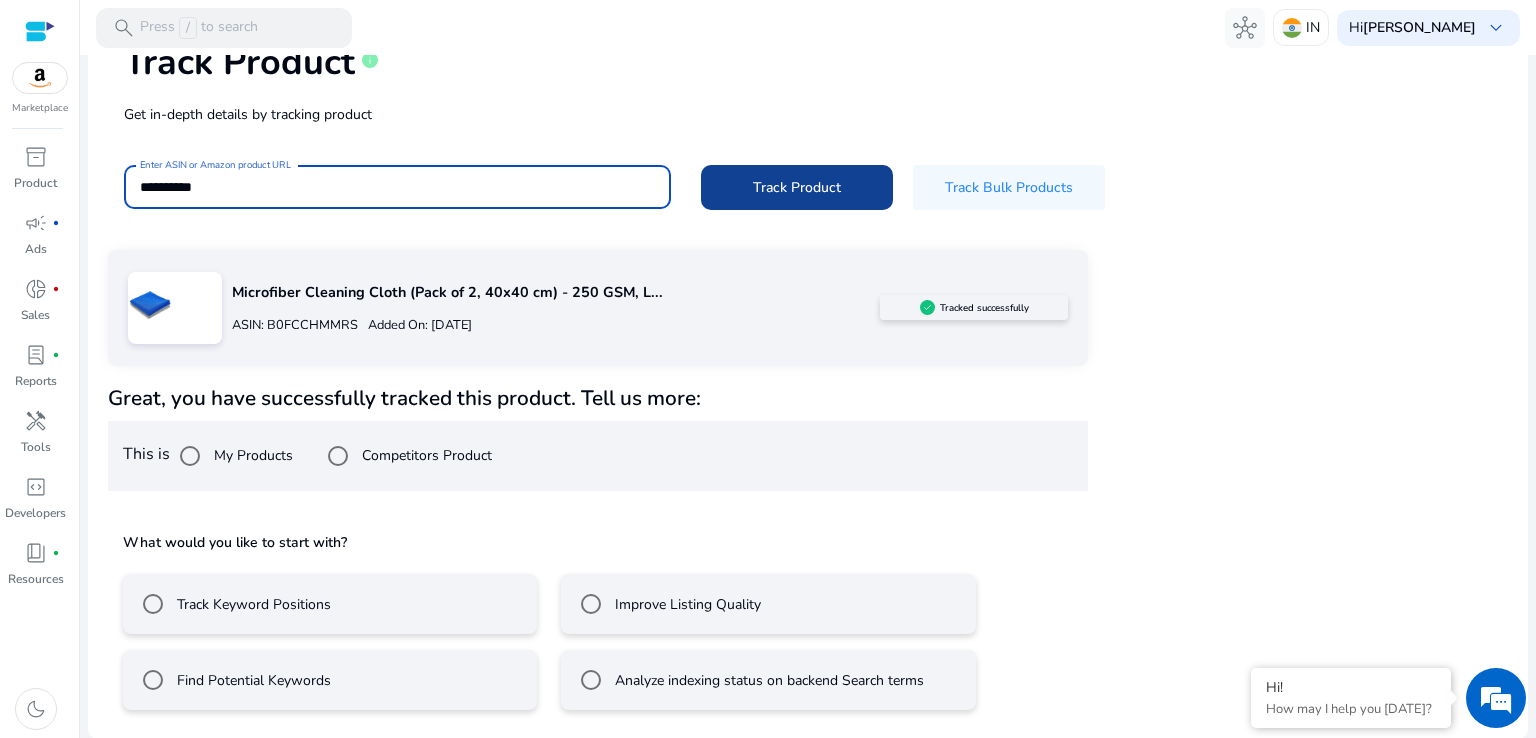 type on "**********" 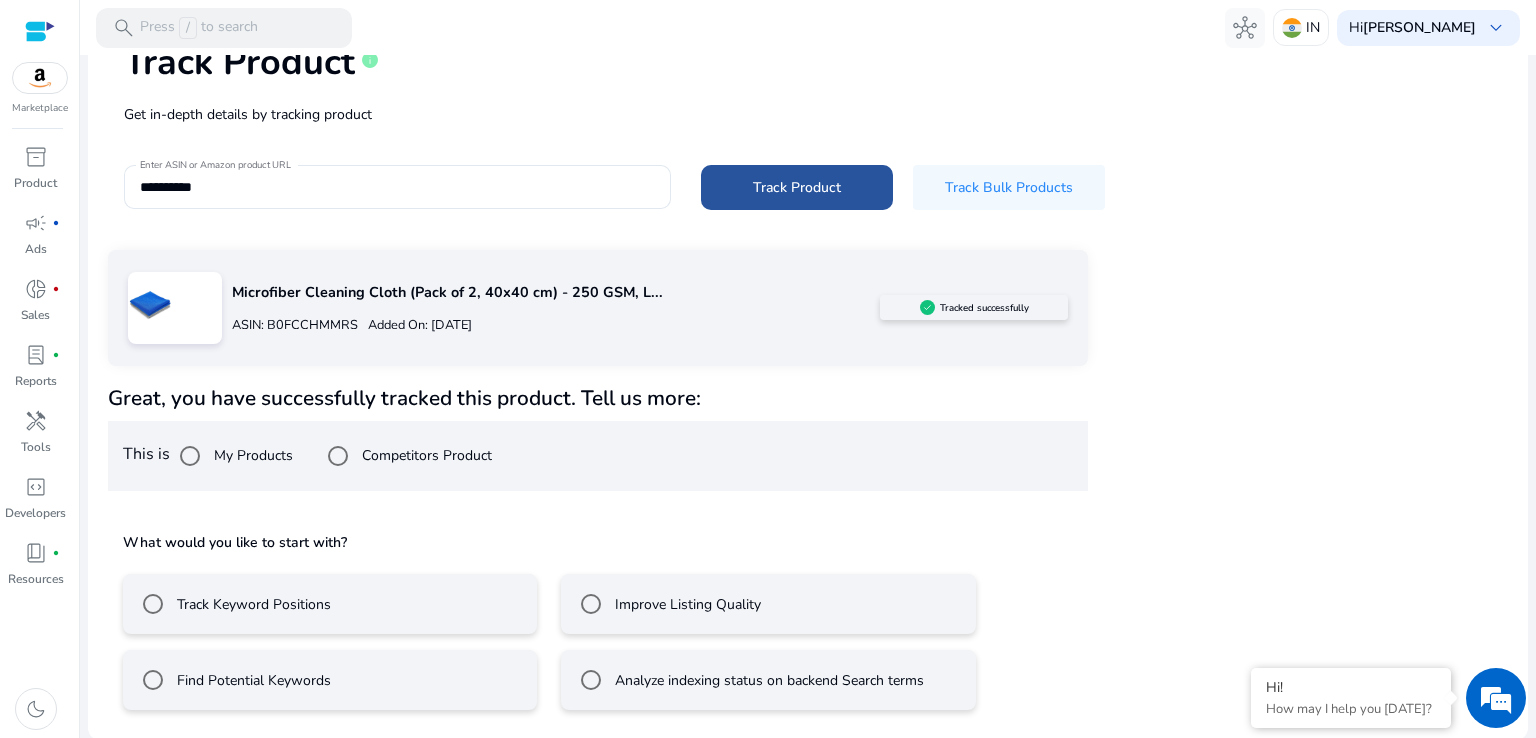click 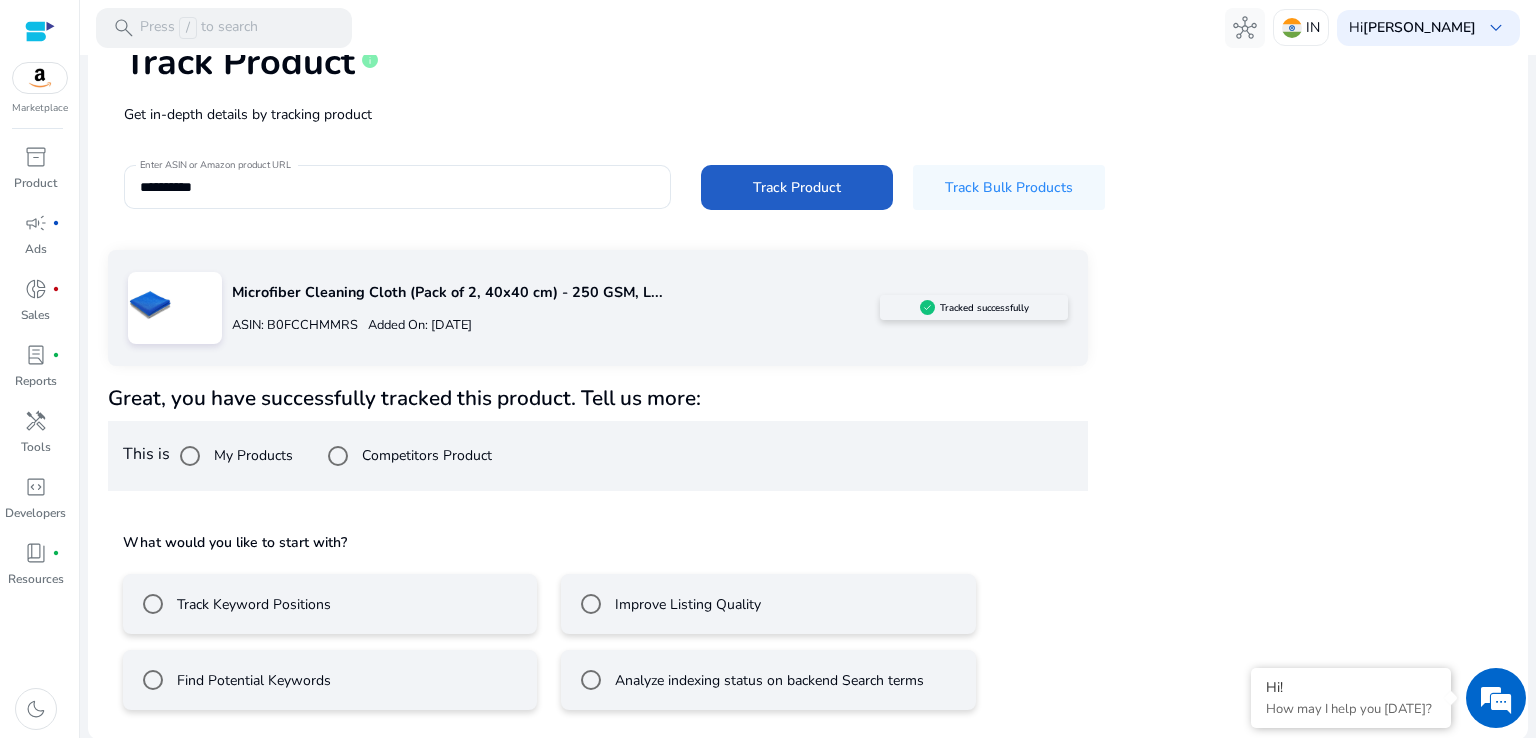 scroll, scrollTop: 0, scrollLeft: 0, axis: both 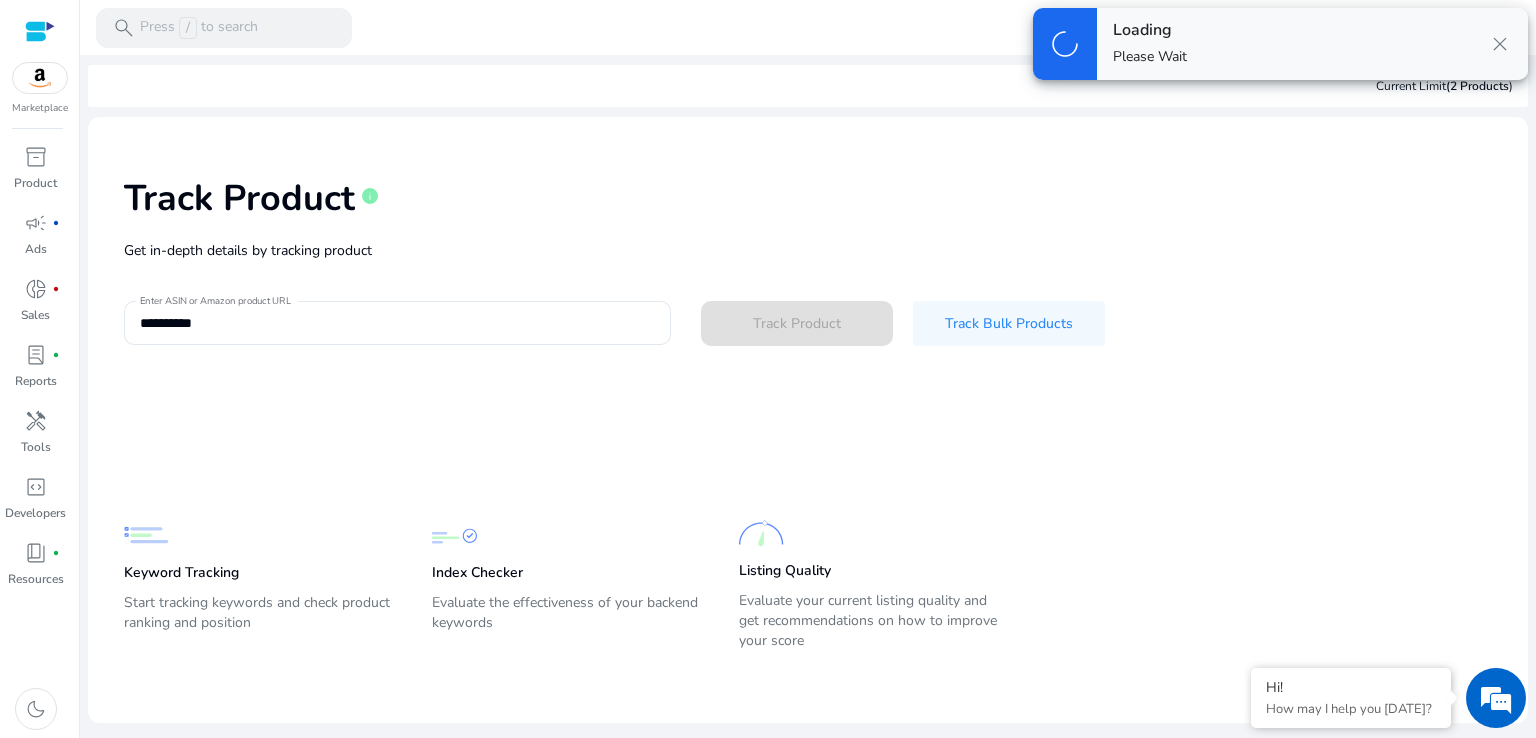 type 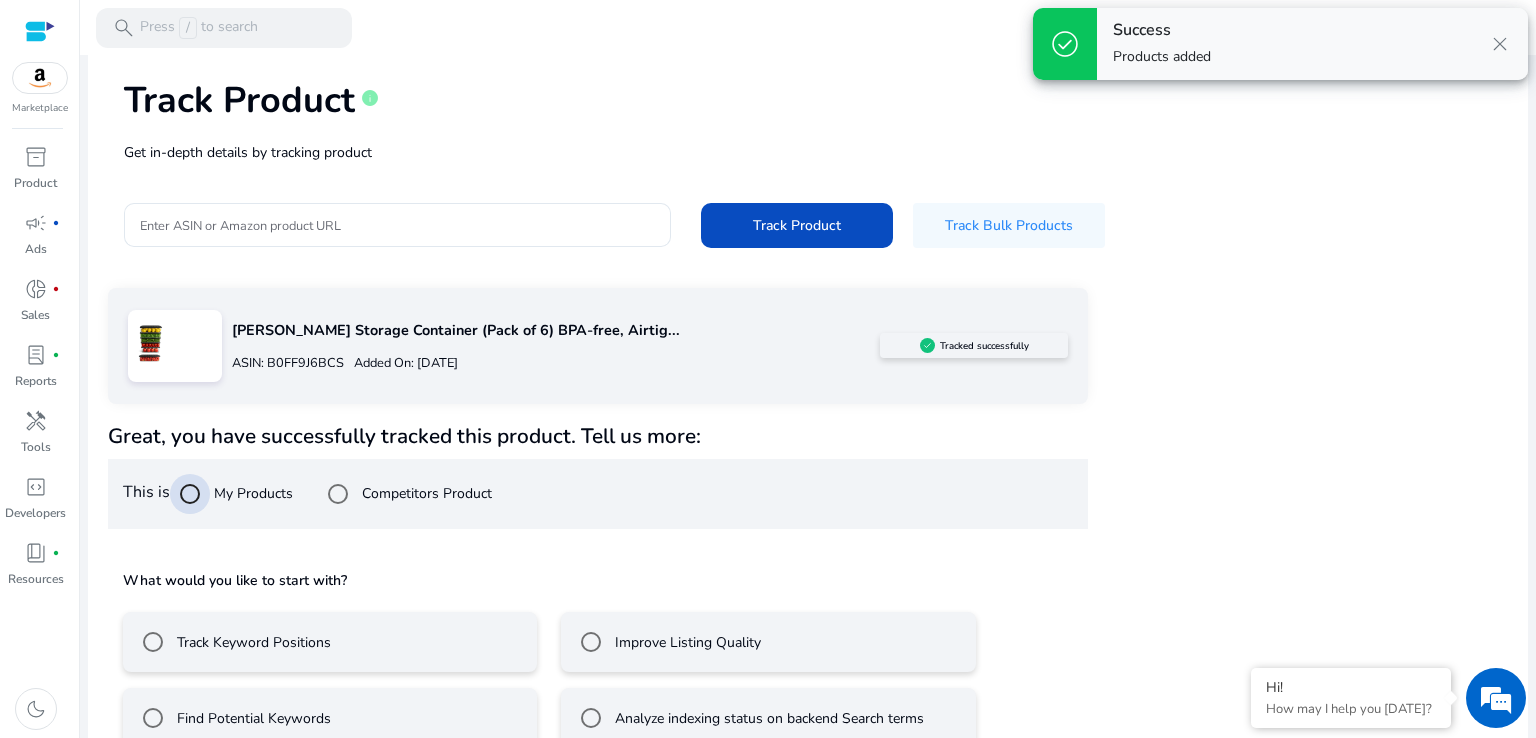 scroll, scrollTop: 136, scrollLeft: 0, axis: vertical 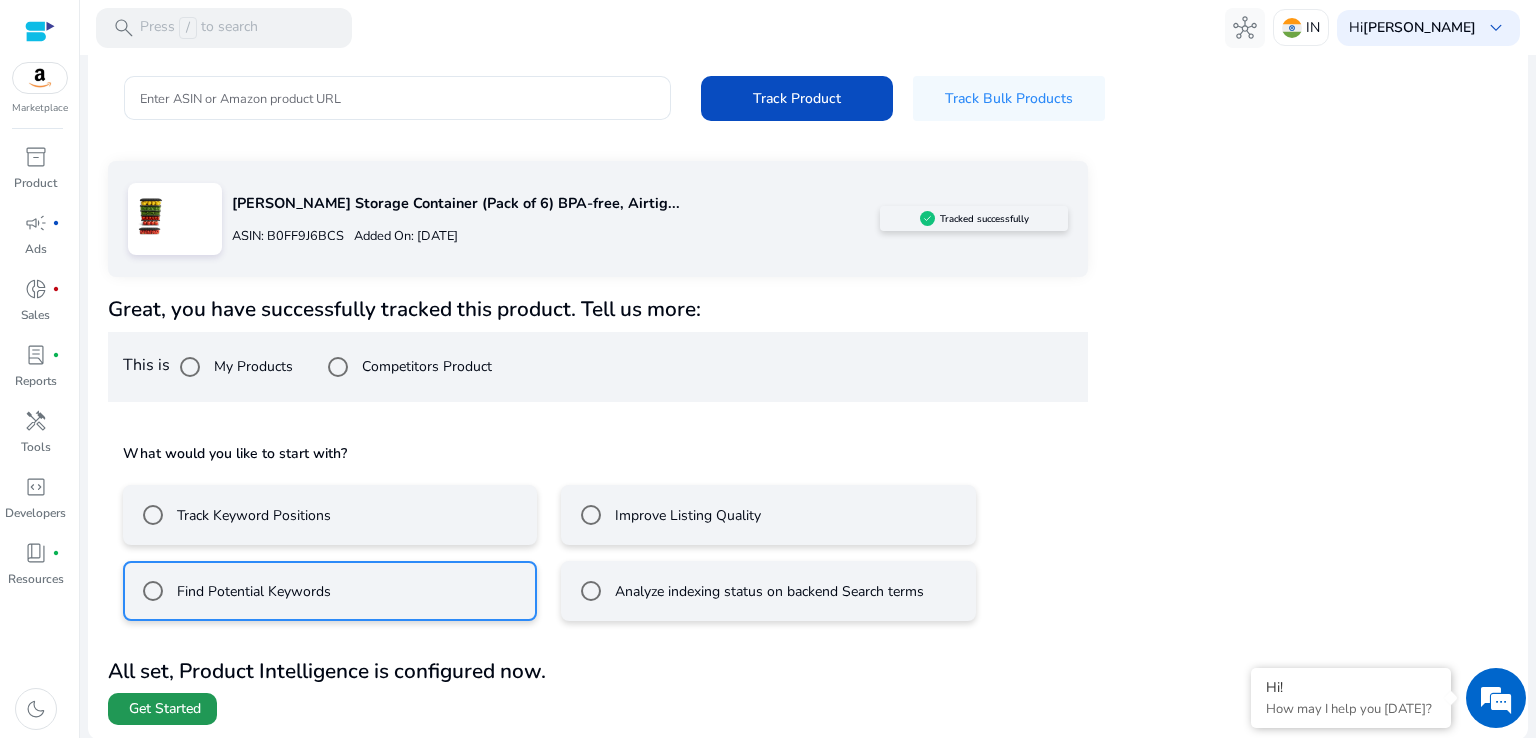 click at bounding box center (162, 709) 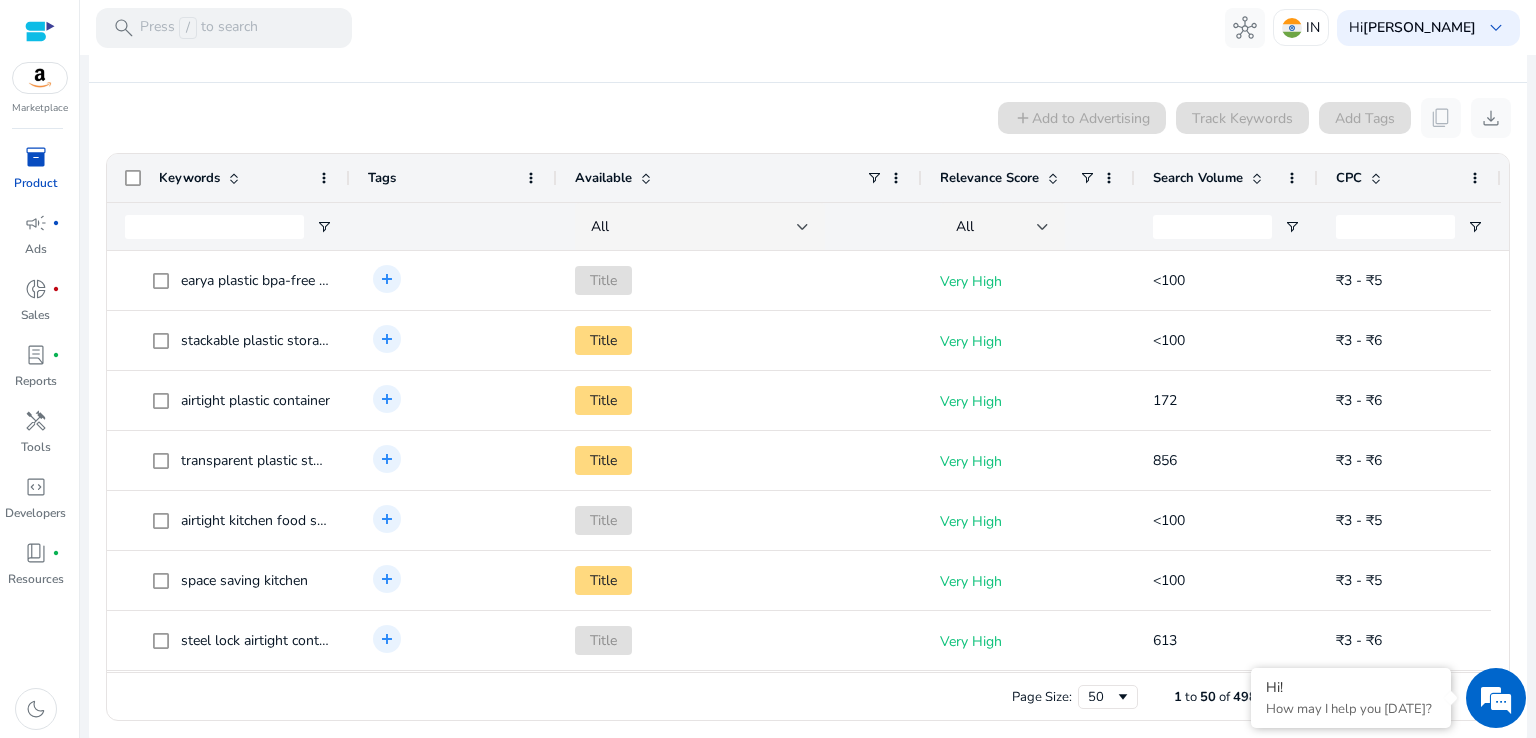 scroll, scrollTop: 373, scrollLeft: 0, axis: vertical 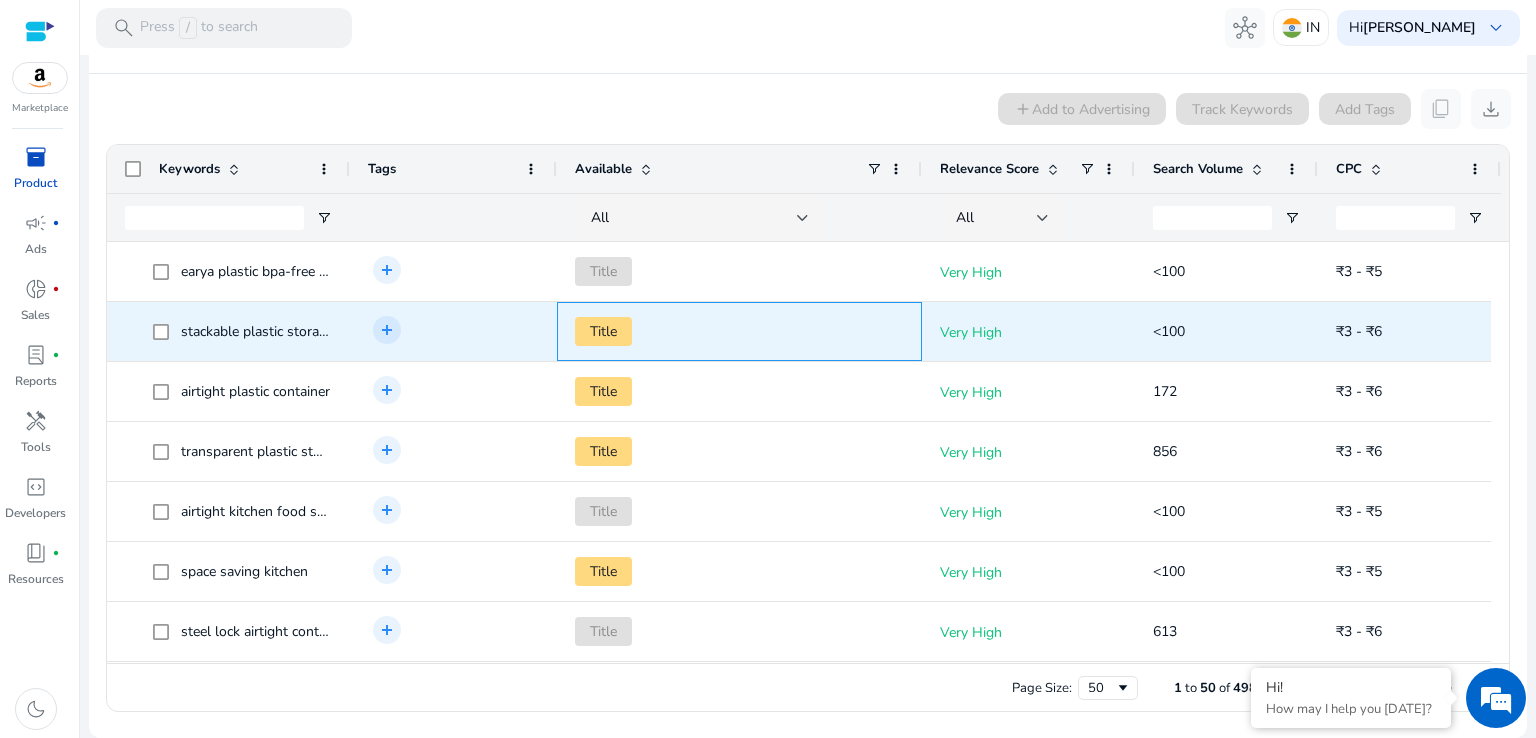 click on "Title" 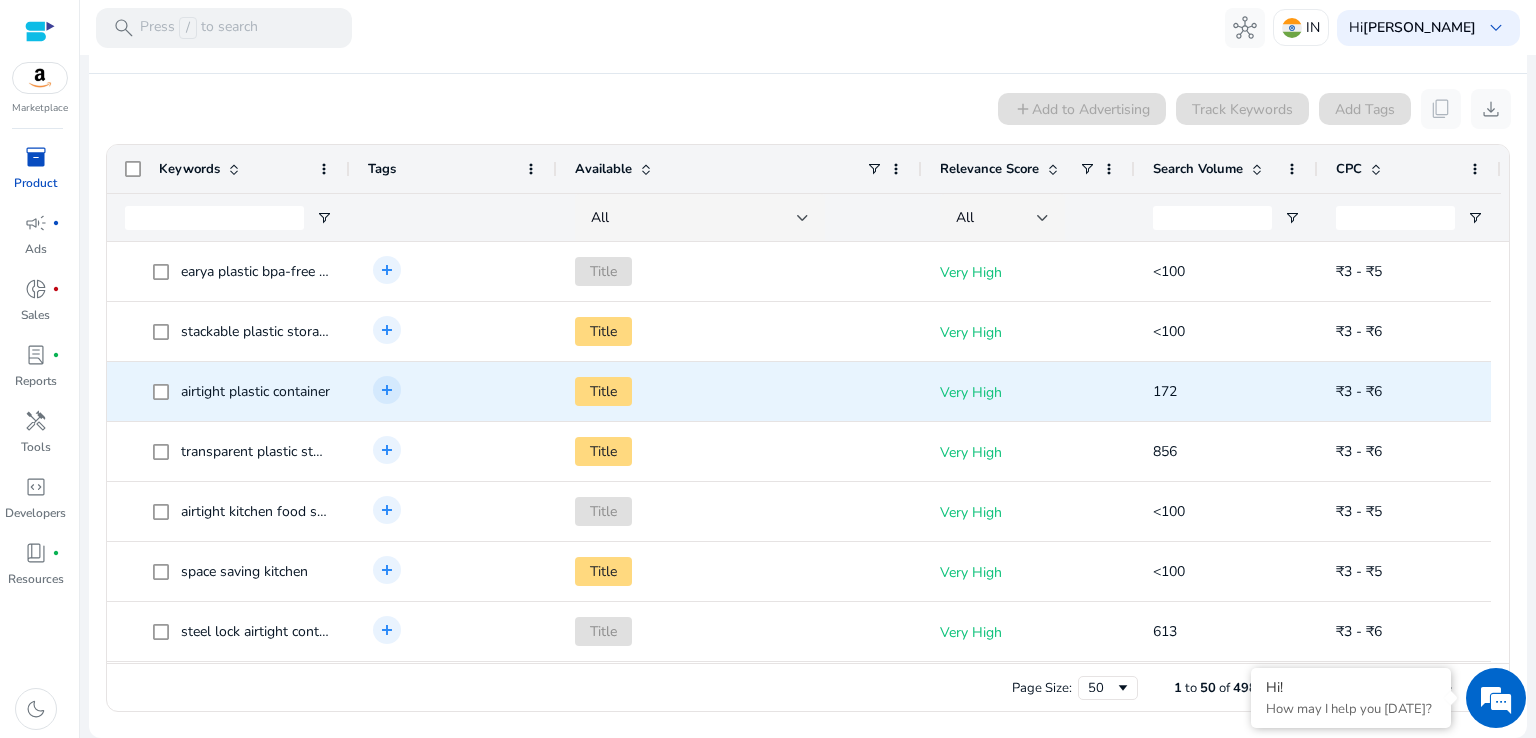 click on "airtight plastic container" 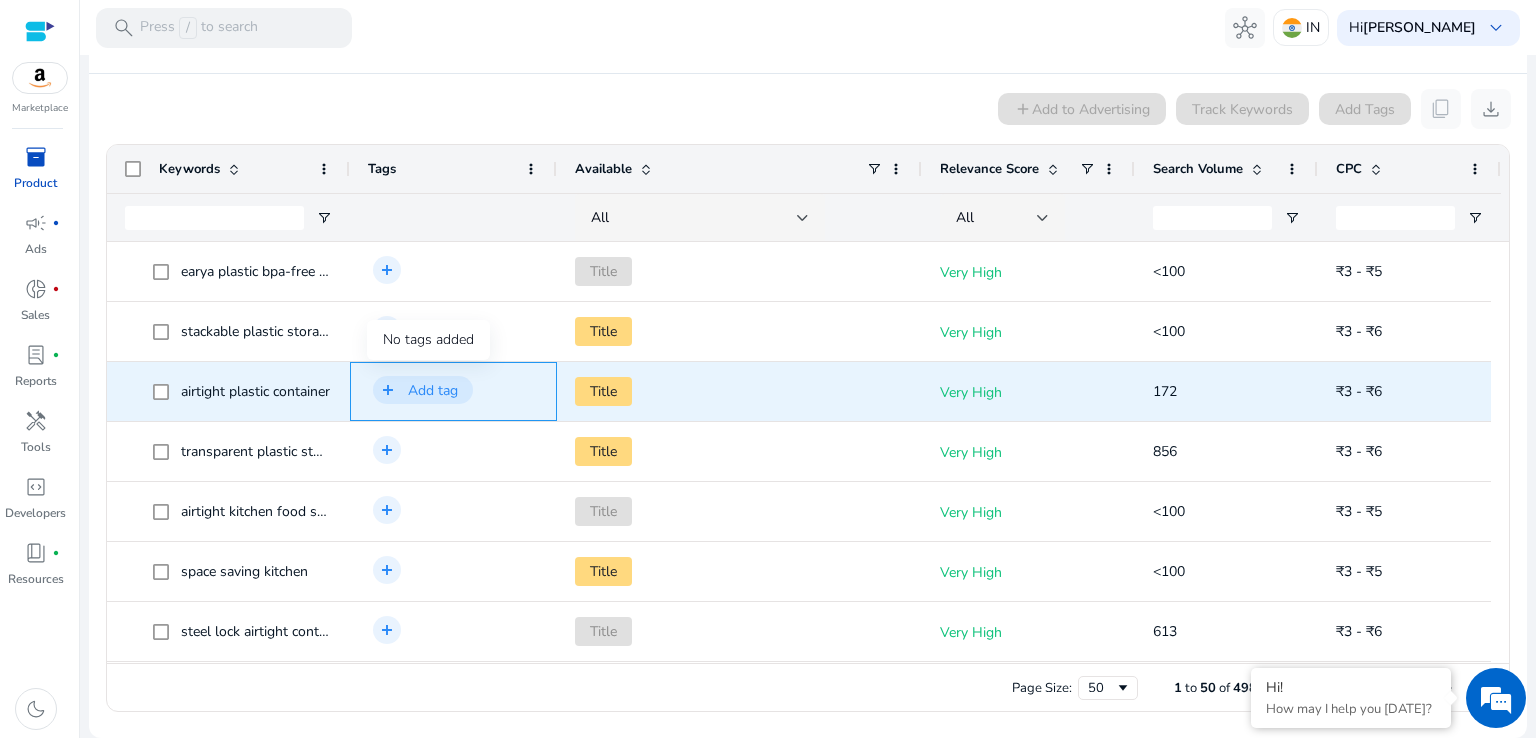 click on "add" 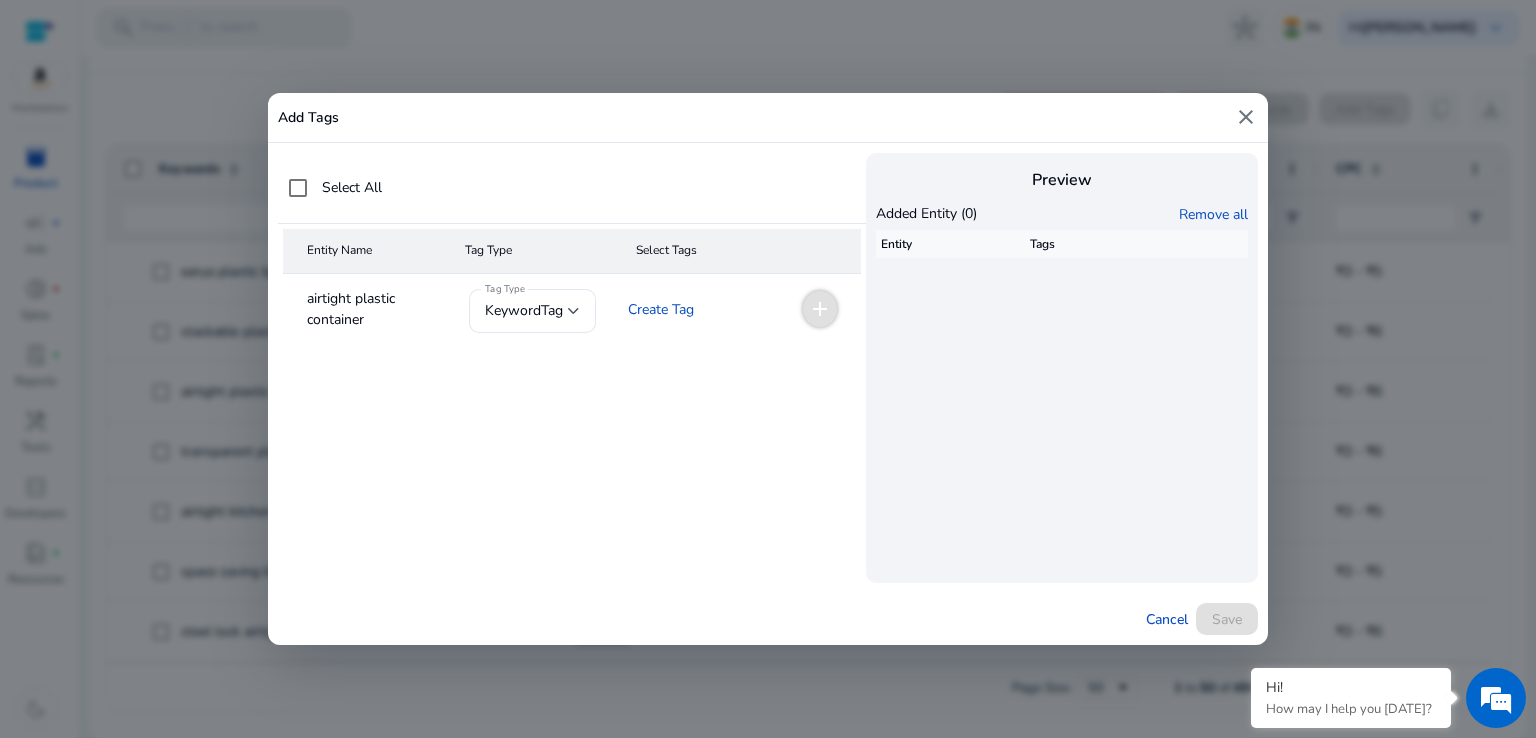 click on "close" at bounding box center (1246, 117) 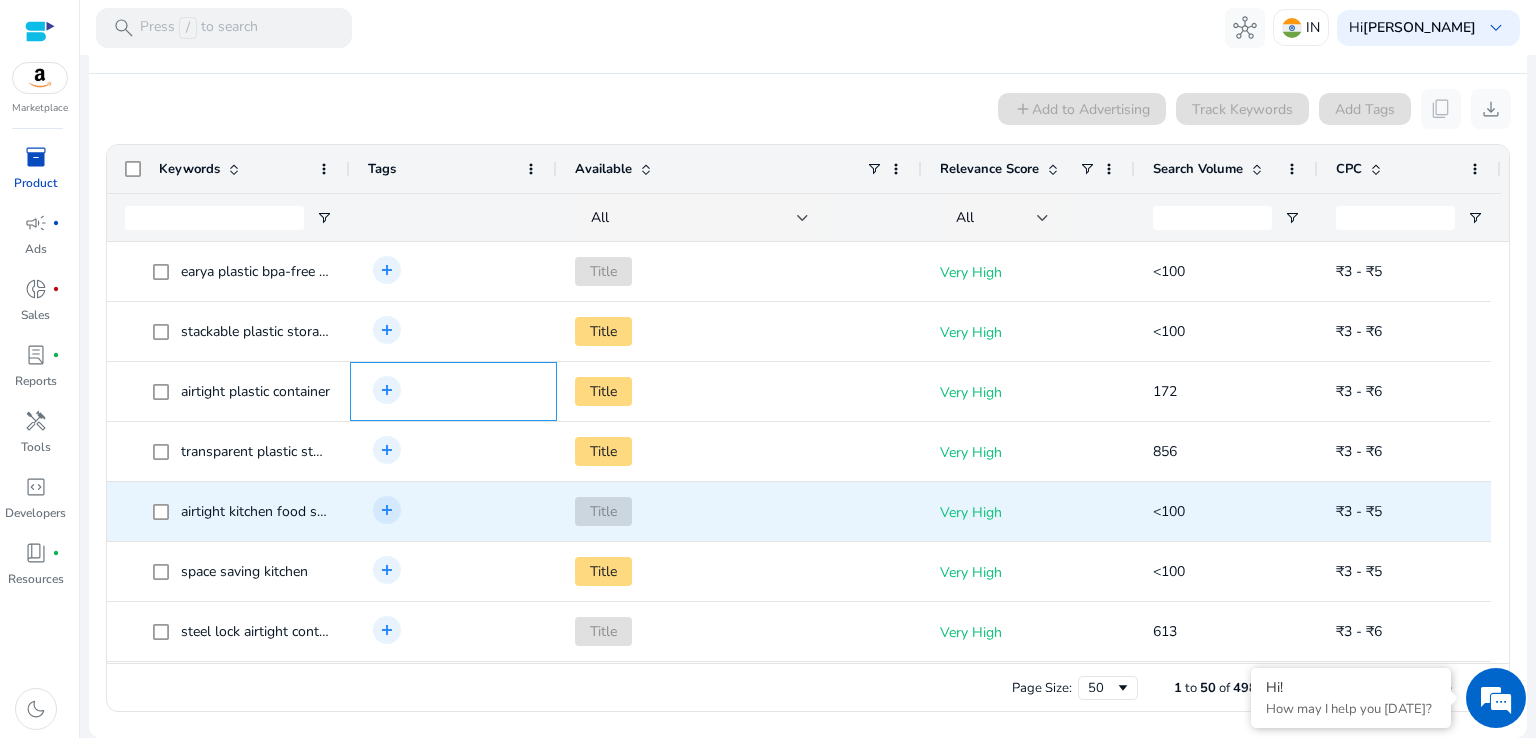 scroll, scrollTop: 162, scrollLeft: 0, axis: vertical 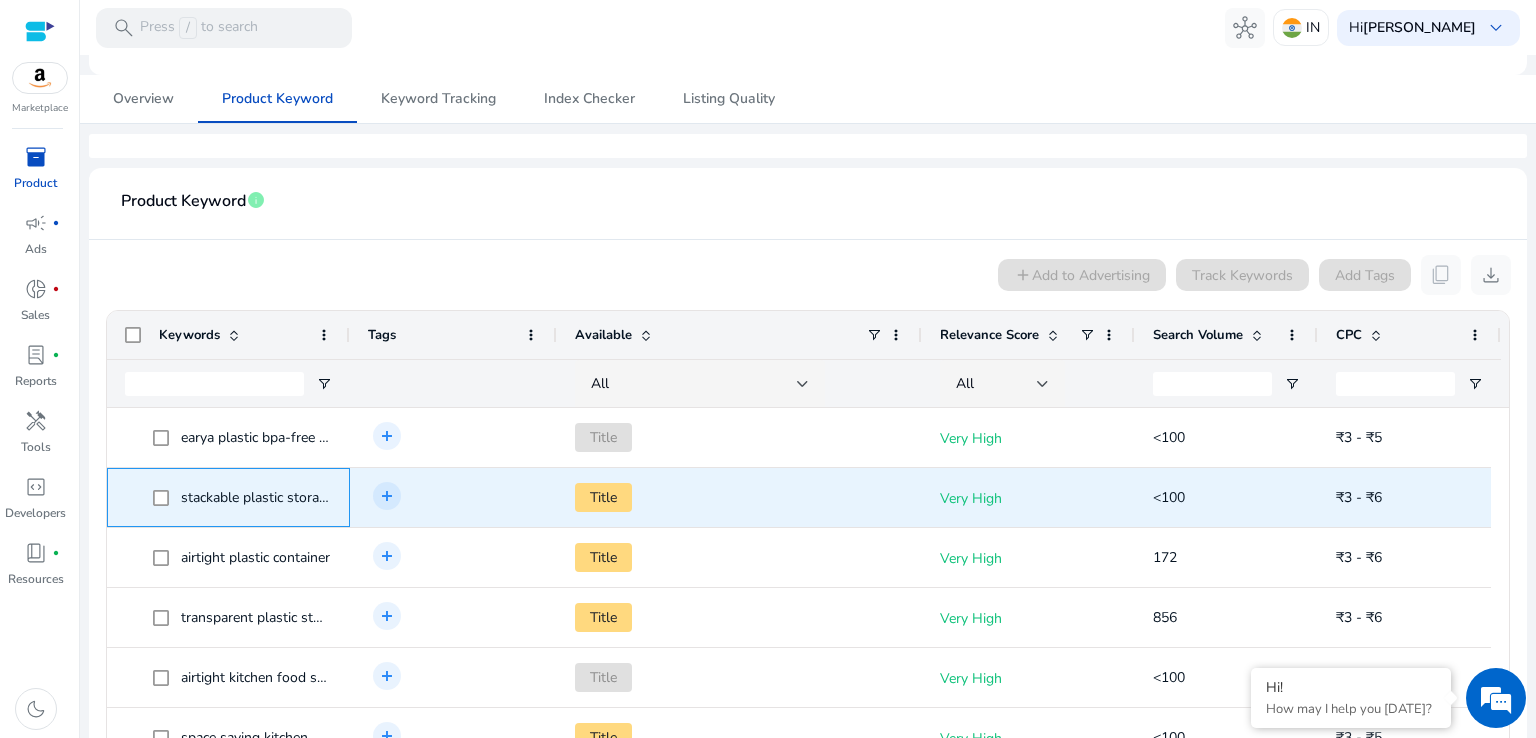 click on "stackable plastic storage box" 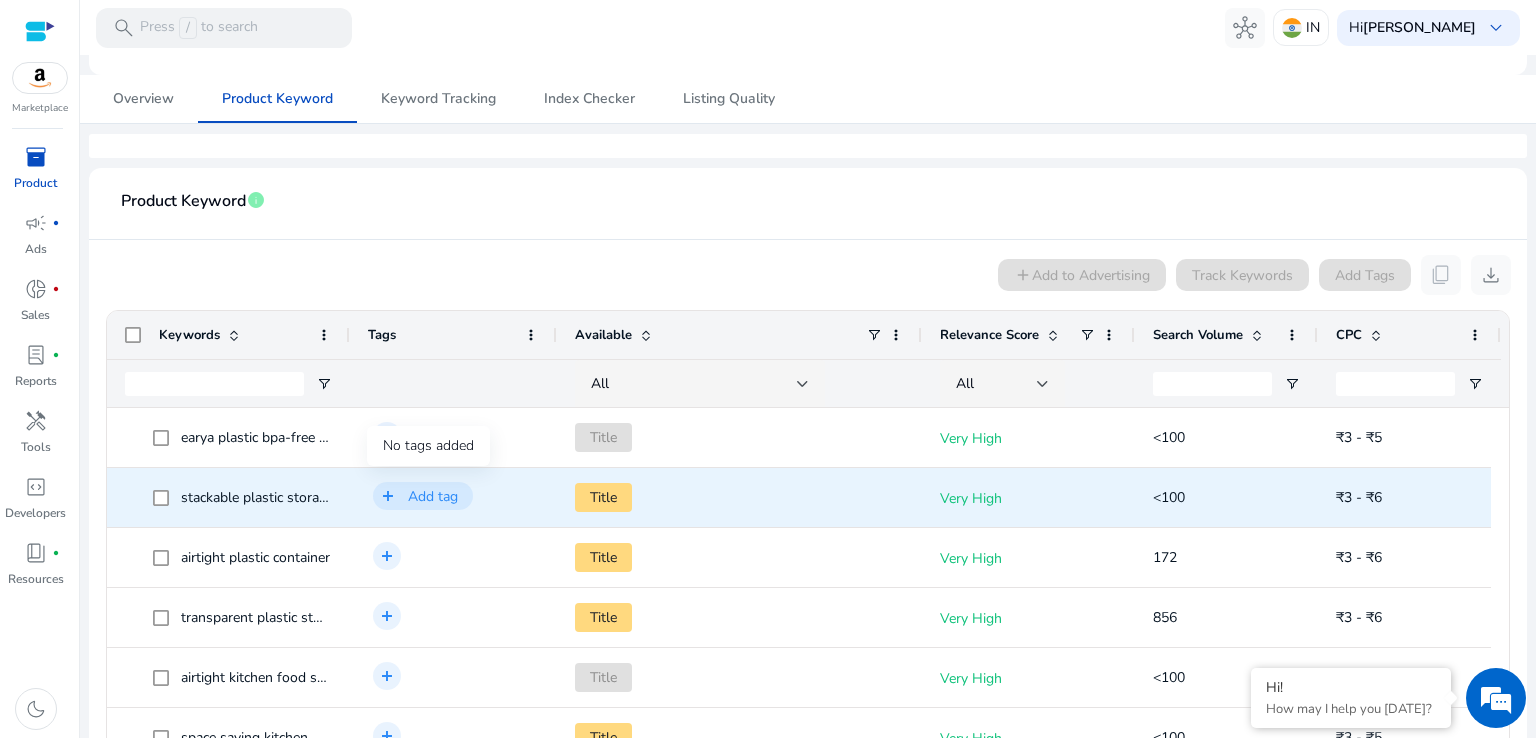 click on "add" 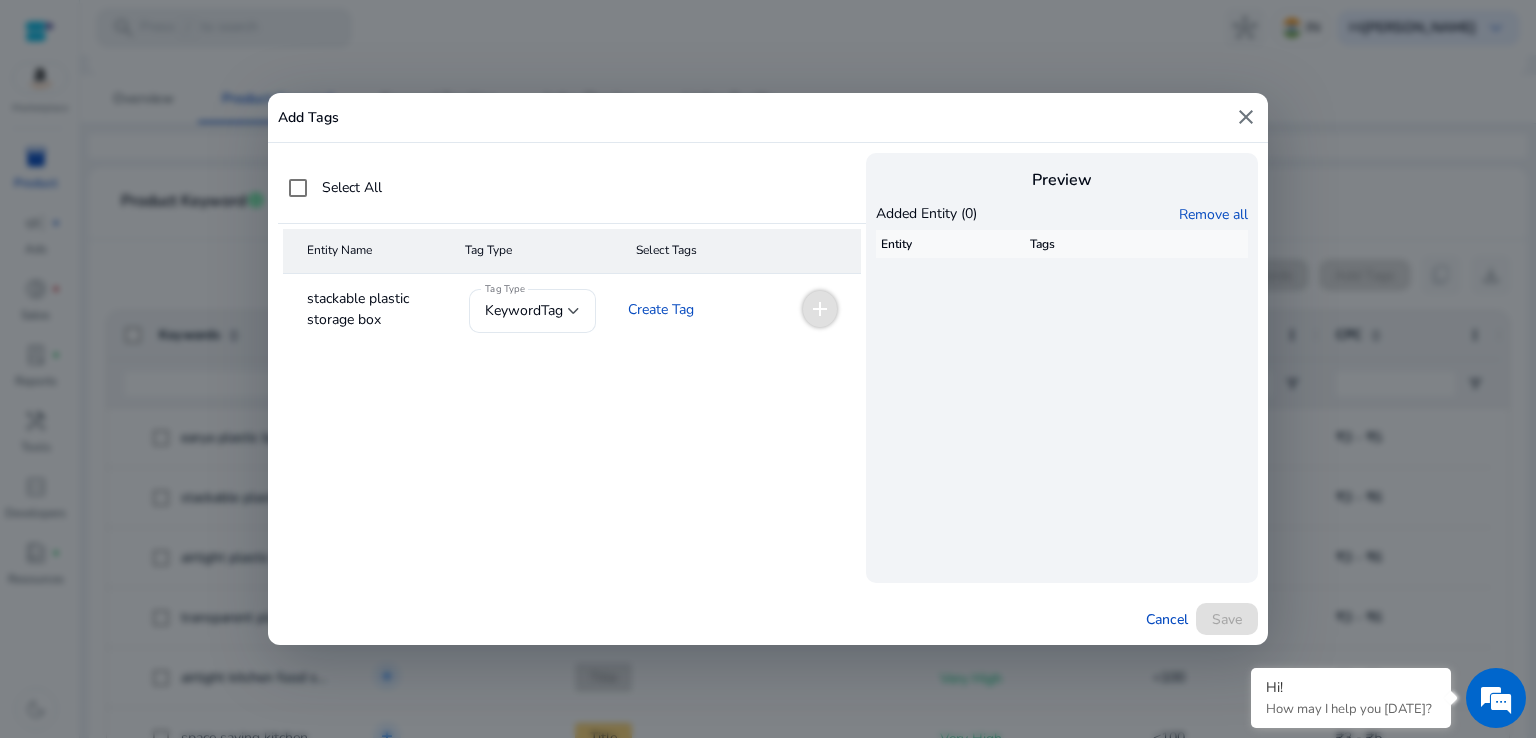 drag, startPoint x: 430, startPoint y: 325, endPoint x: 303, endPoint y: 285, distance: 133.15028 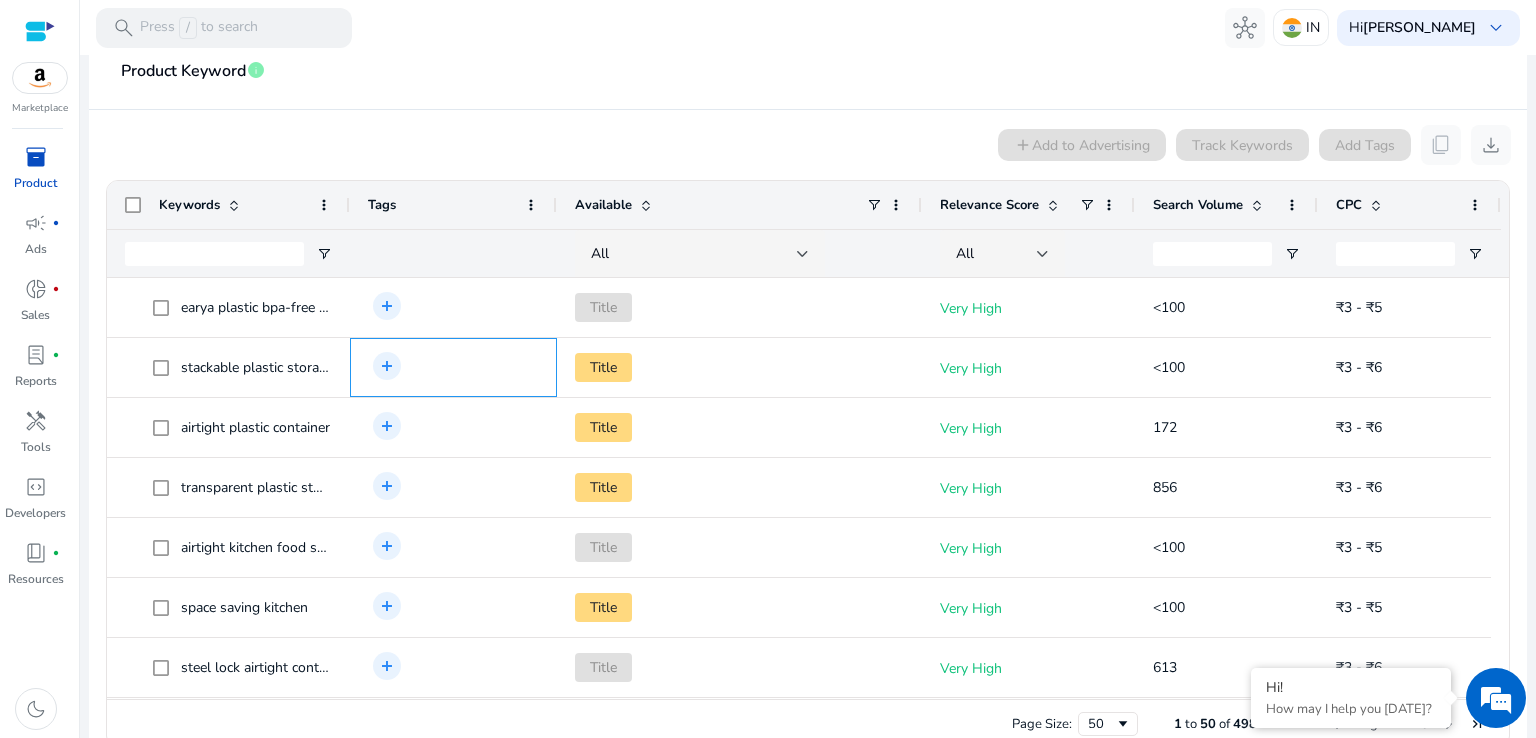 scroll, scrollTop: 373, scrollLeft: 0, axis: vertical 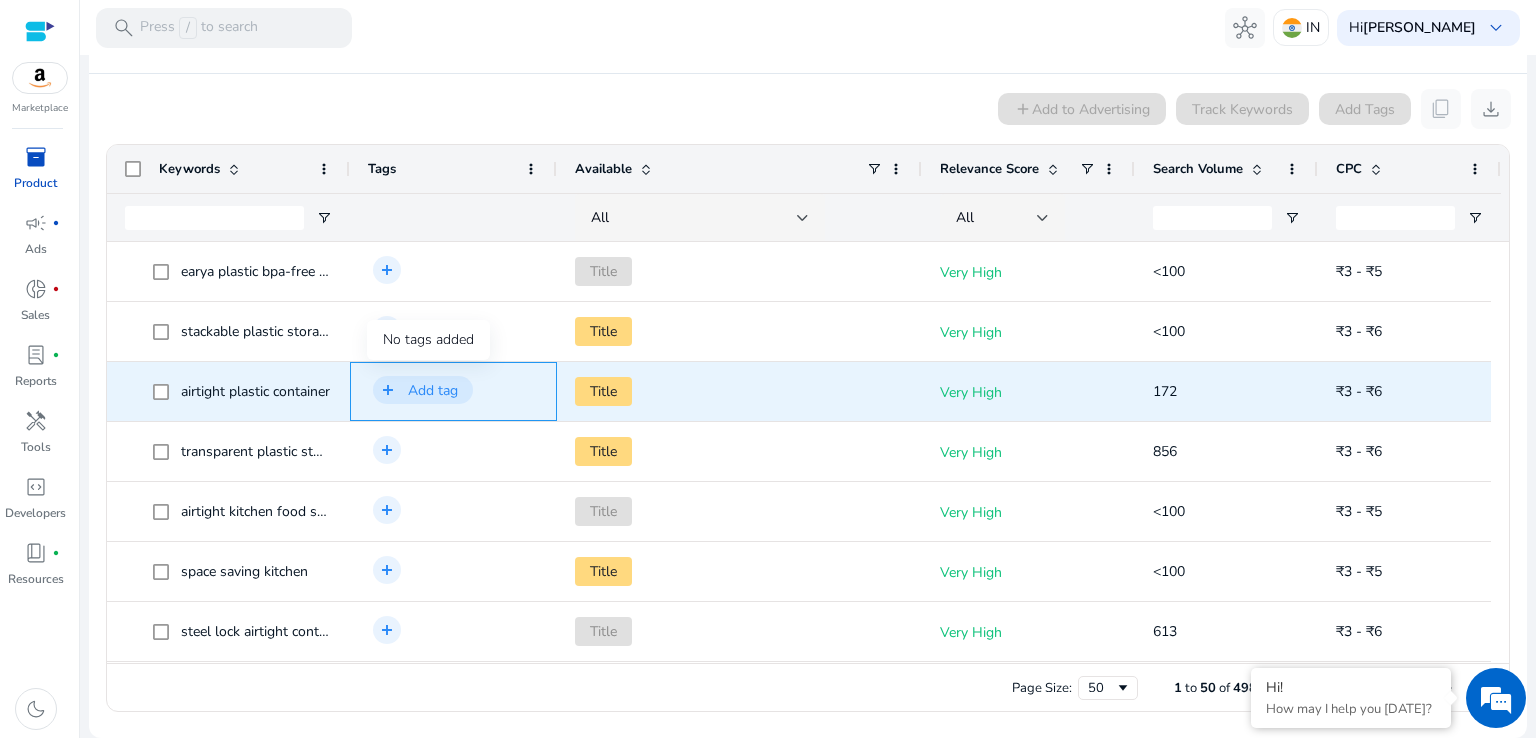 click on "add" 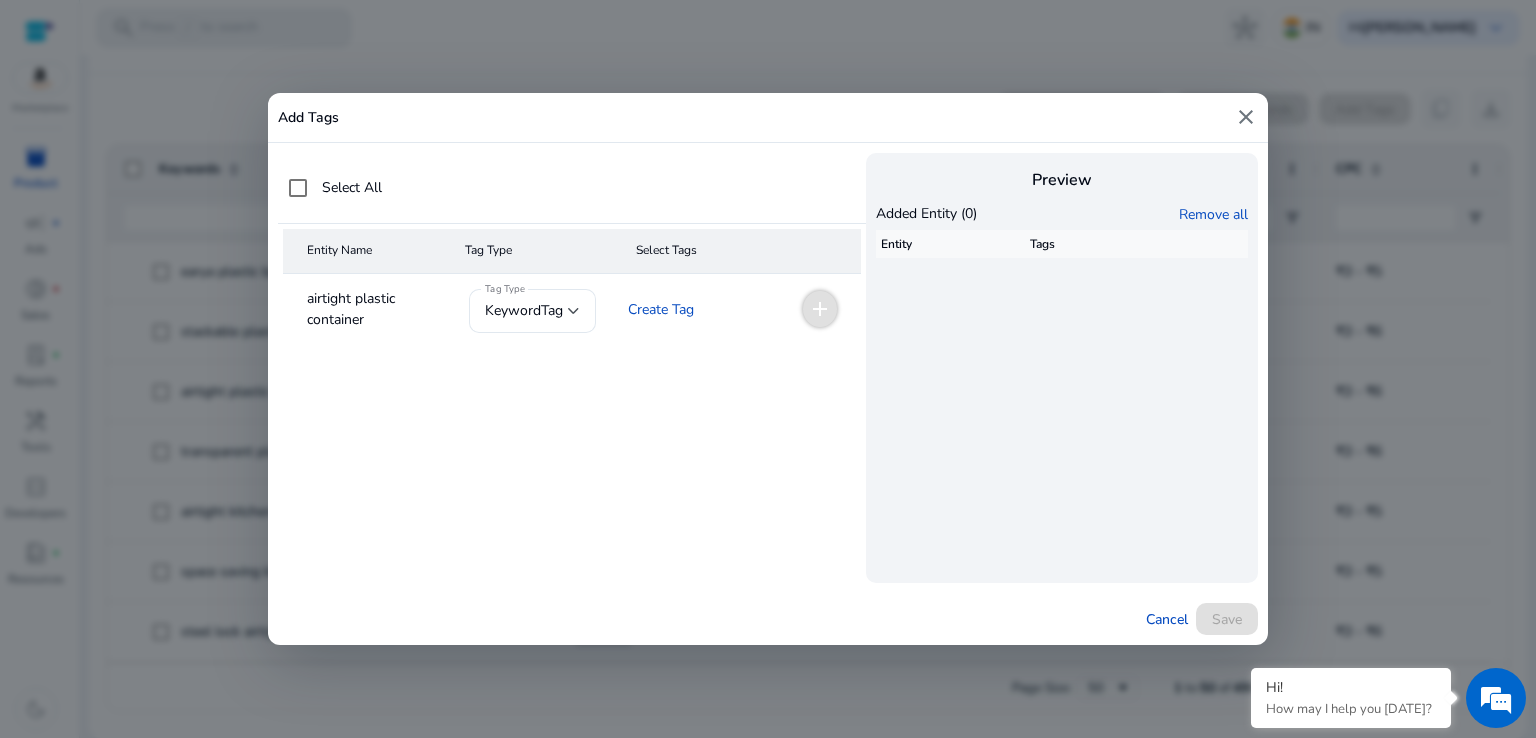 copy on "airtight plastic container" 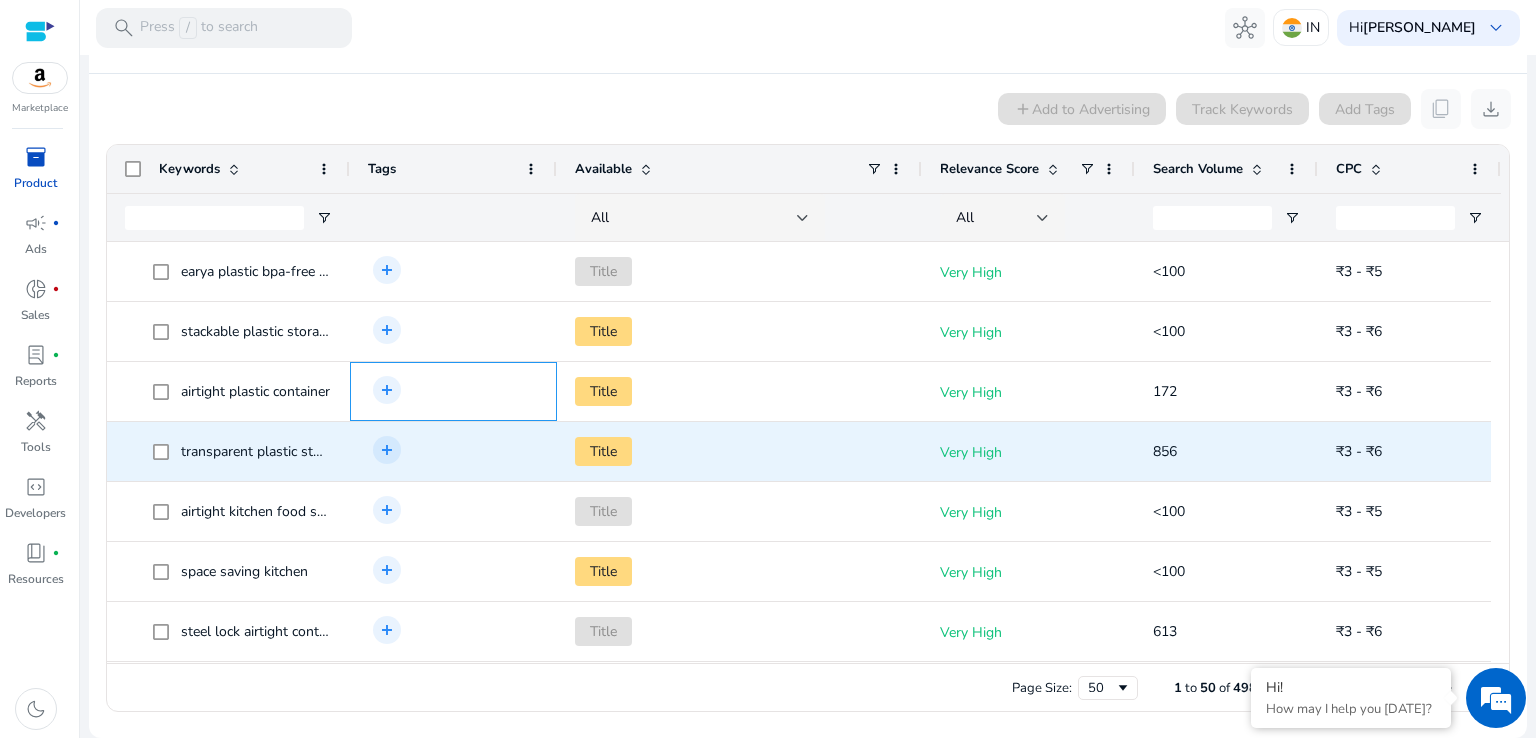 scroll, scrollTop: 166, scrollLeft: 0, axis: vertical 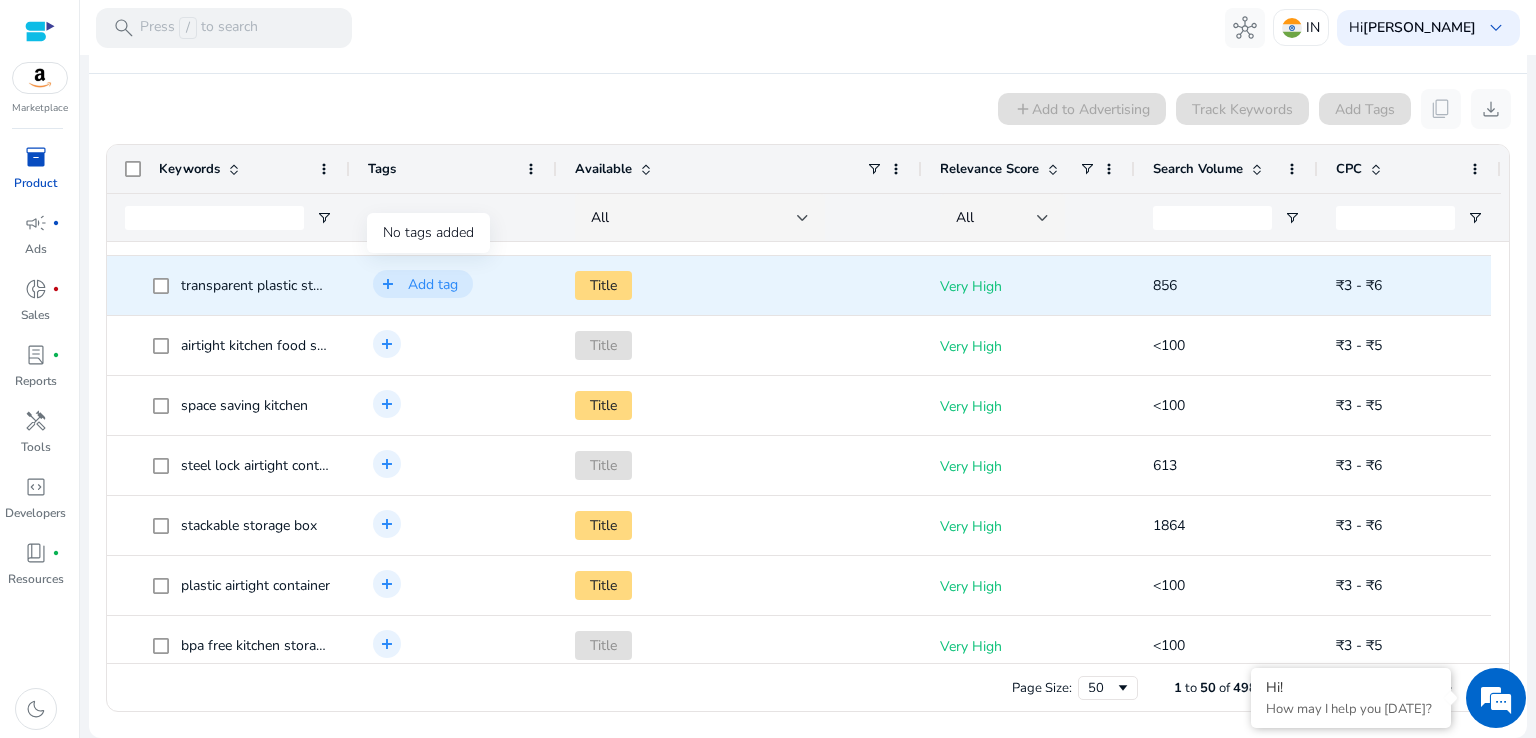 click on "add" 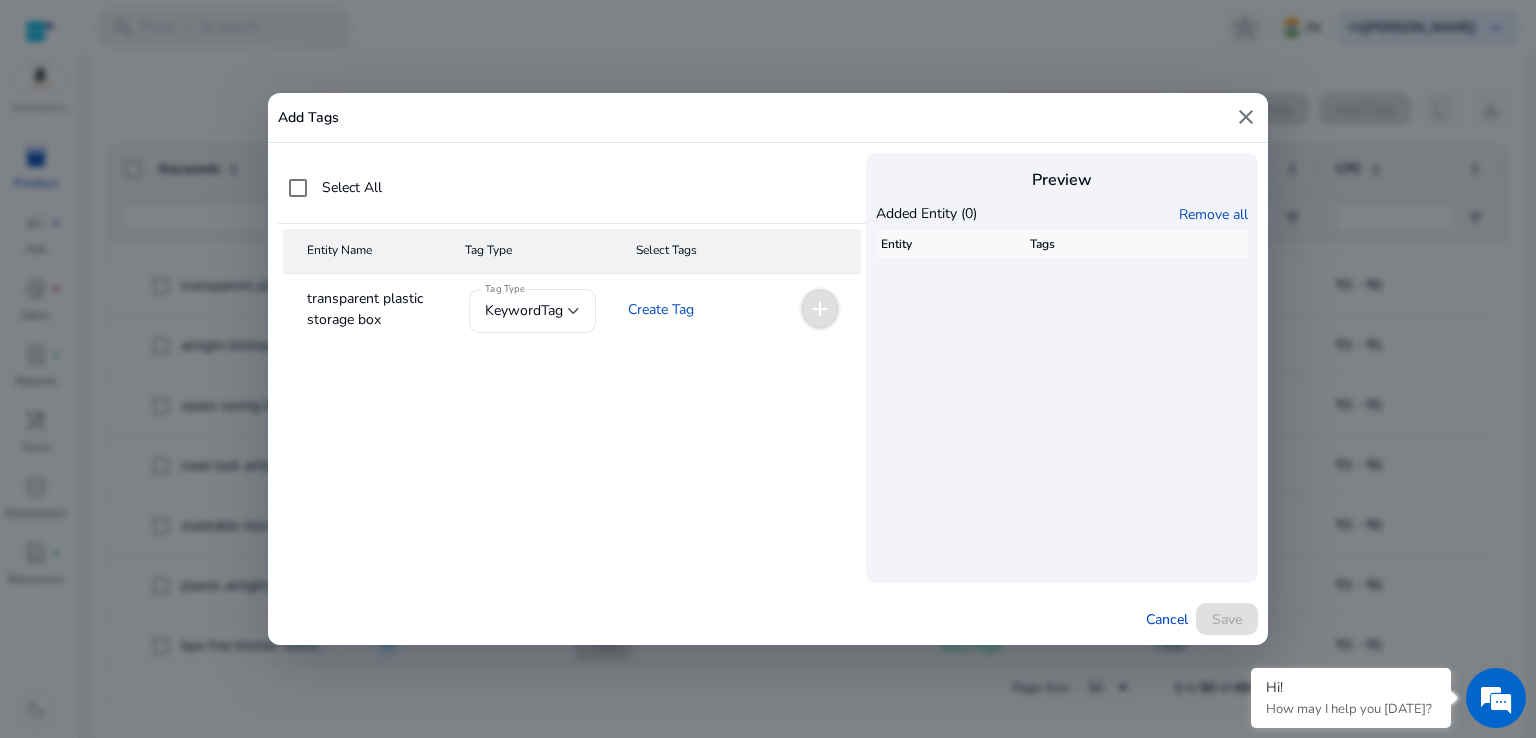 copy on "transparent plastic storage box" 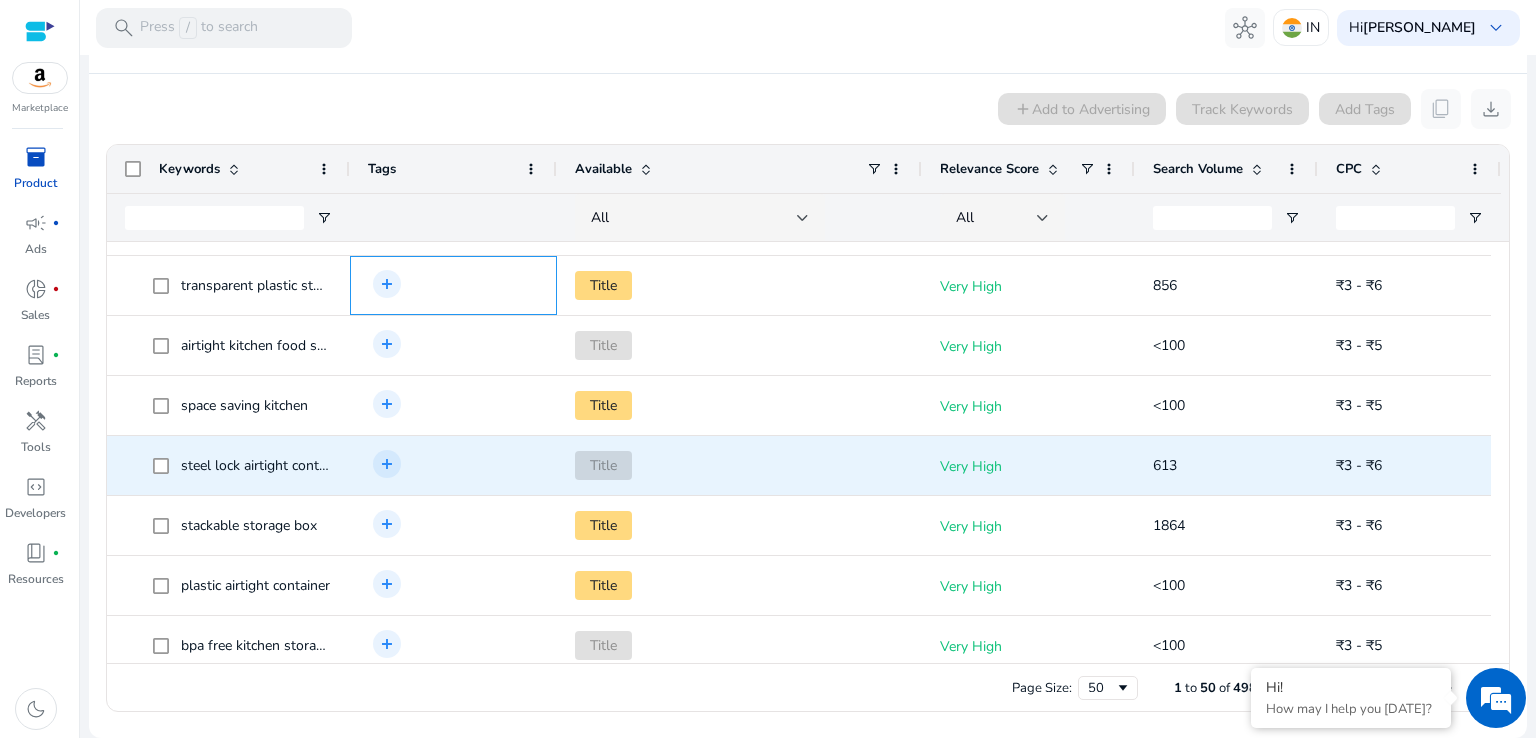 scroll, scrollTop: 330, scrollLeft: 0, axis: vertical 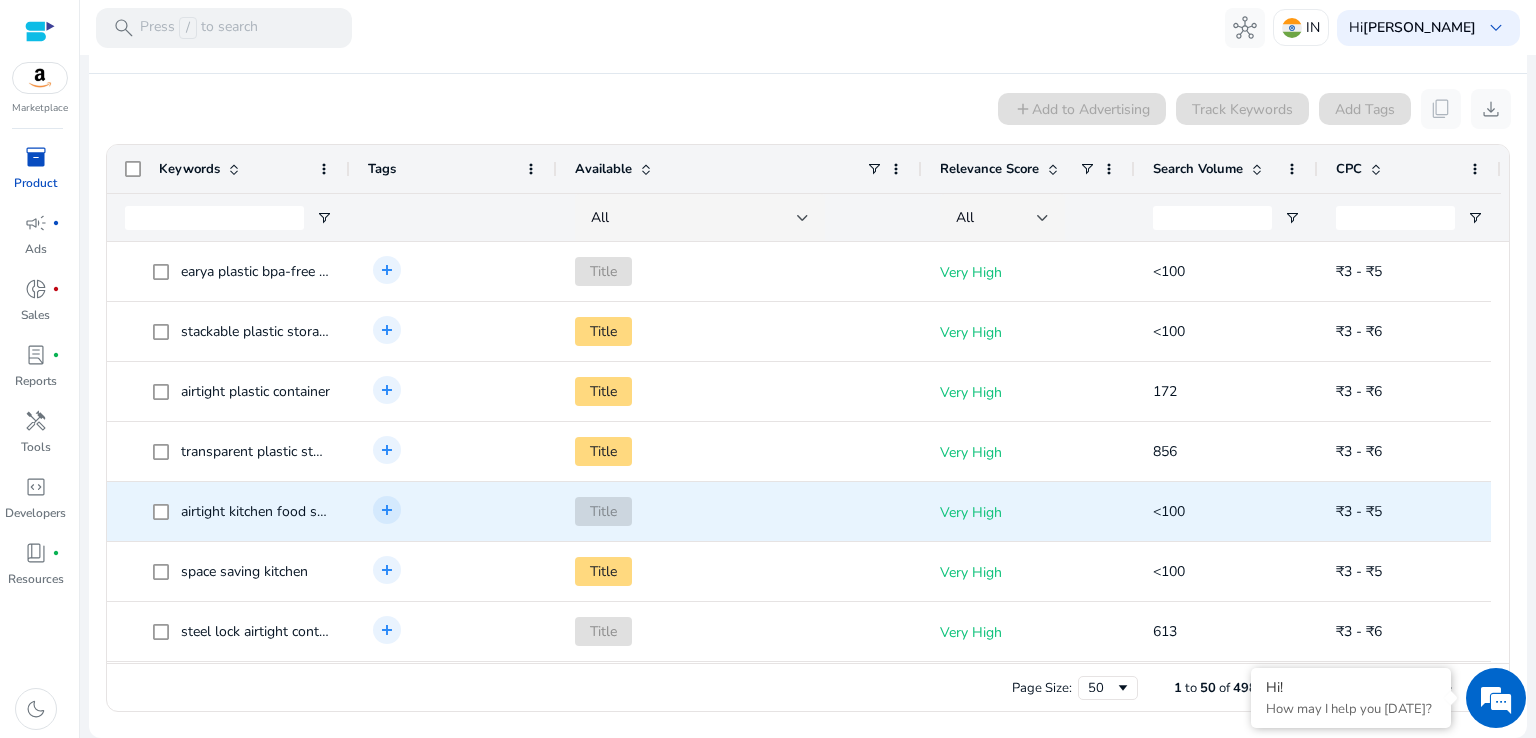 click on "airtight kitchen food storage container set with lids" 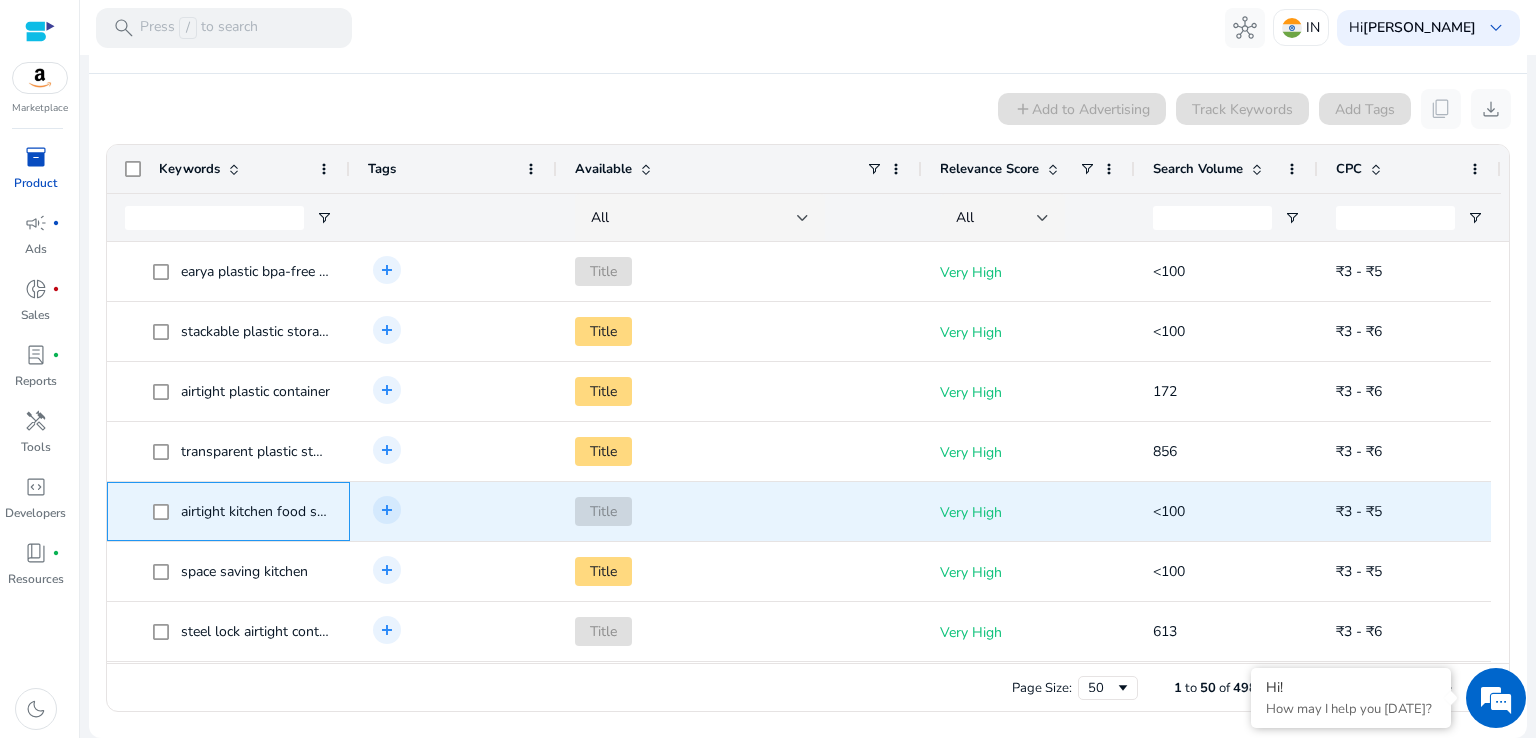 click on "airtight kitchen food storage container set with lids" 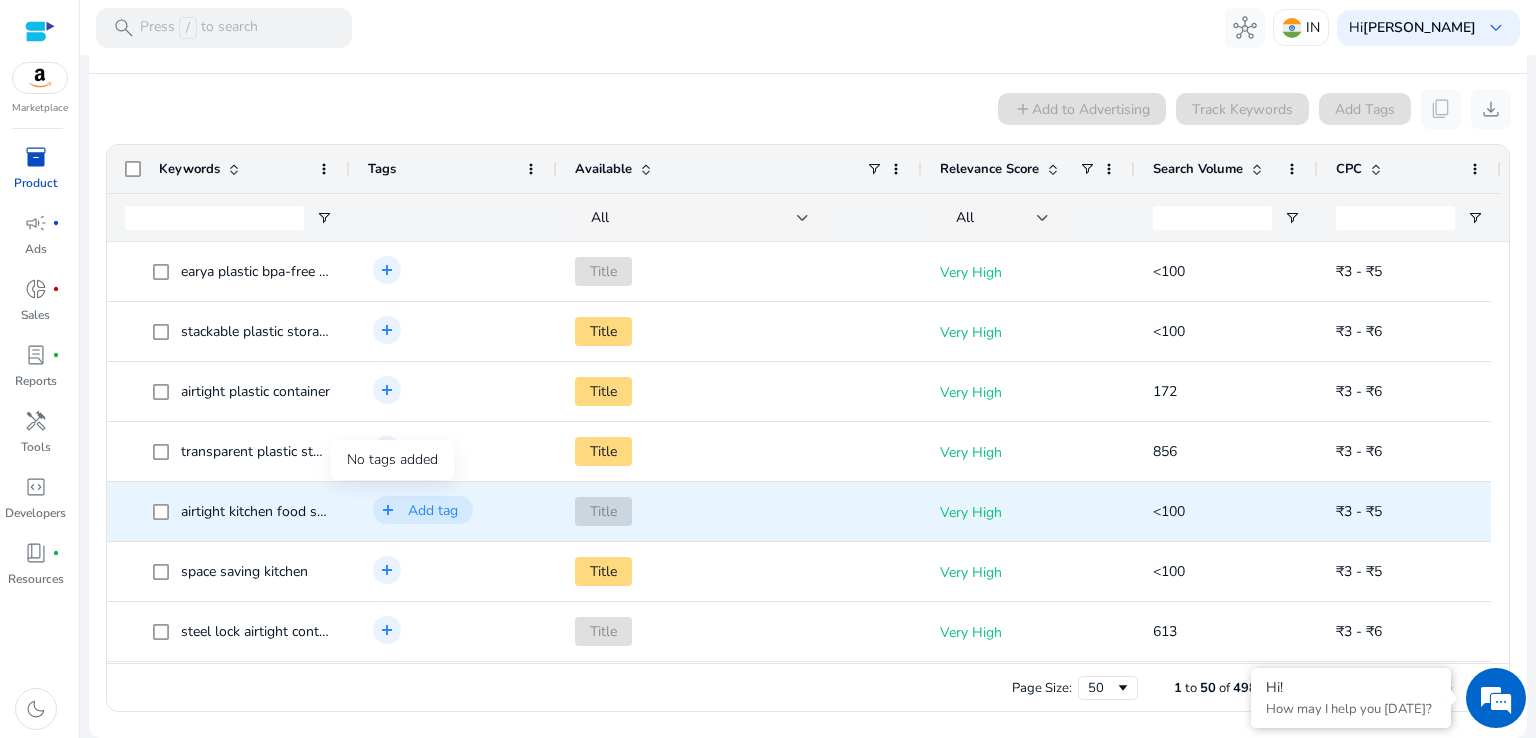 click on "add" 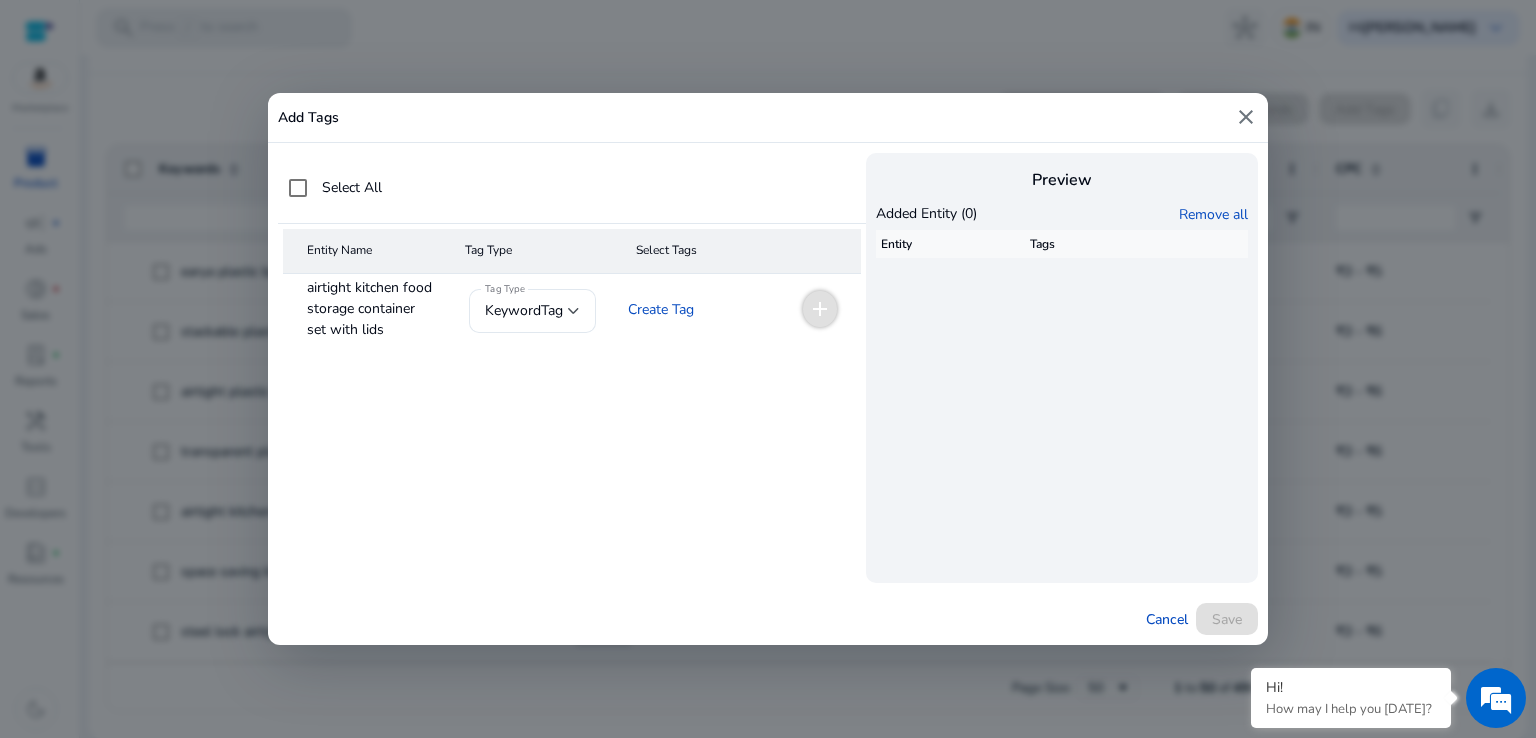 drag, startPoint x: 453, startPoint y: 357, endPoint x: 288, endPoint y: 287, distance: 179.23448 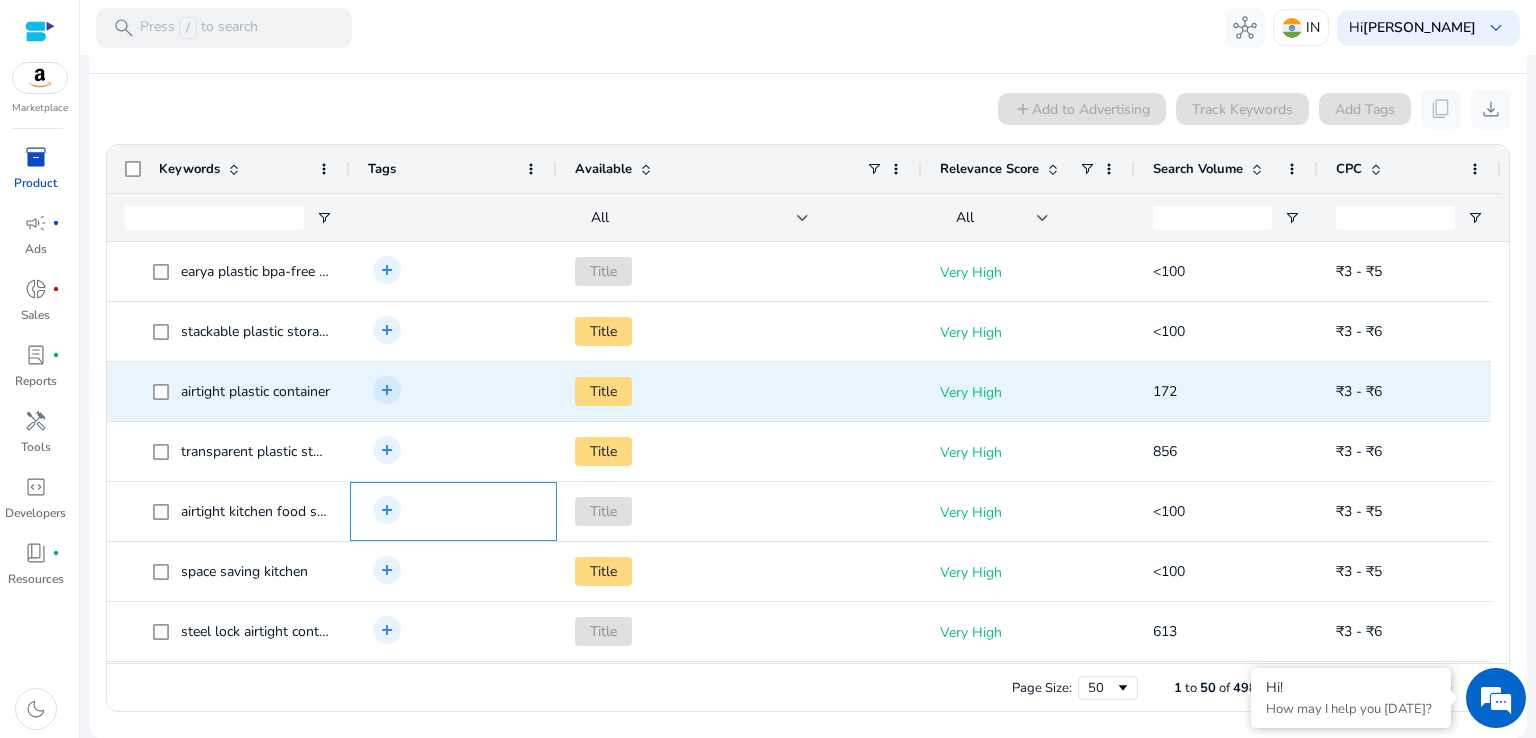 scroll, scrollTop: 166, scrollLeft: 0, axis: vertical 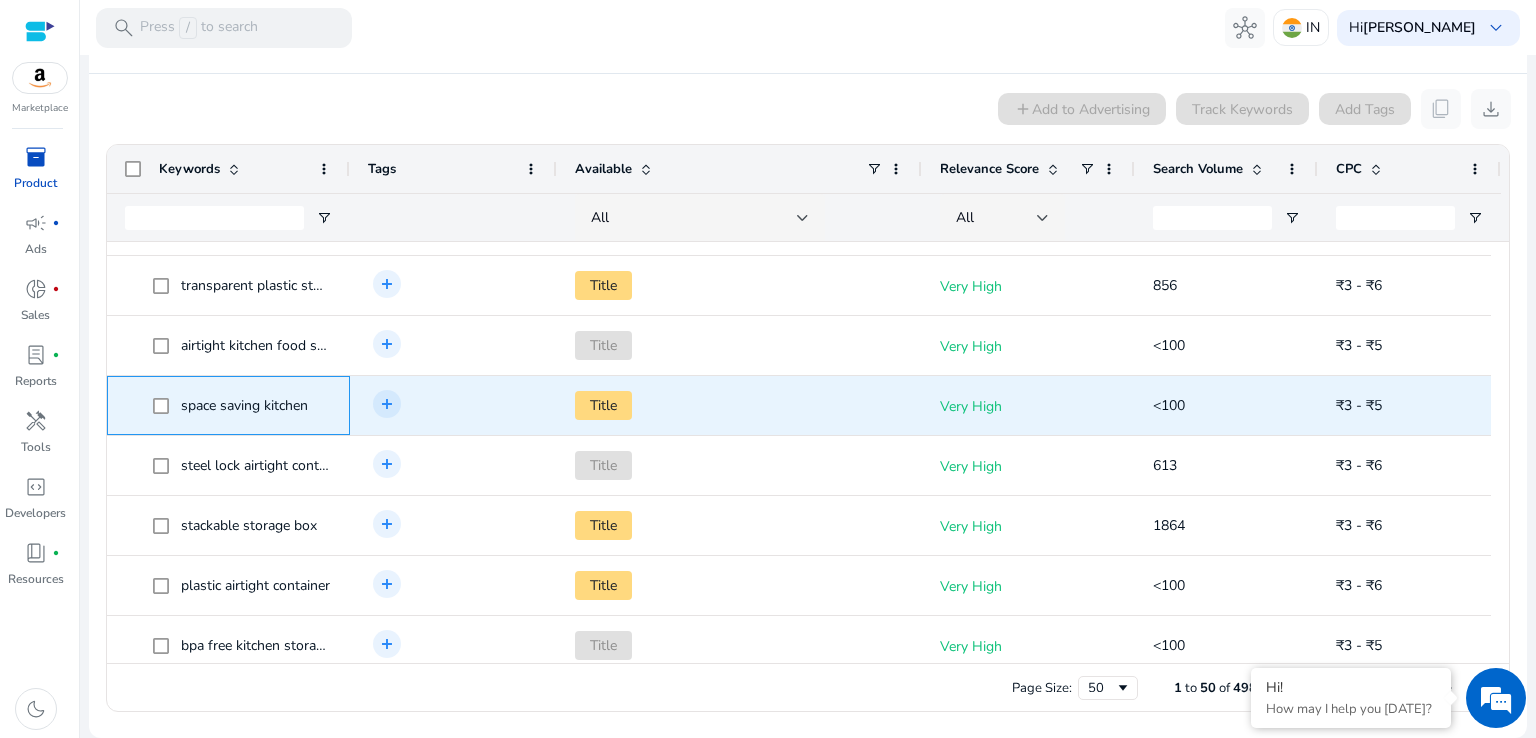 click on "space saving kitchen" 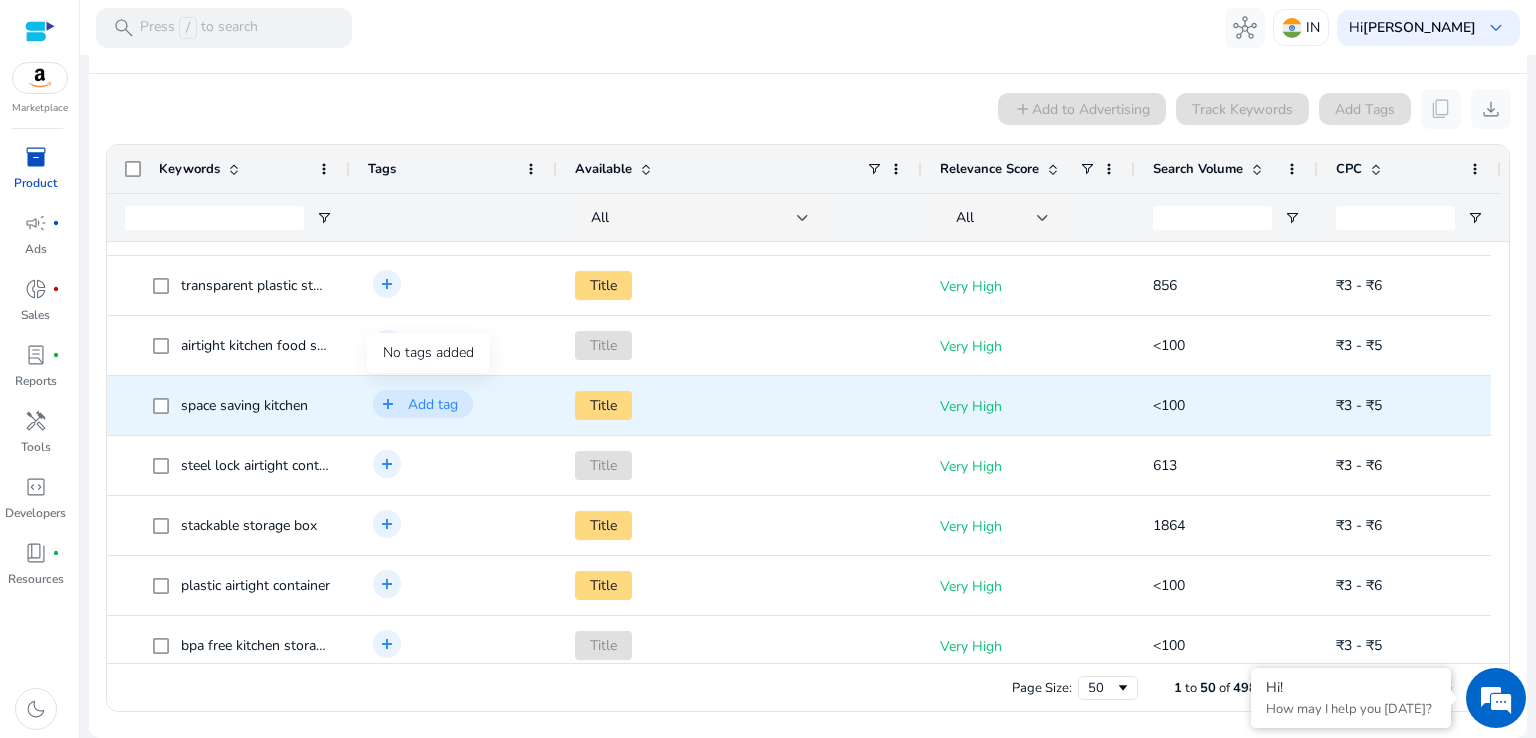 click on "add Add tag" 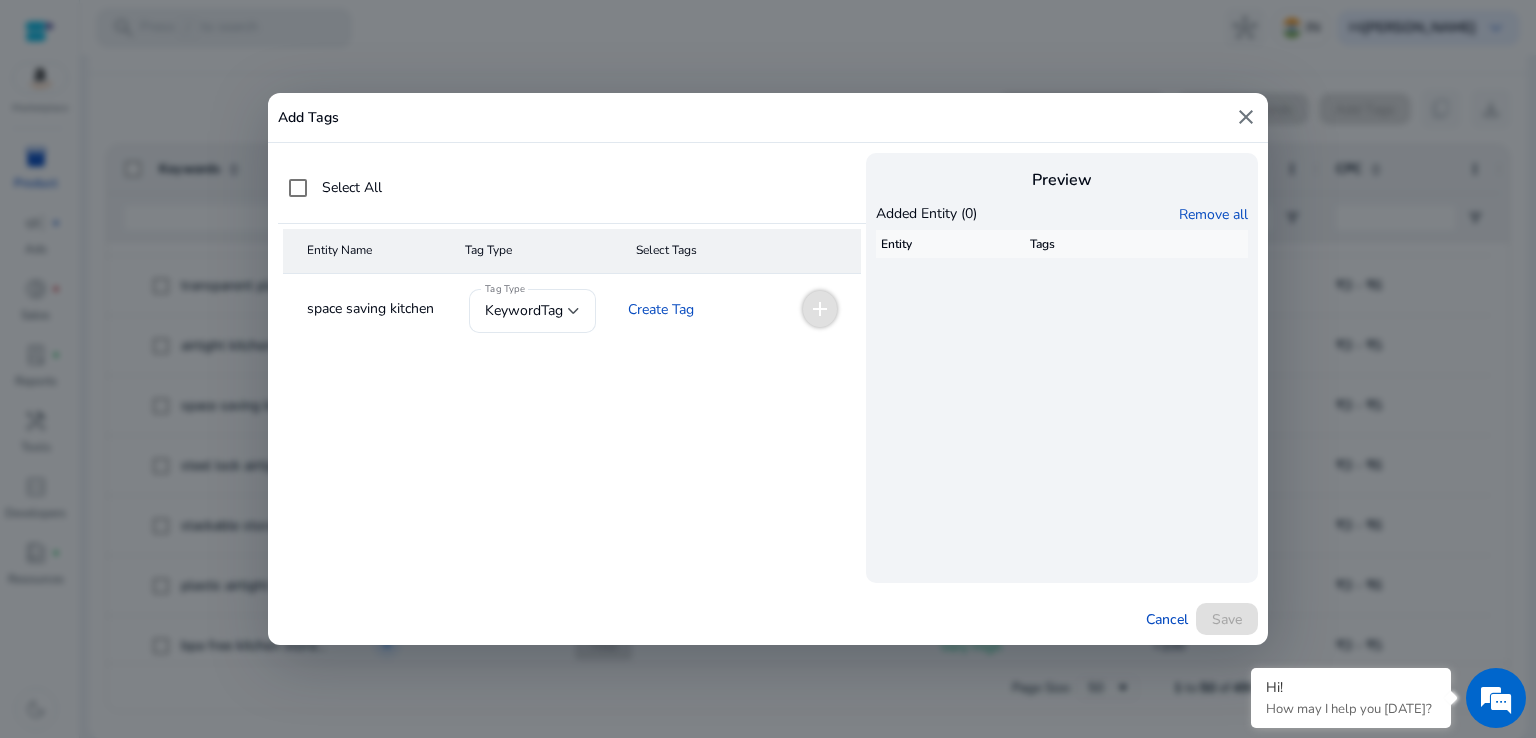 copy on "space saving kitchen" 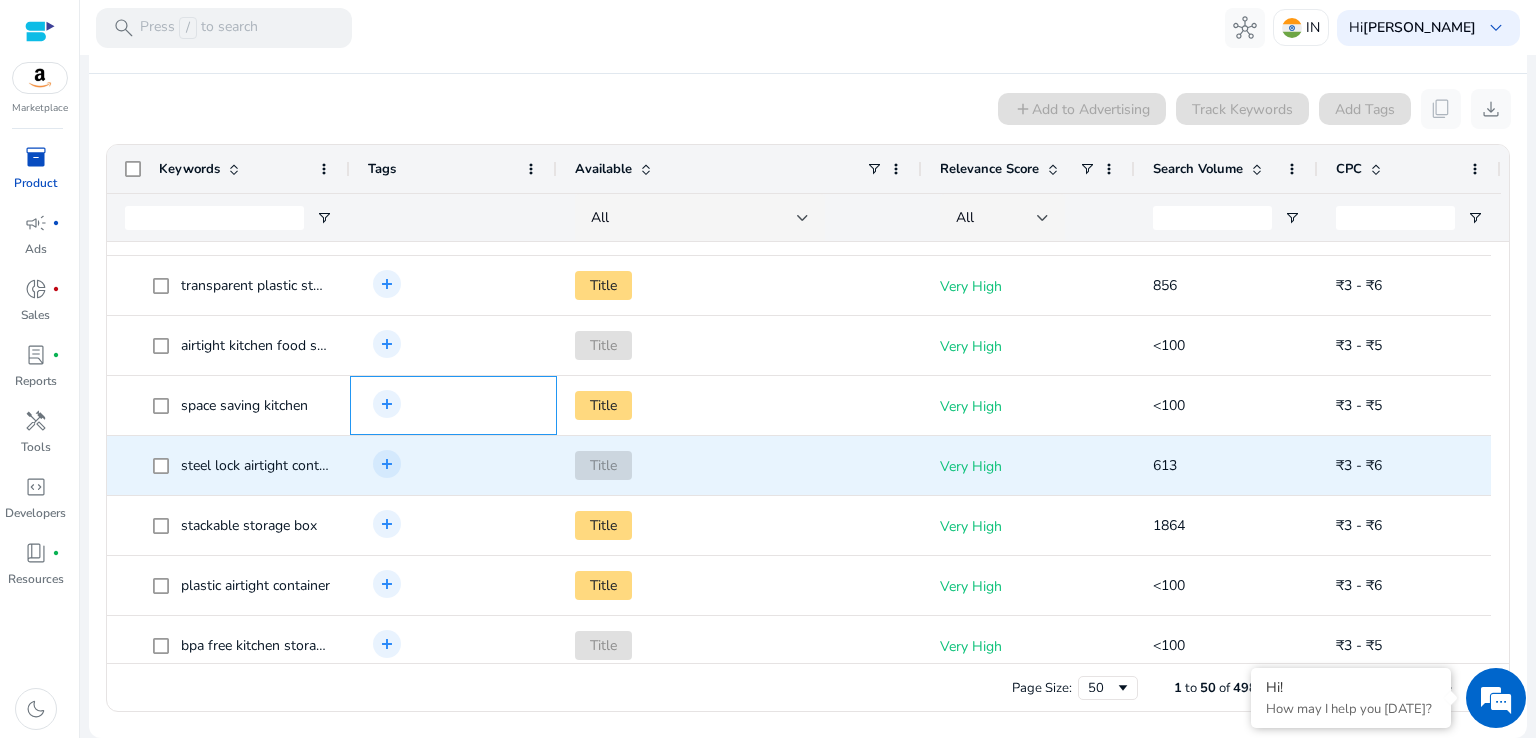 scroll, scrollTop: 333, scrollLeft: 0, axis: vertical 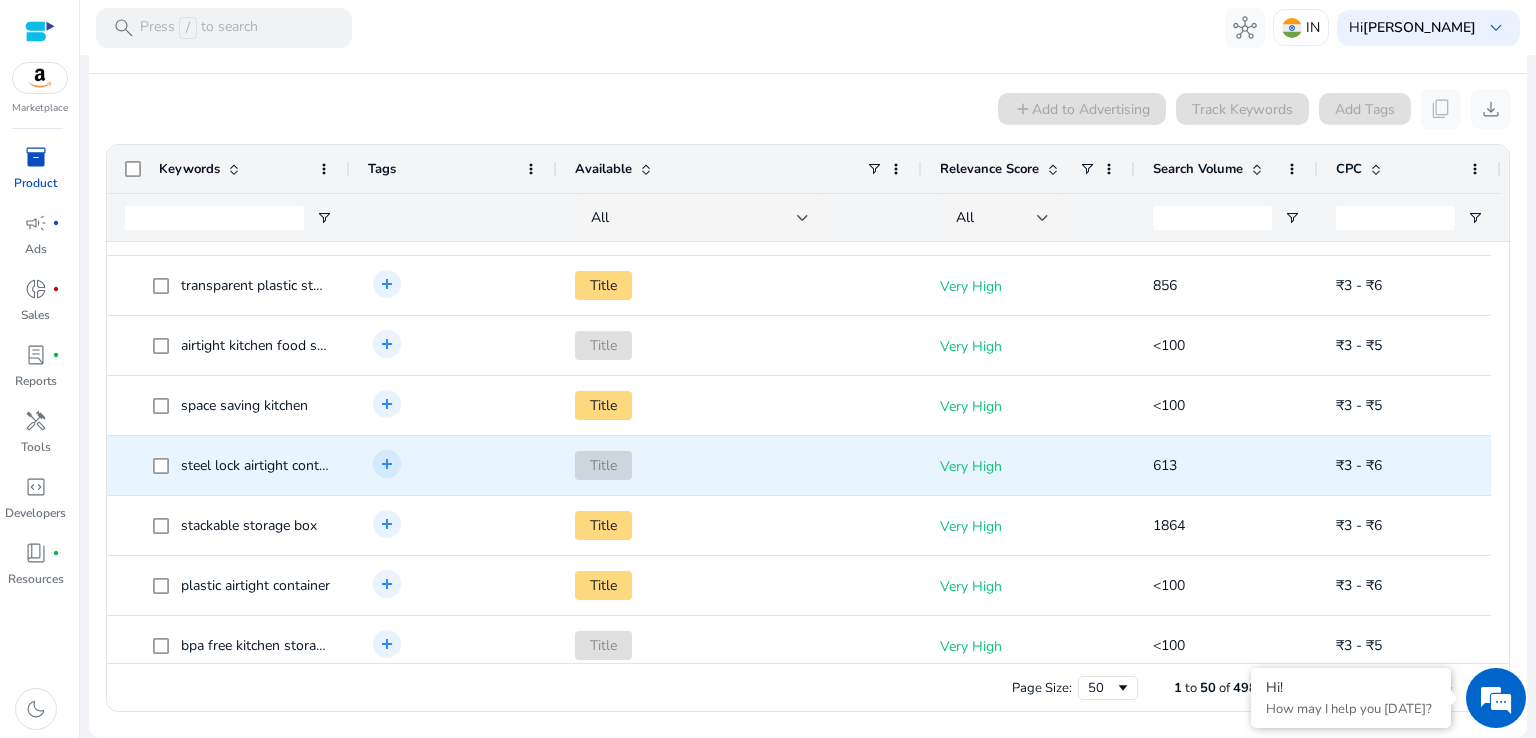 click on "steel lock airtight container" 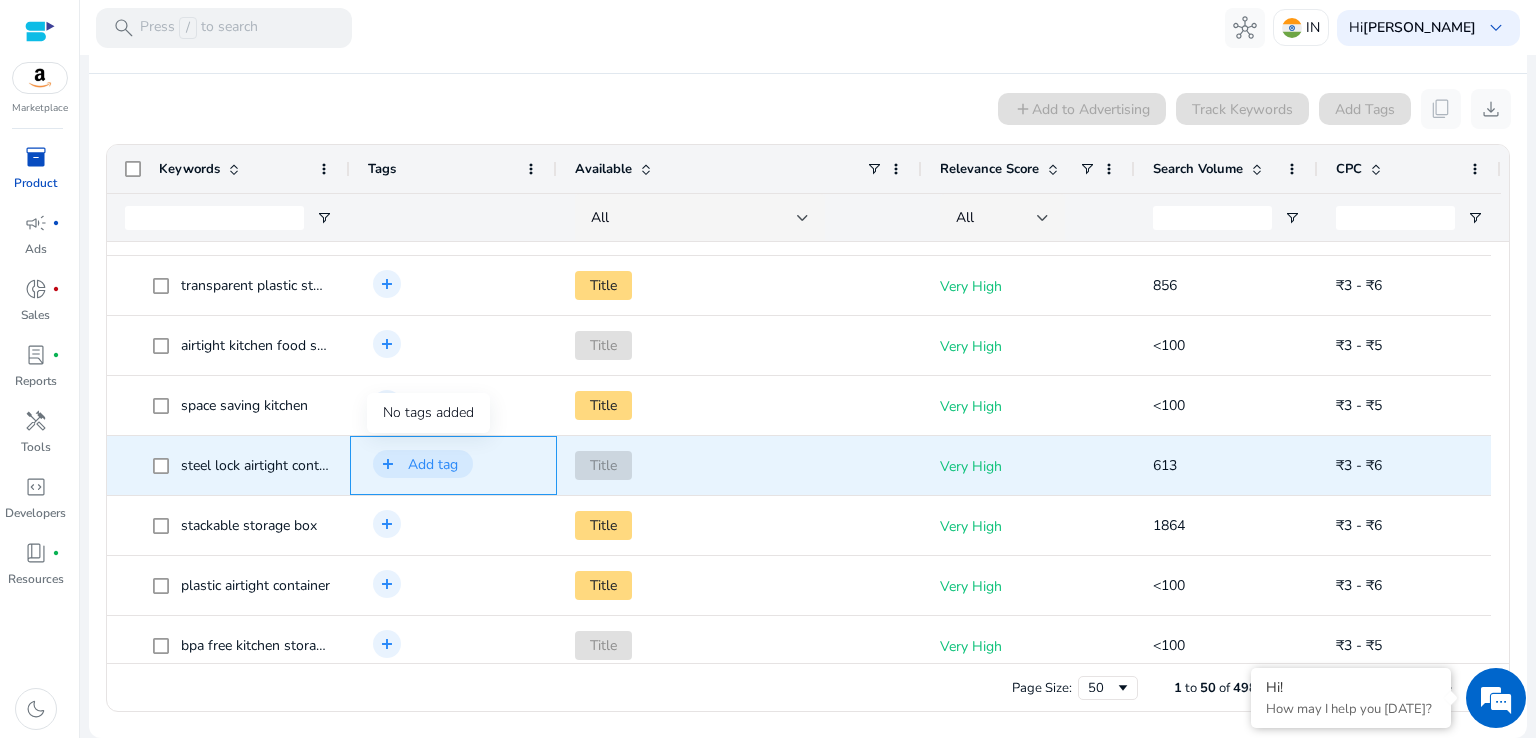 click on "add" 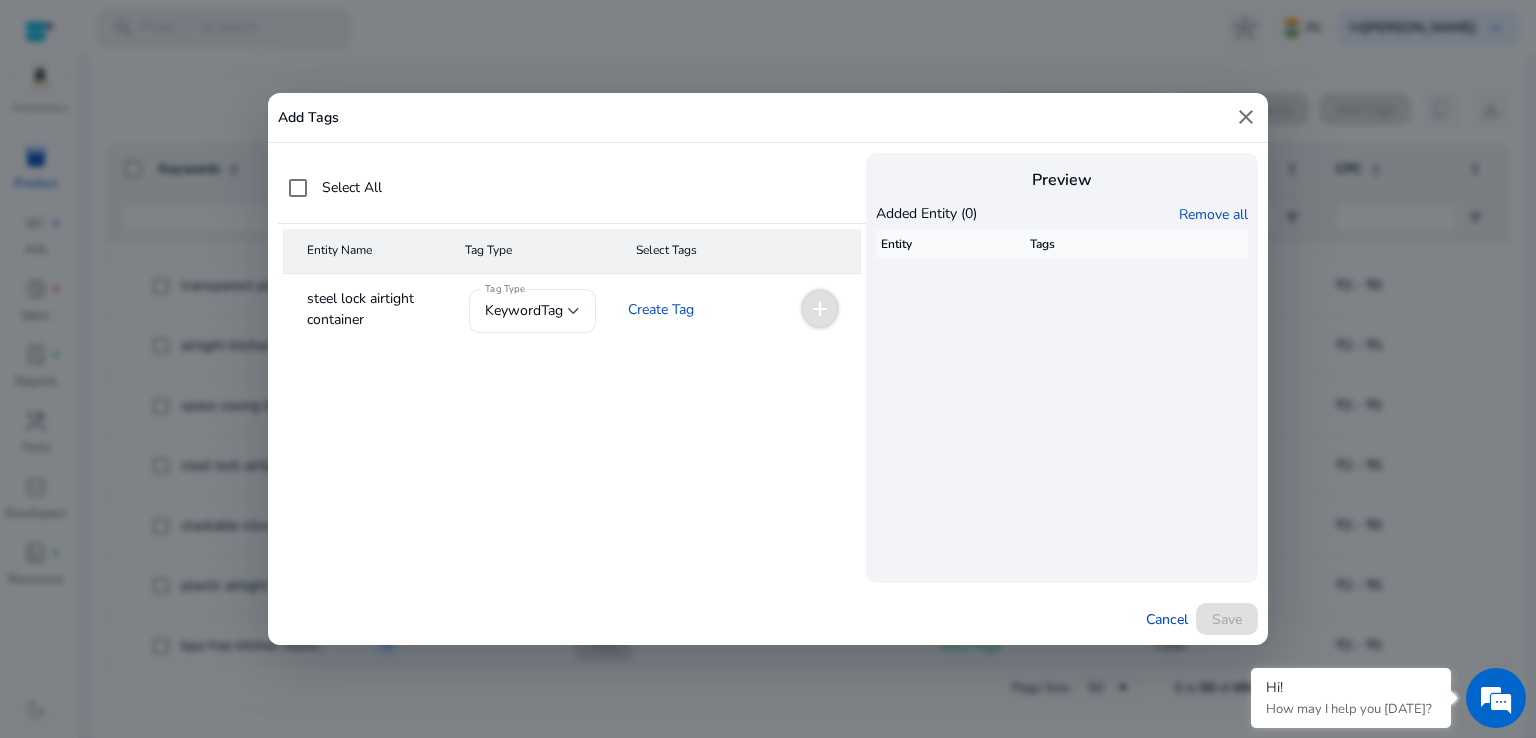 copy on "steel lock airtight container" 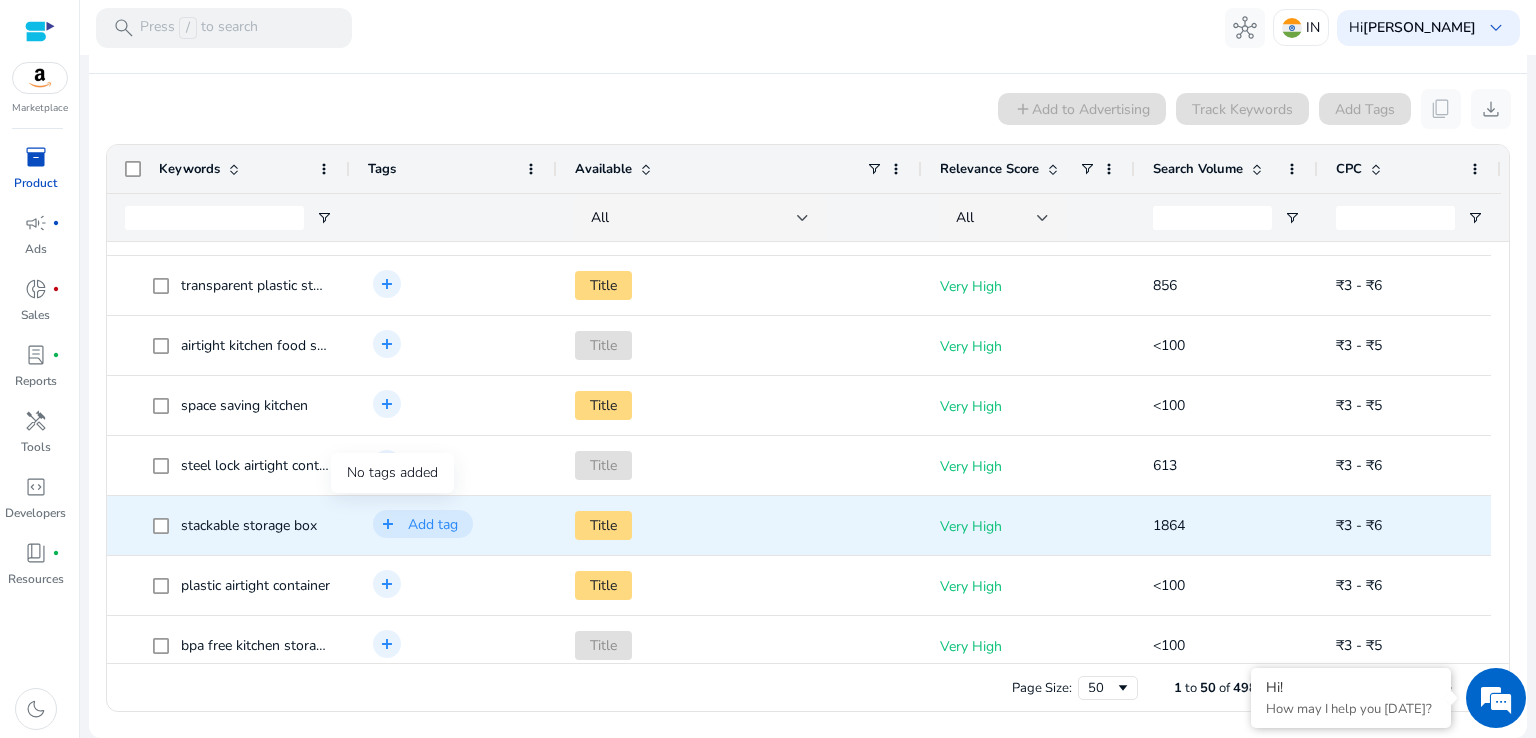 click on "add" 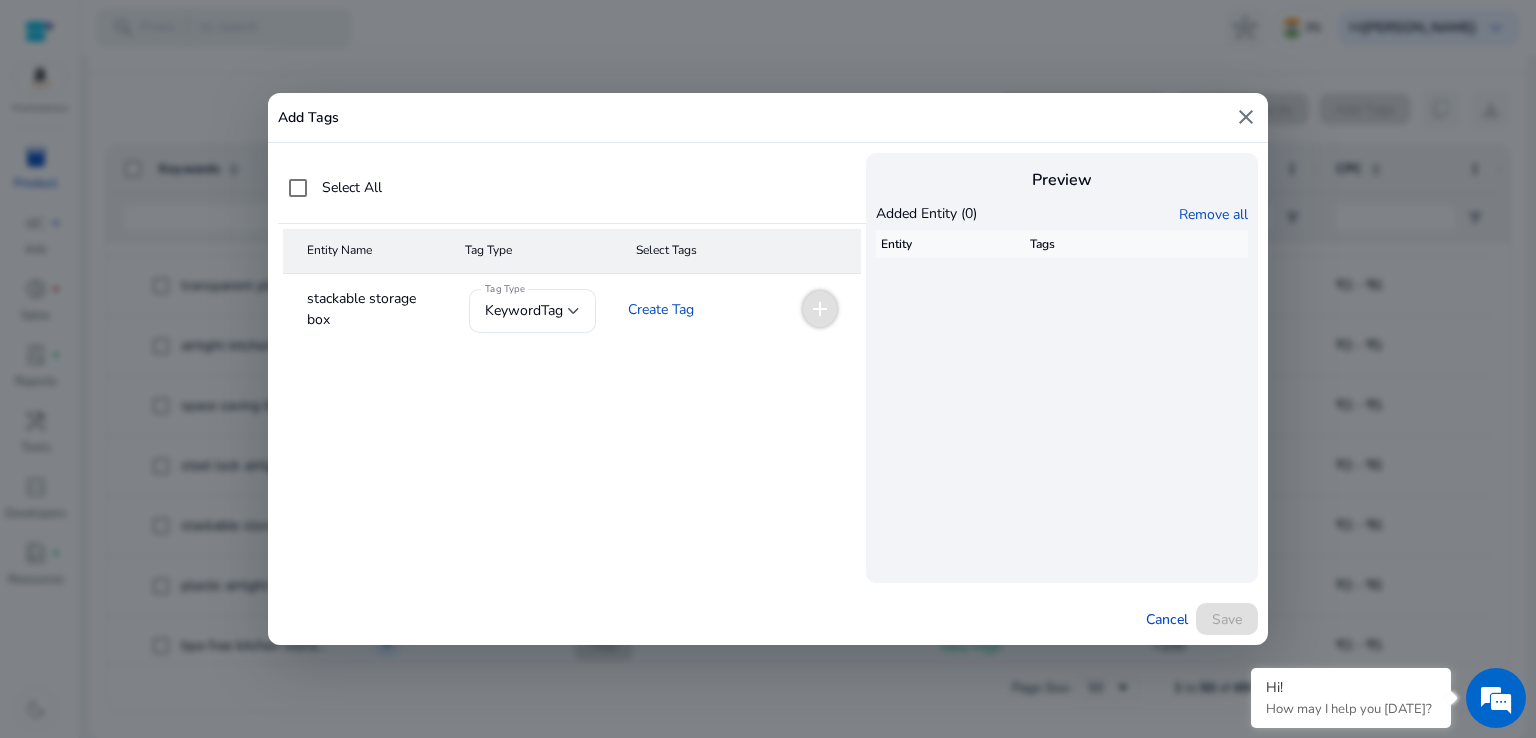 copy on "stackable storage box" 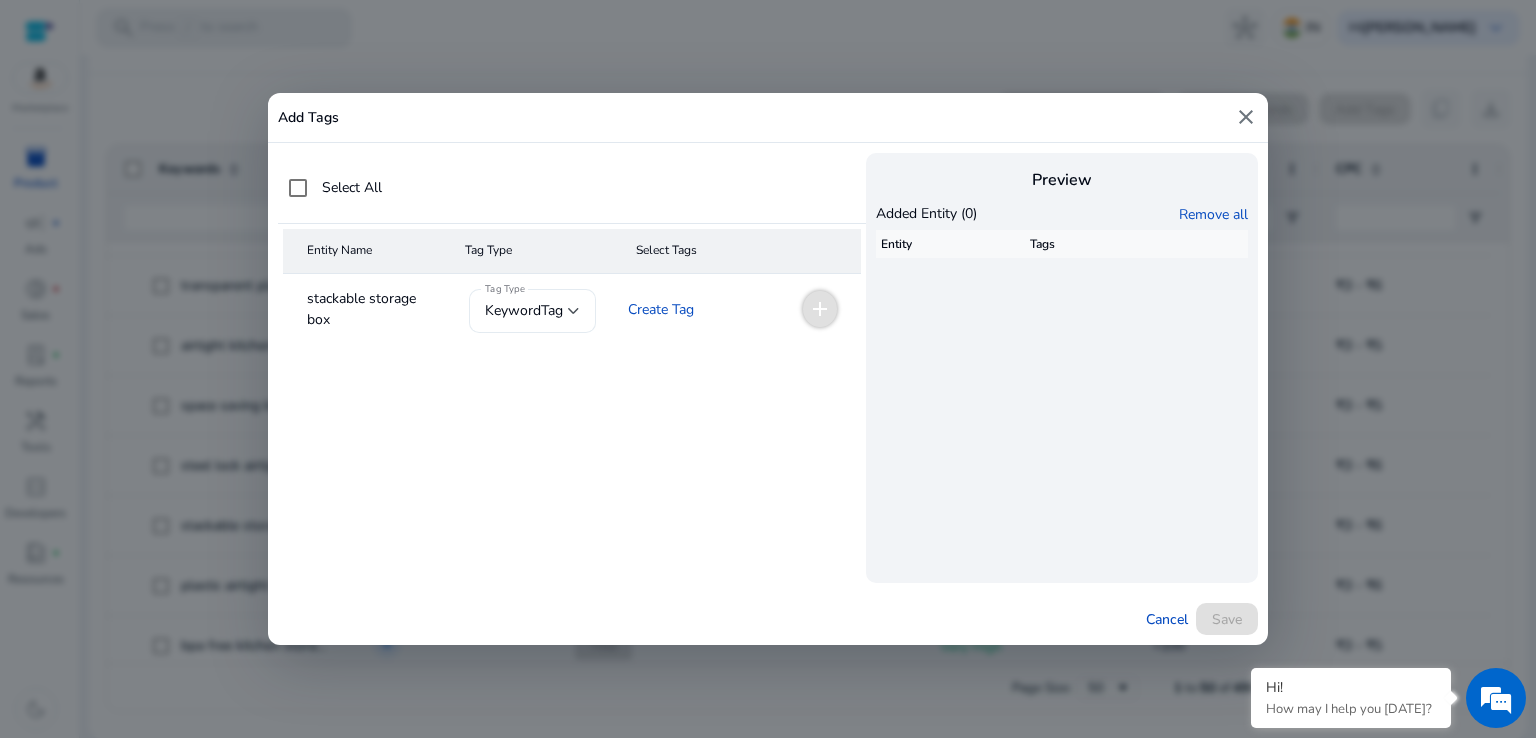 click at bounding box center (574, 311) 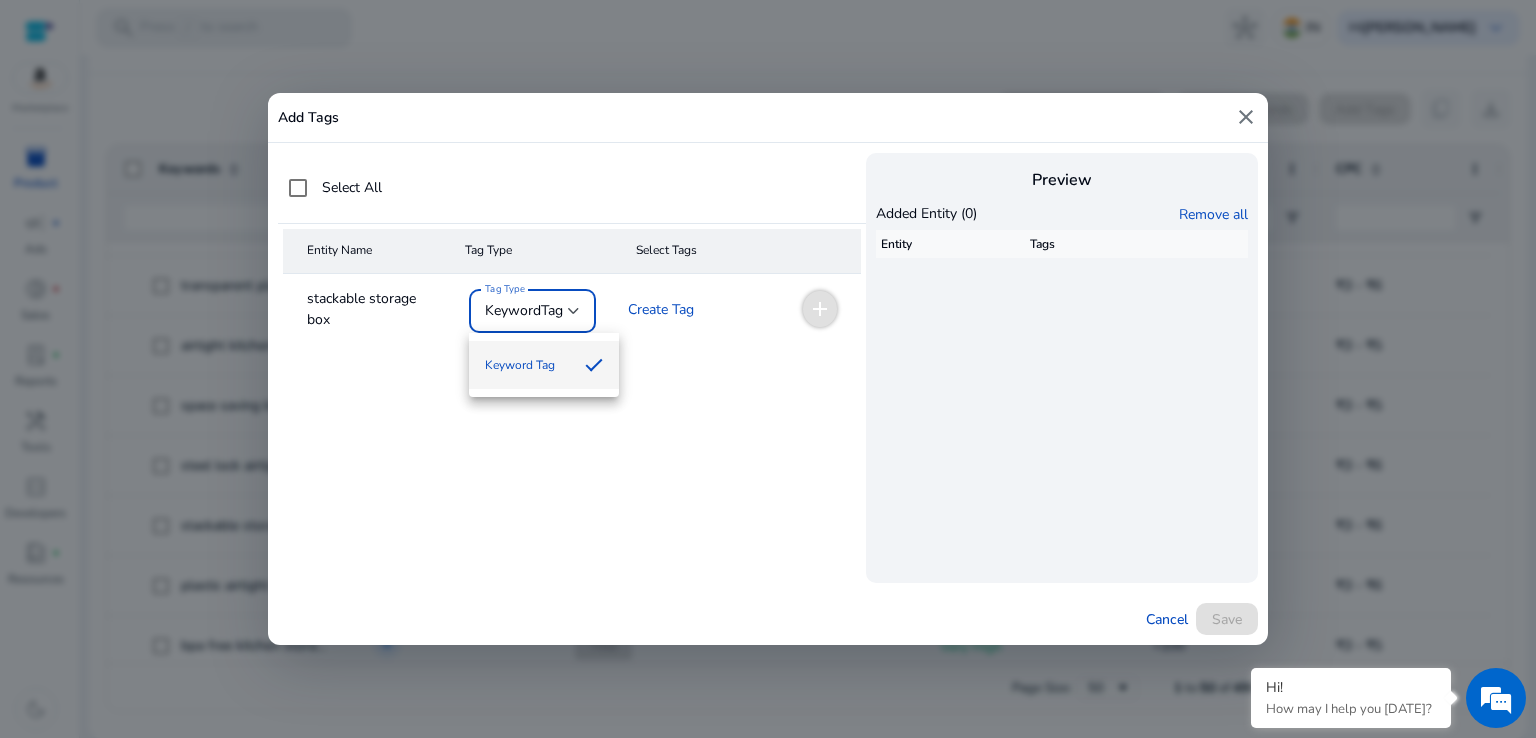 click at bounding box center (768, 369) 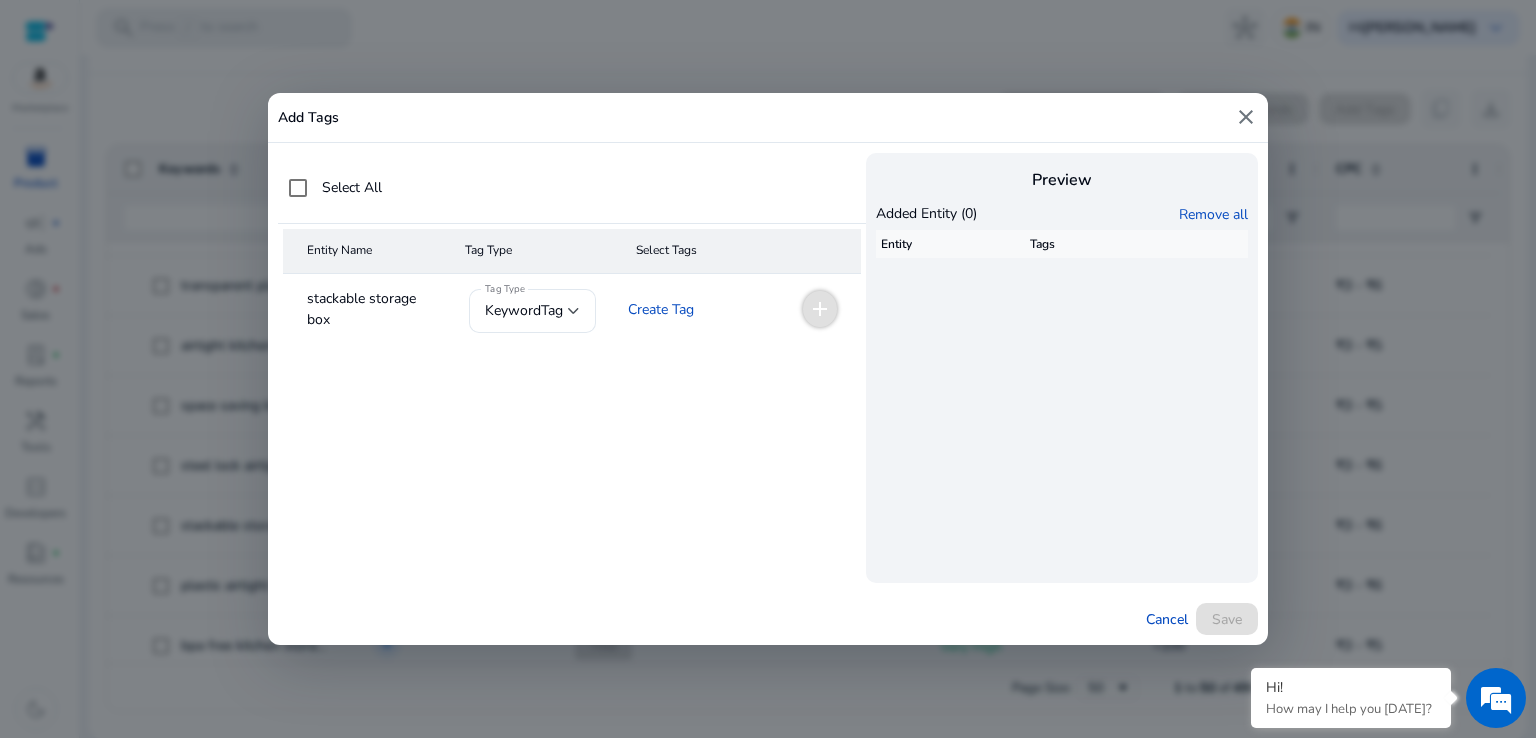 copy on "stackable storage box" 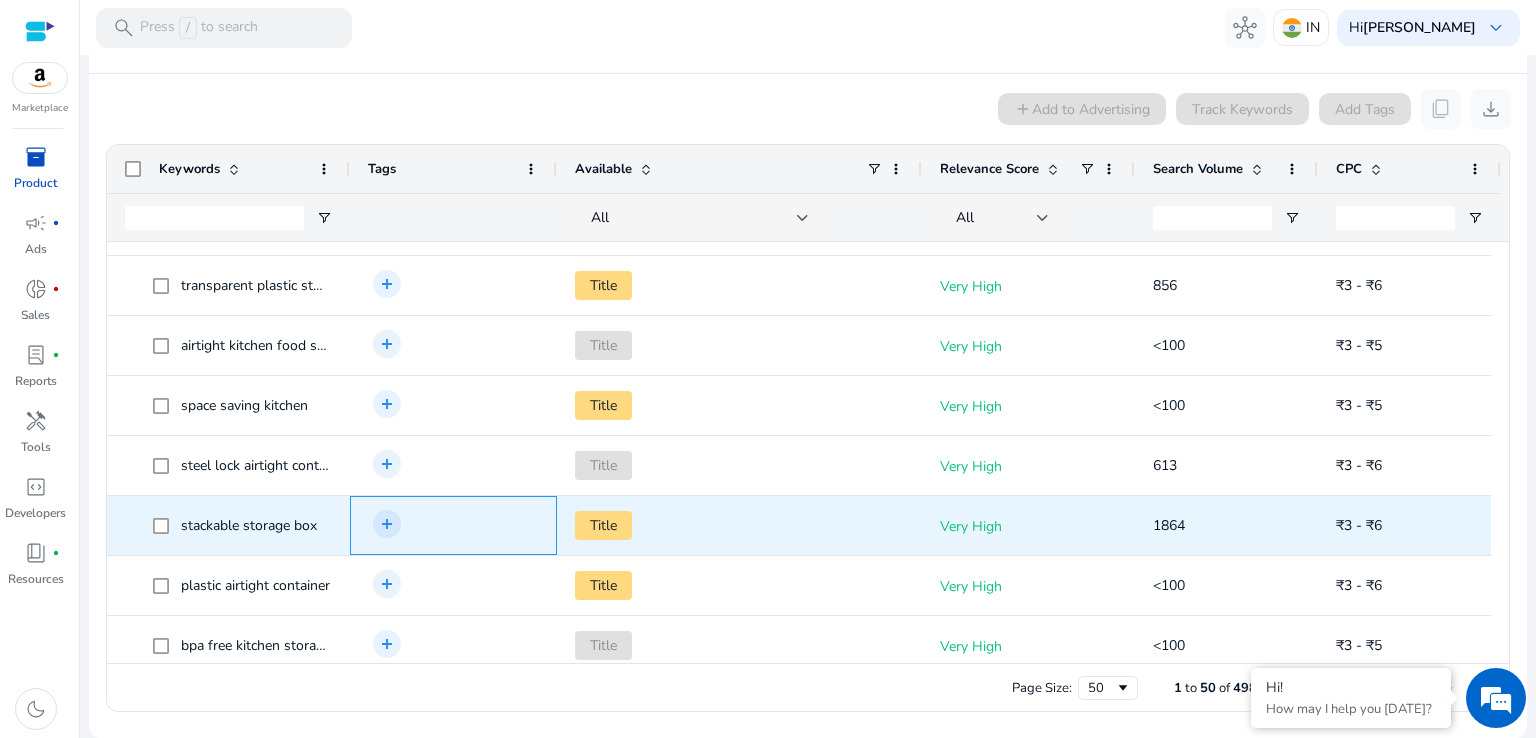 scroll, scrollTop: 333, scrollLeft: 0, axis: vertical 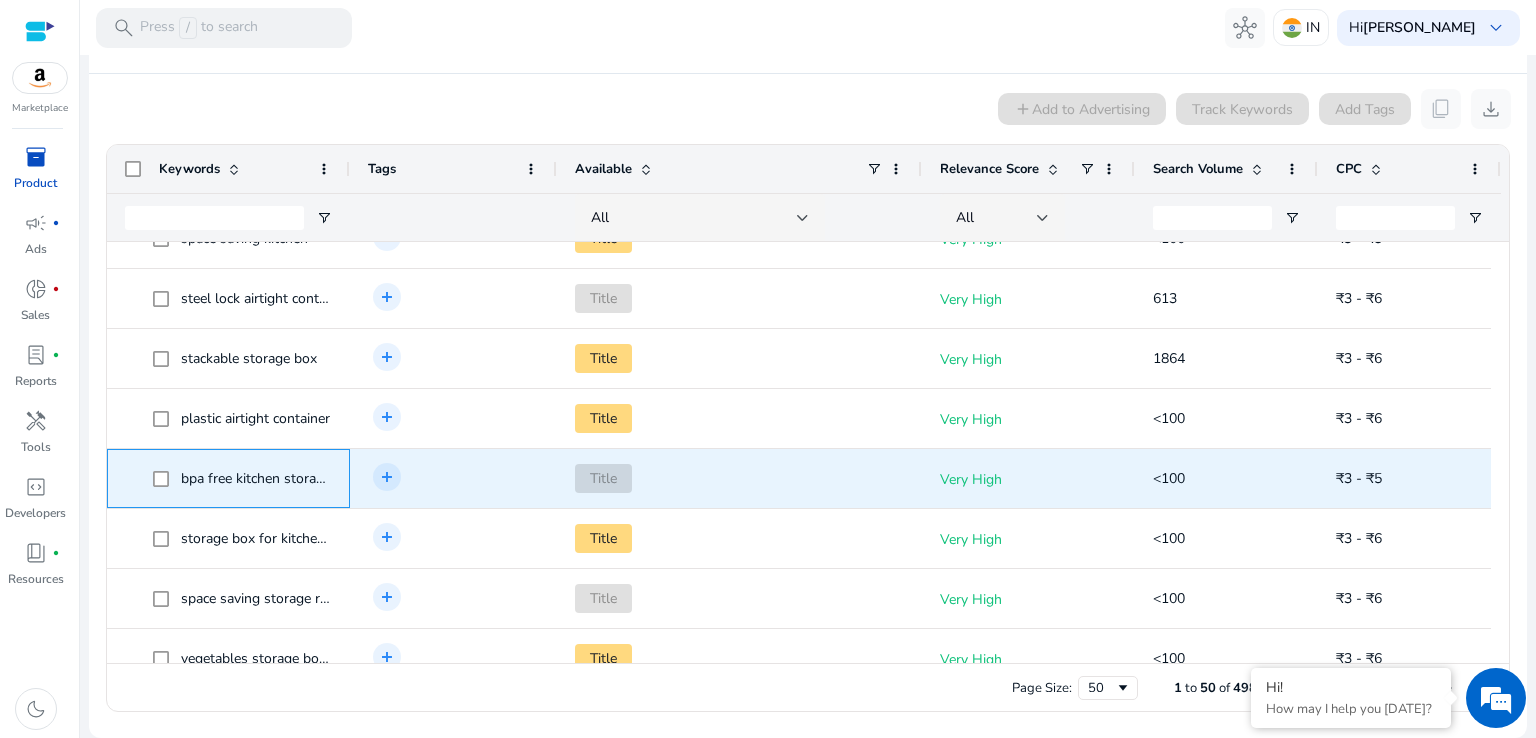 click on "bpa free kitchen storage containers" 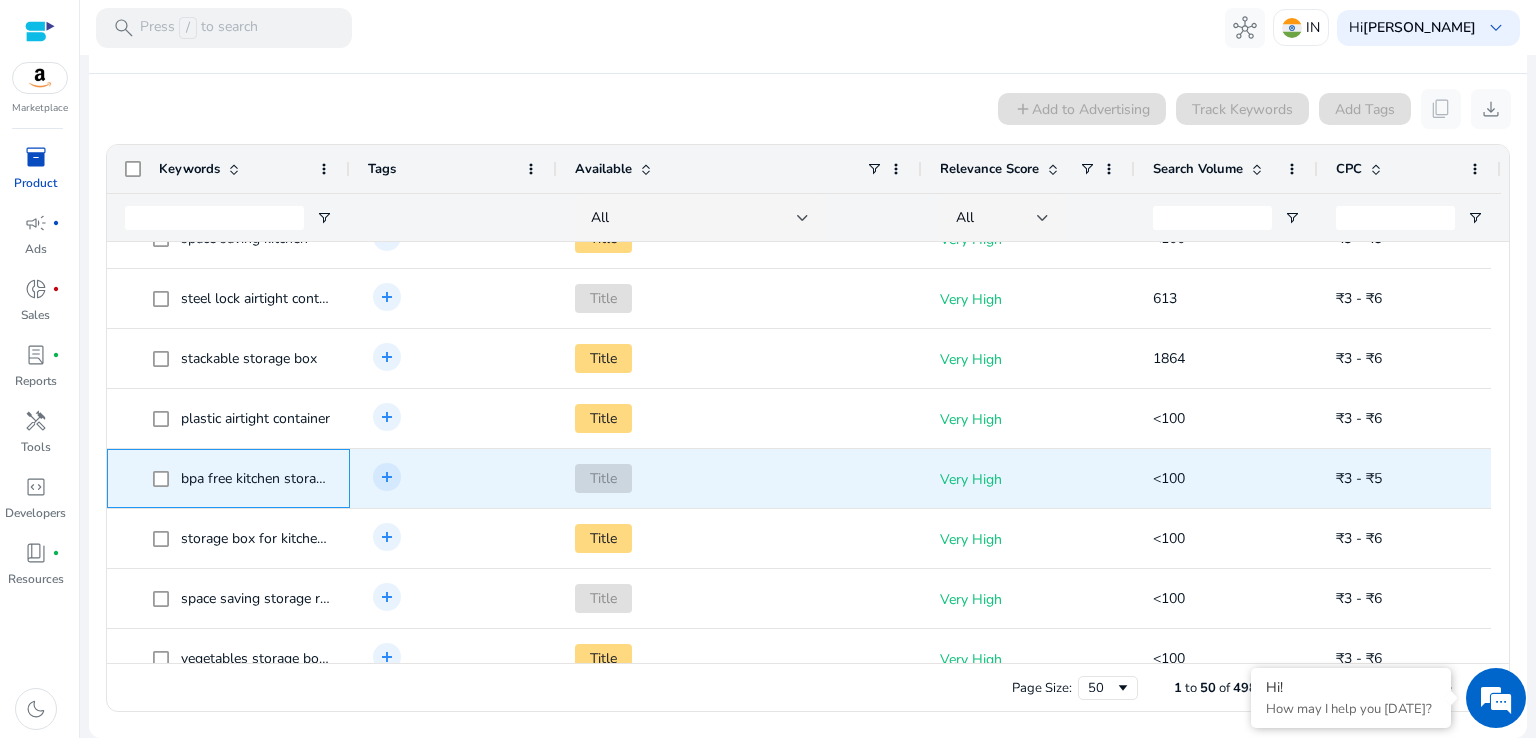 click on "bpa free kitchen storage containers" 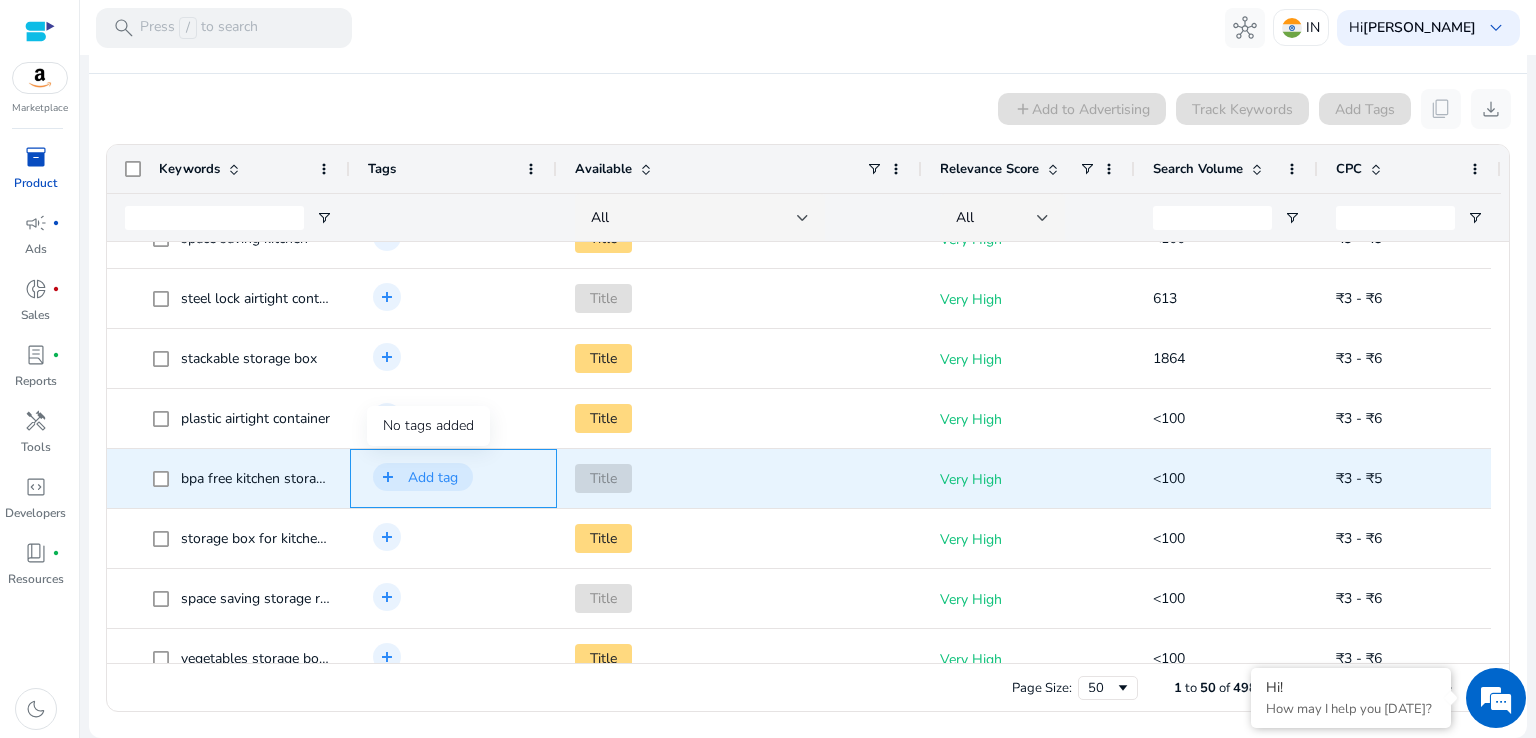 click on "add Add tag" 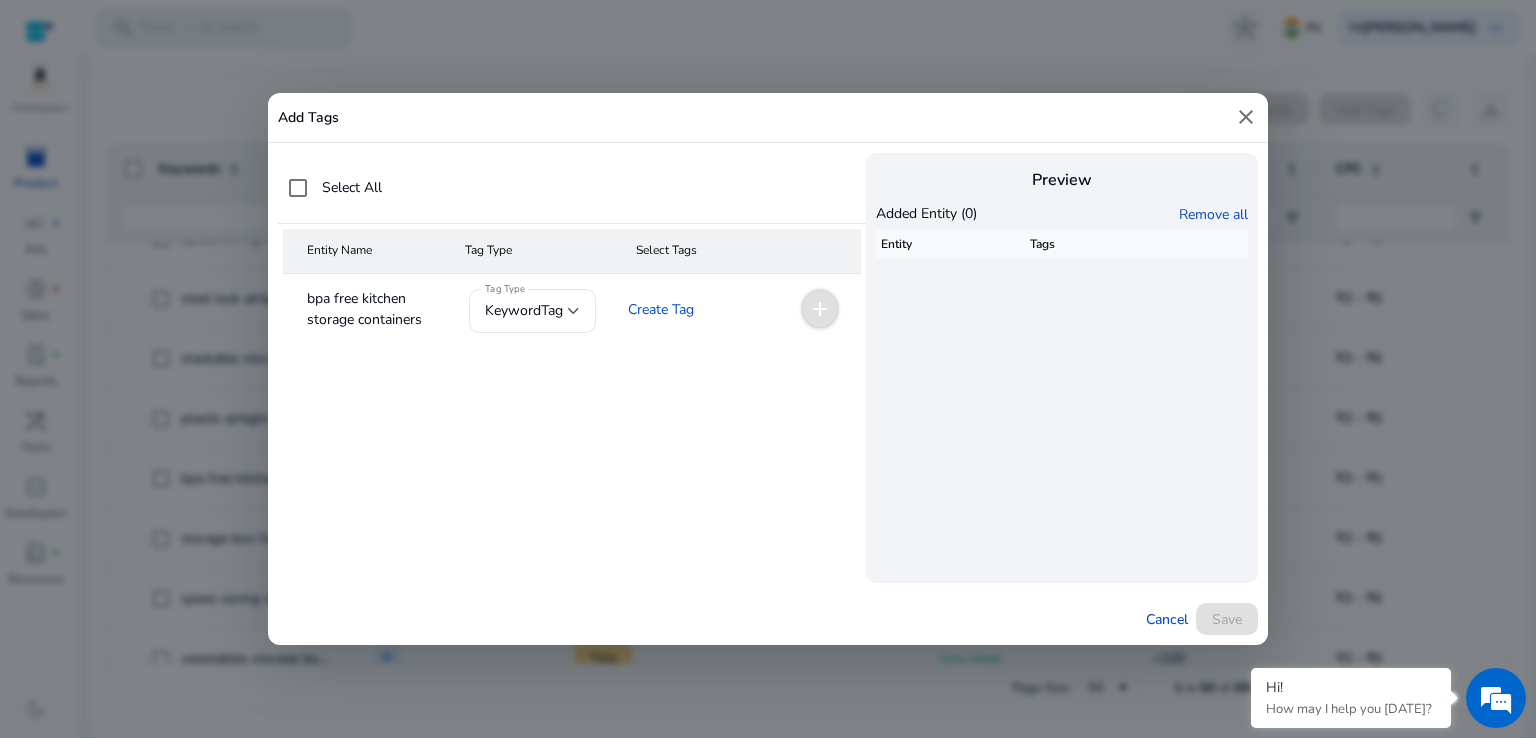 drag, startPoint x: 417, startPoint y: 333, endPoint x: 352, endPoint y: 284, distance: 81.400246 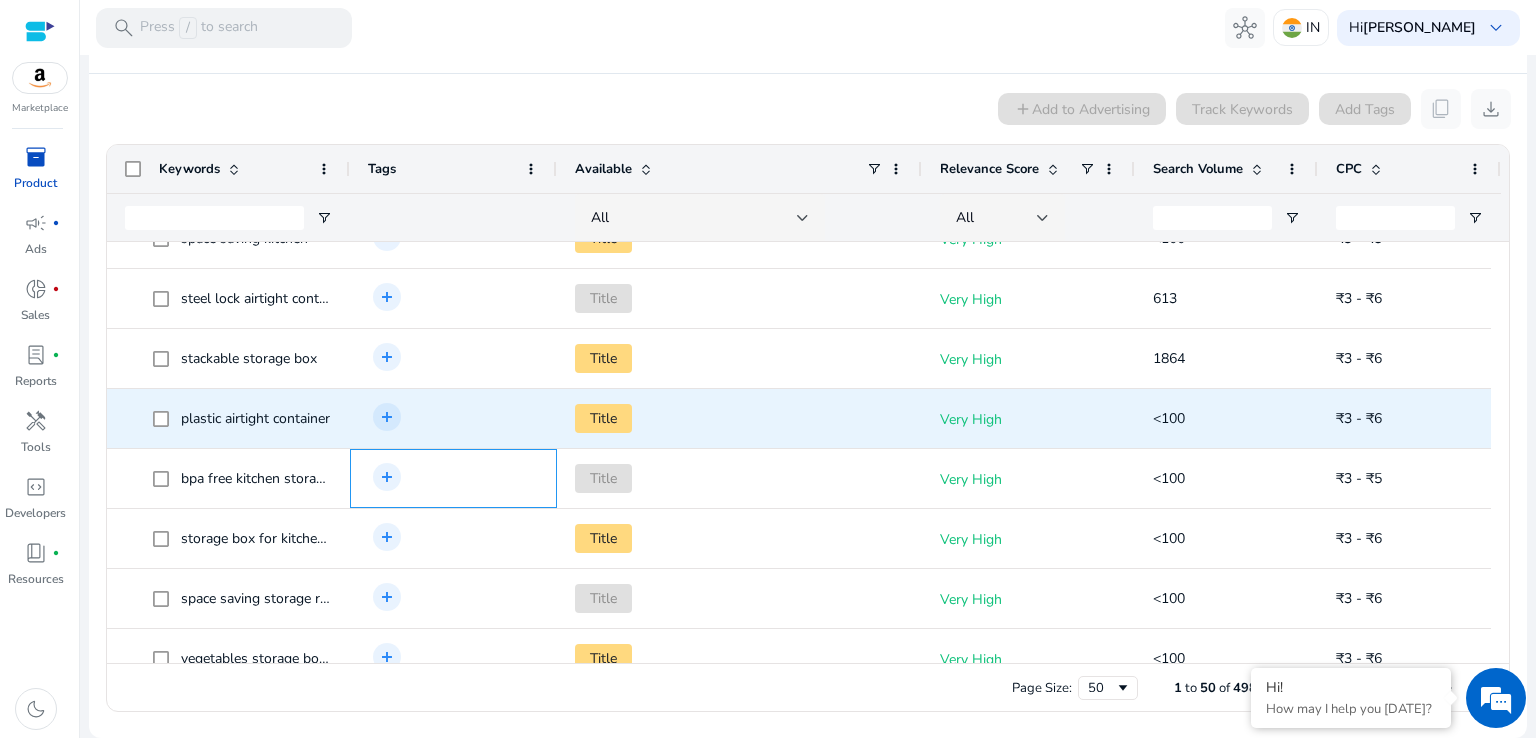 scroll, scrollTop: 0, scrollLeft: 0, axis: both 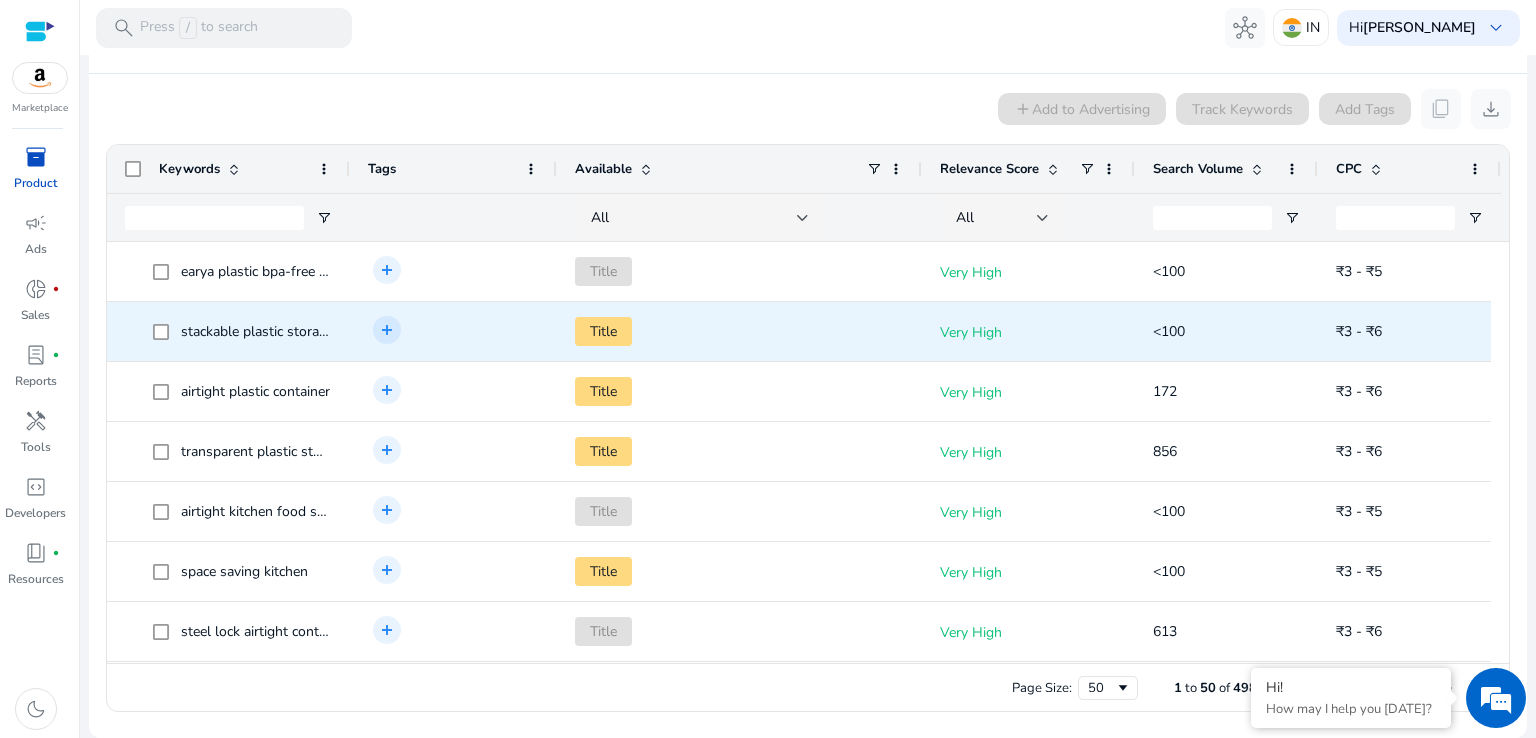 click on "stackable plastic storage box" 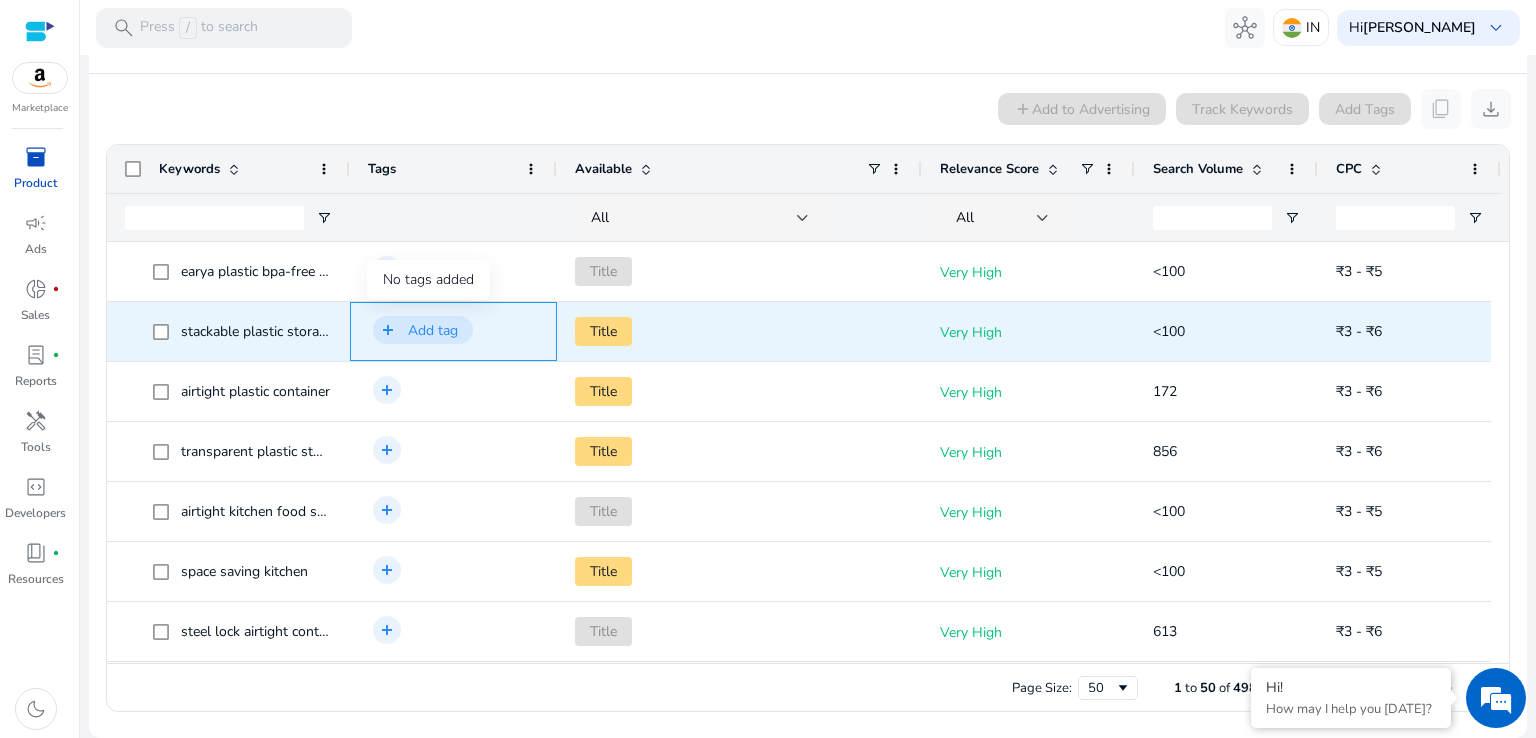click on "add" 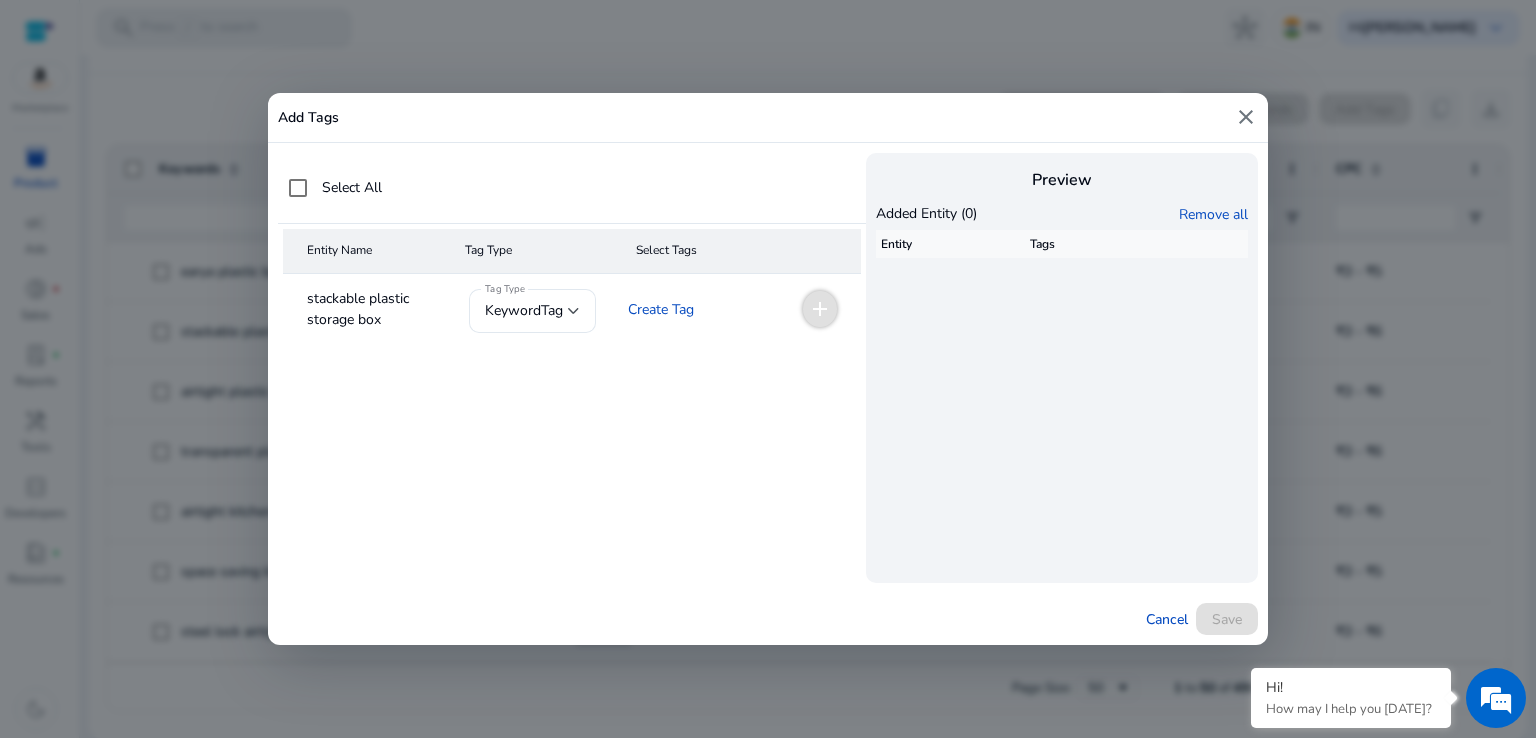 drag, startPoint x: 395, startPoint y: 321, endPoint x: 300, endPoint y: 273, distance: 106.437775 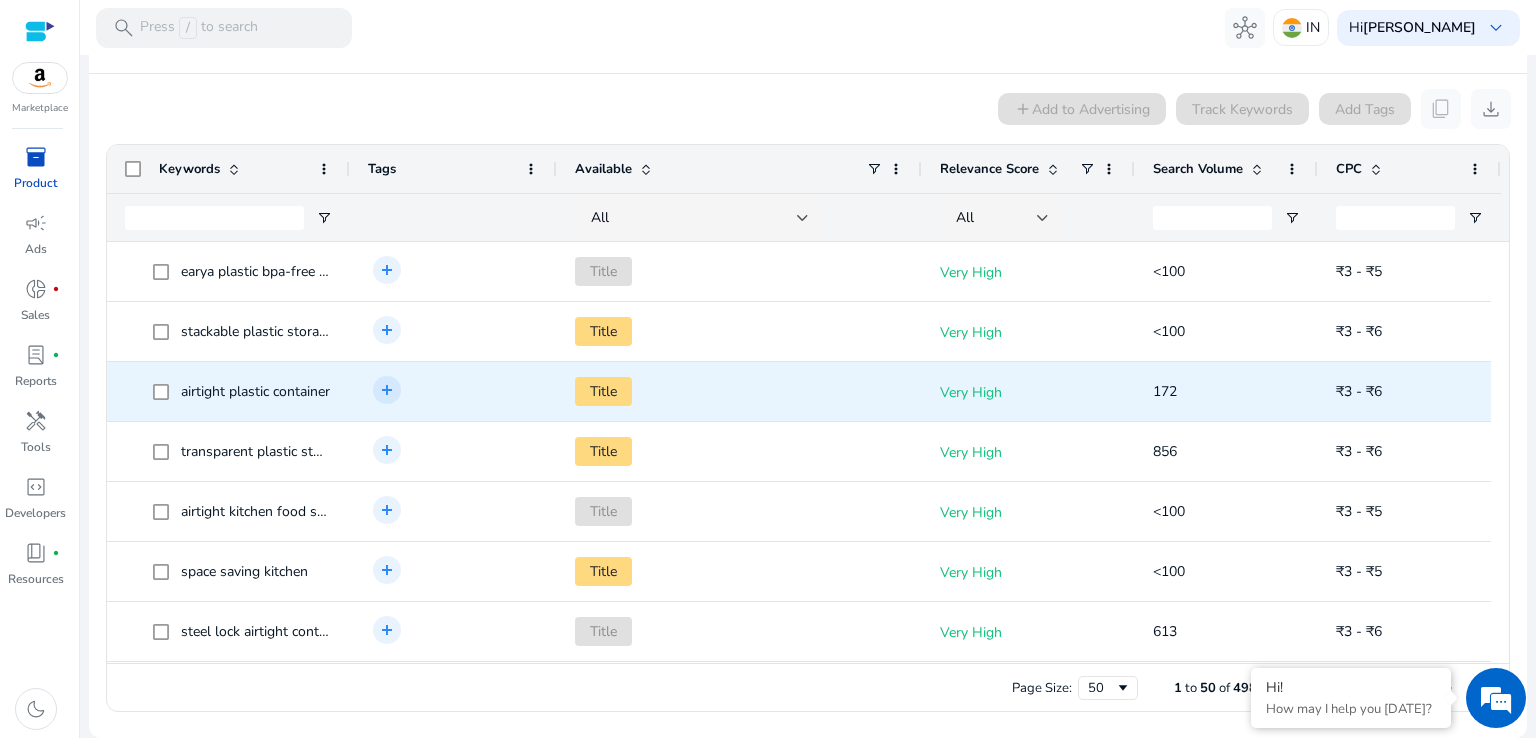 click on "airtight plastic container" 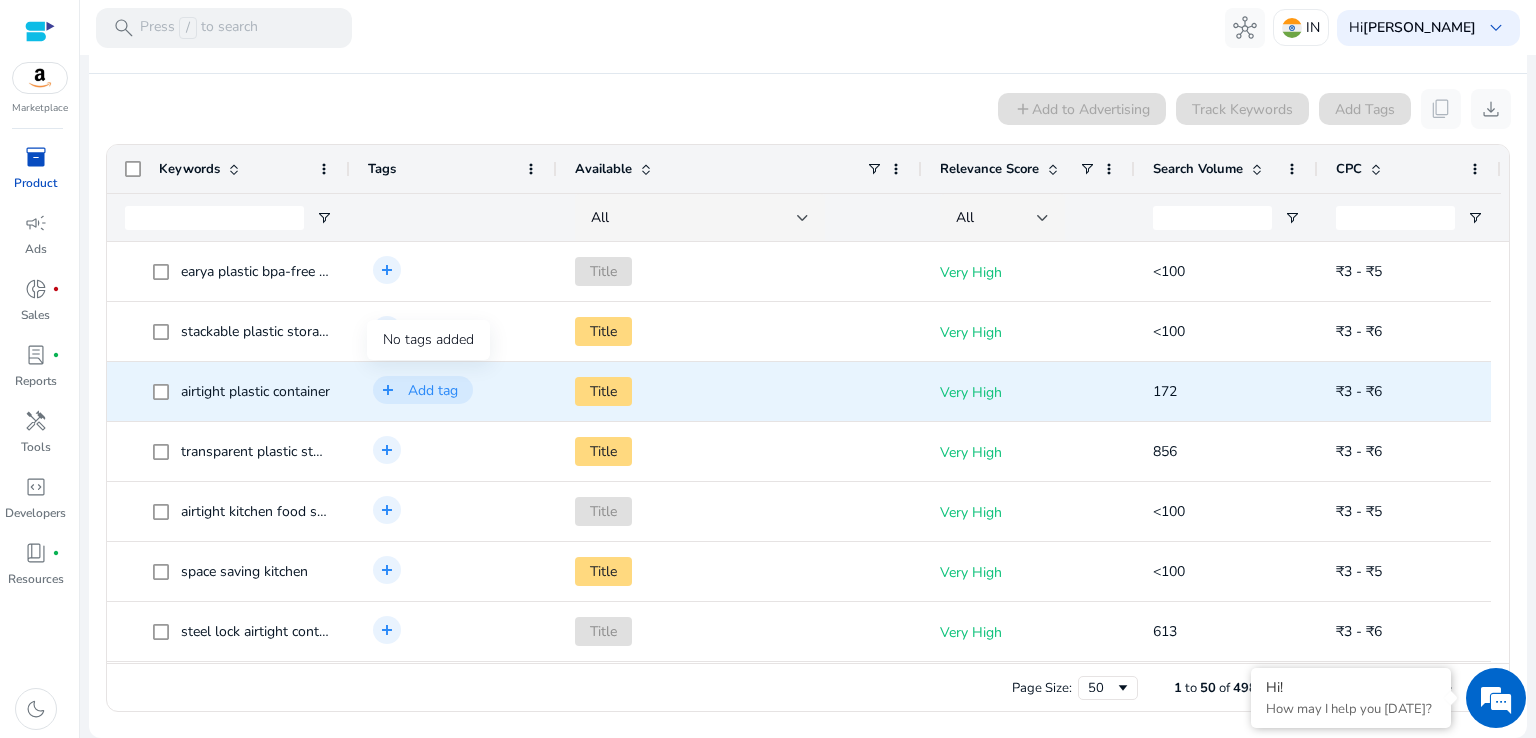 click on "add" 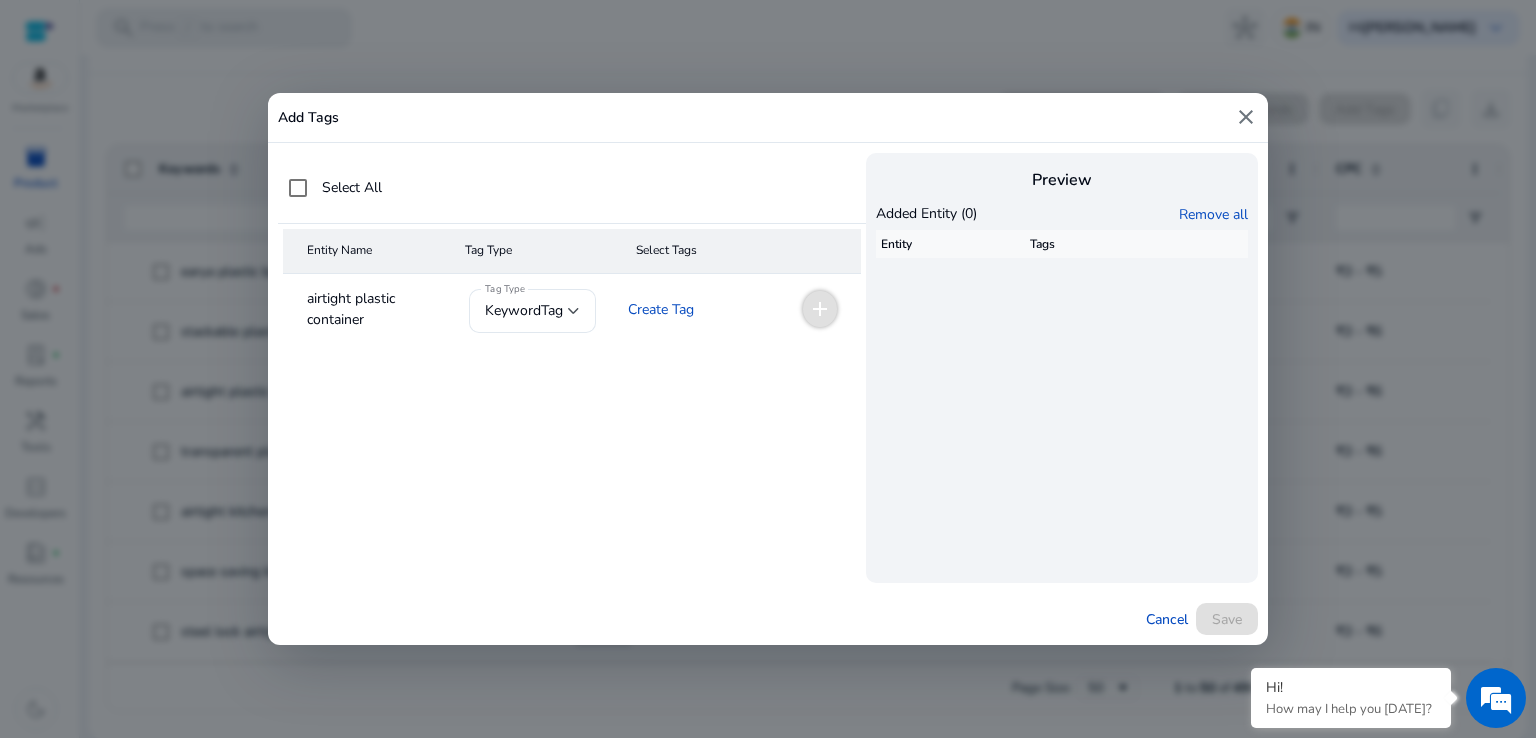 drag, startPoint x: 436, startPoint y: 329, endPoint x: 285, endPoint y: 295, distance: 154.78049 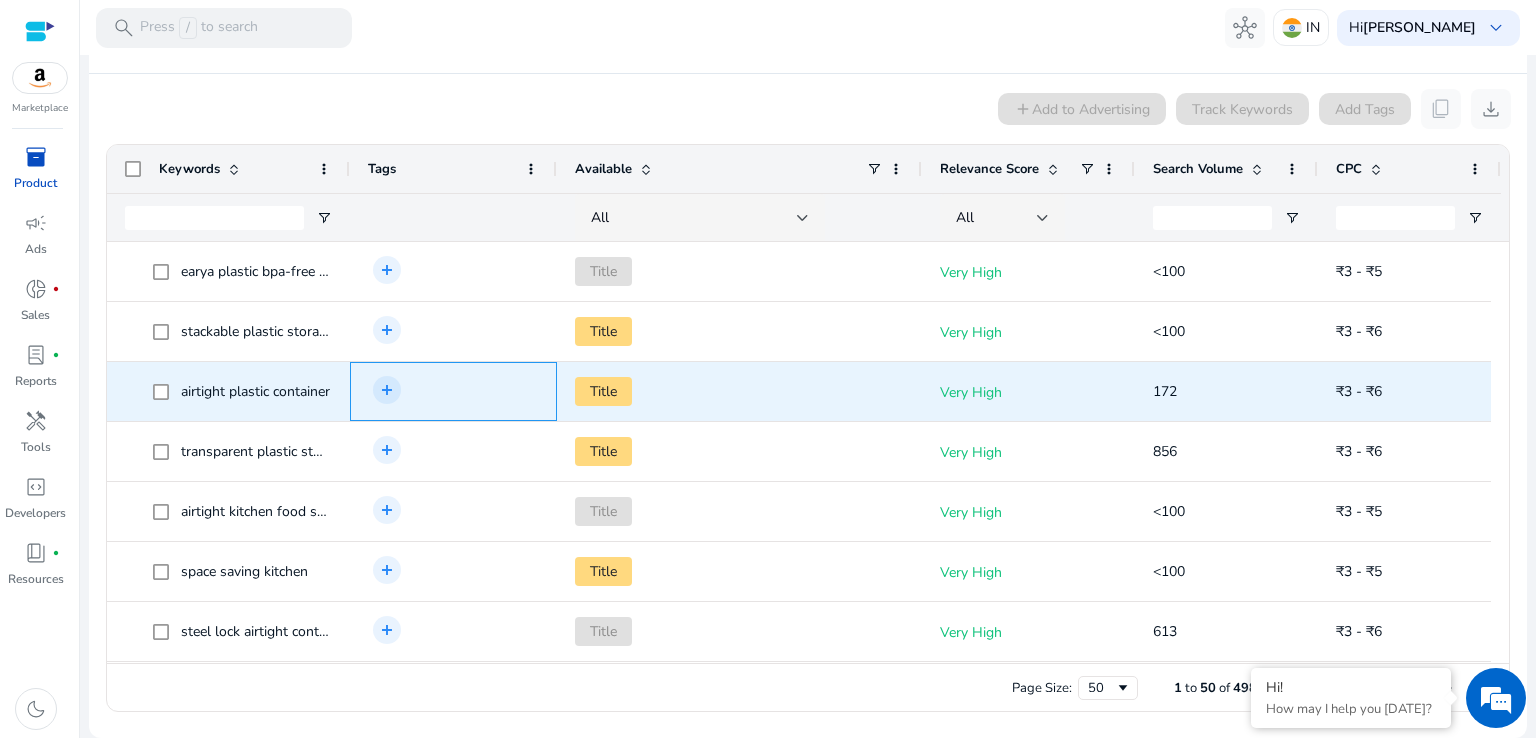 scroll, scrollTop: 156, scrollLeft: 0, axis: vertical 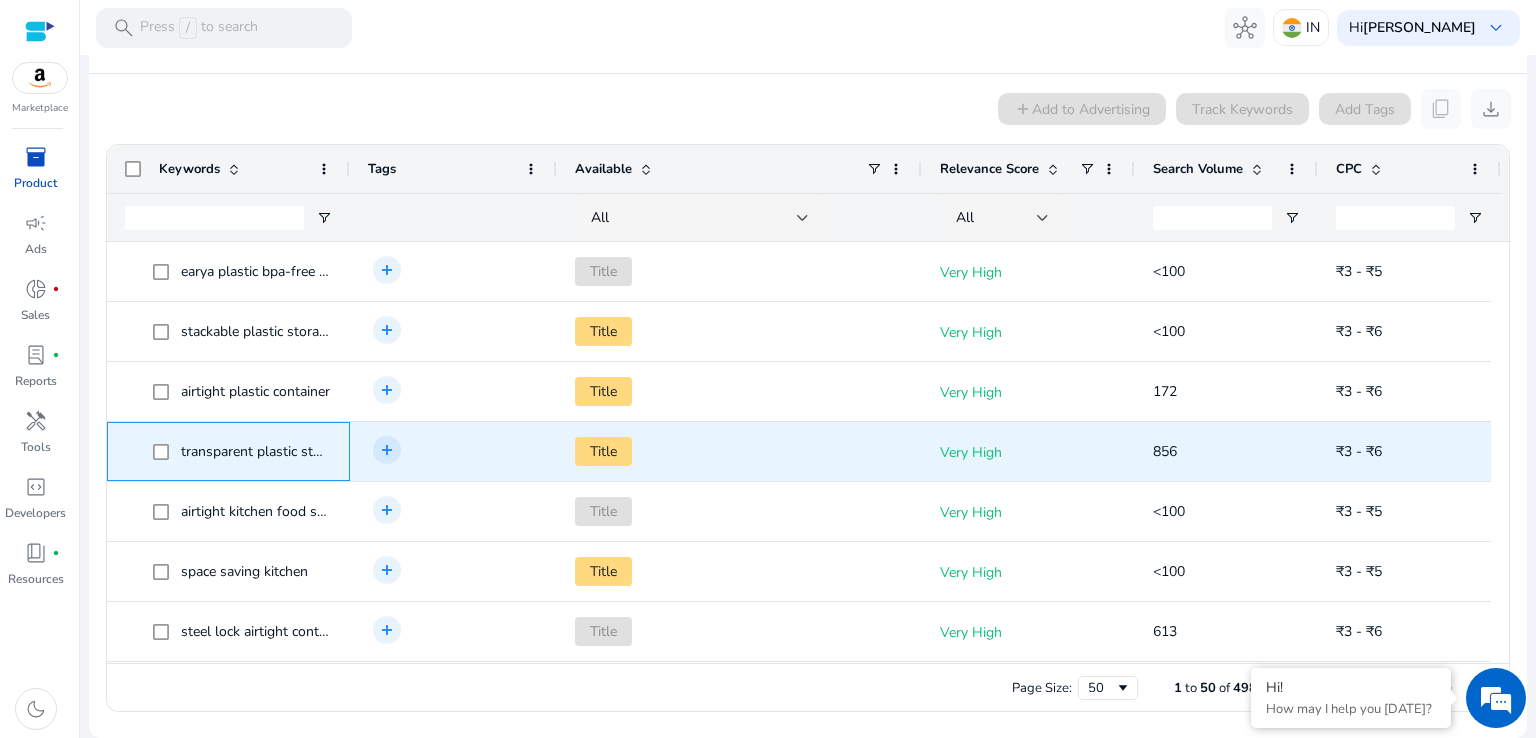 click on "transparent plastic storage box" 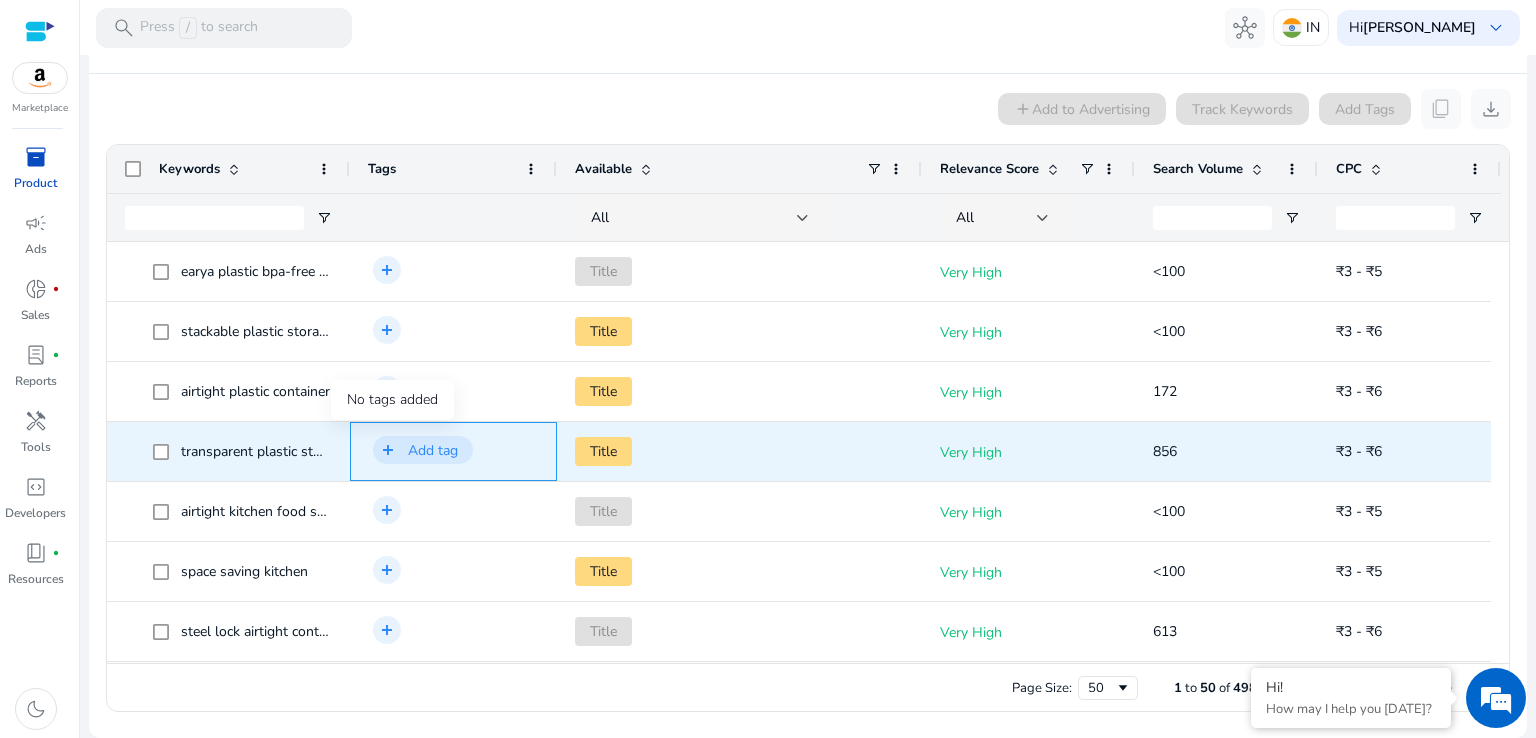 click on "add" 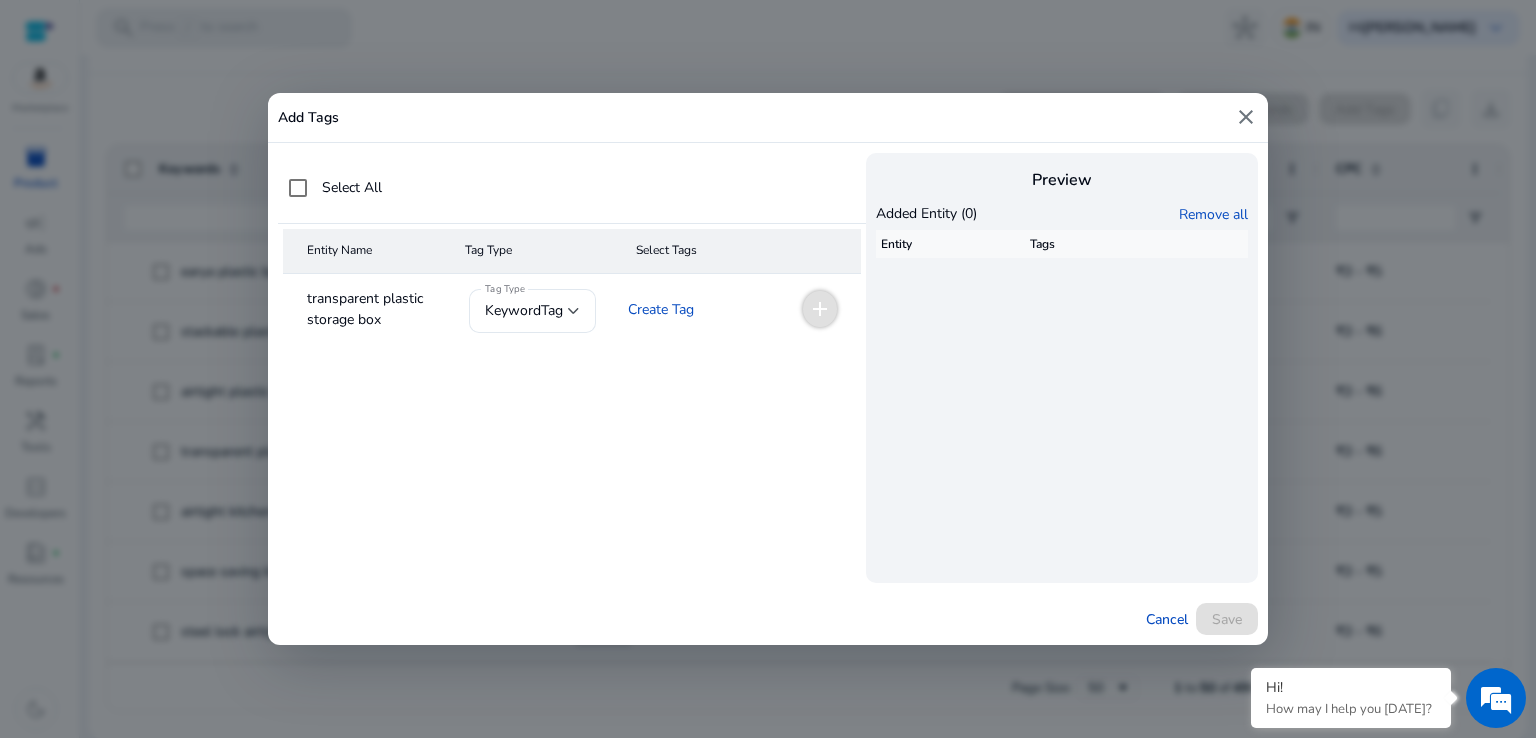 drag, startPoint x: 395, startPoint y: 315, endPoint x: 288, endPoint y: 280, distance: 112.578865 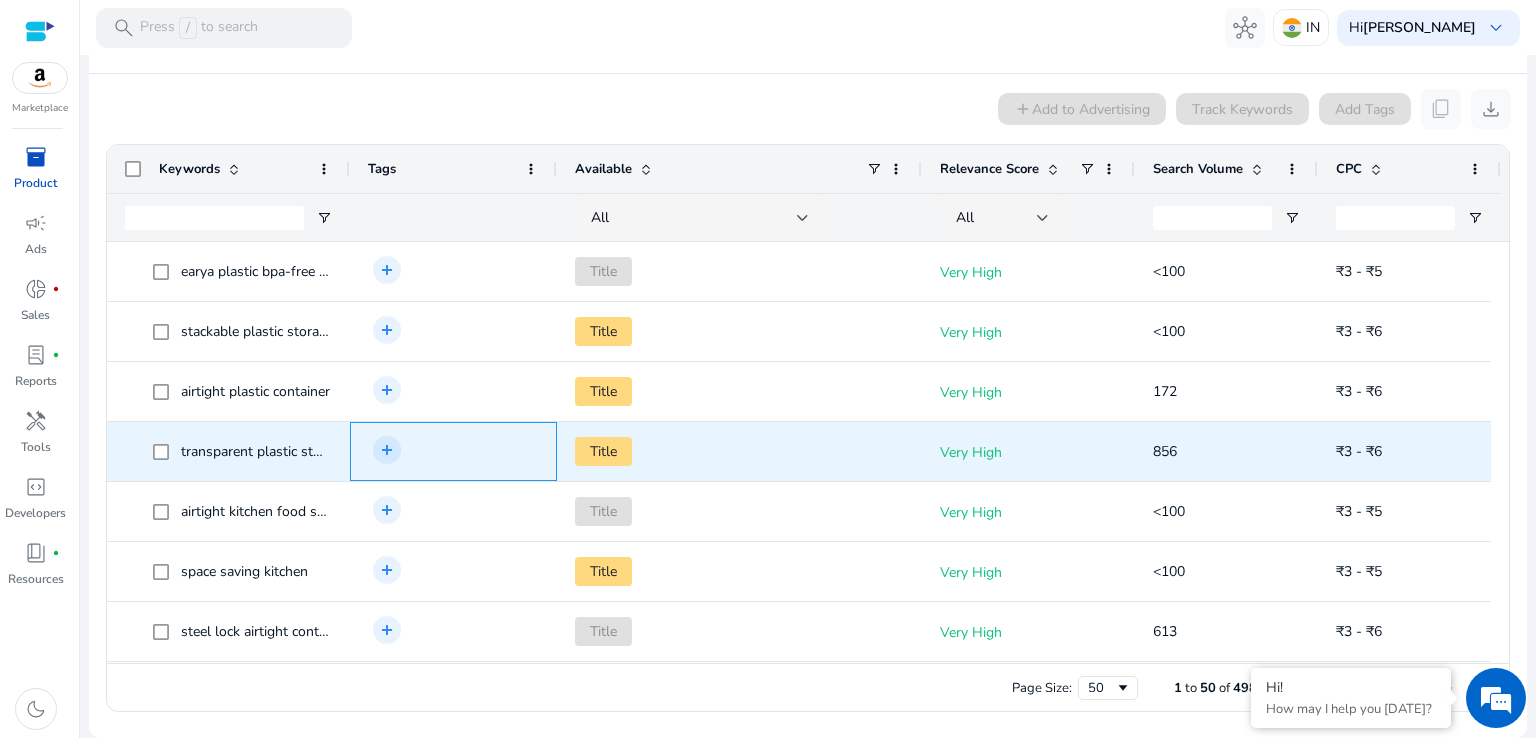 scroll, scrollTop: 142, scrollLeft: 0, axis: vertical 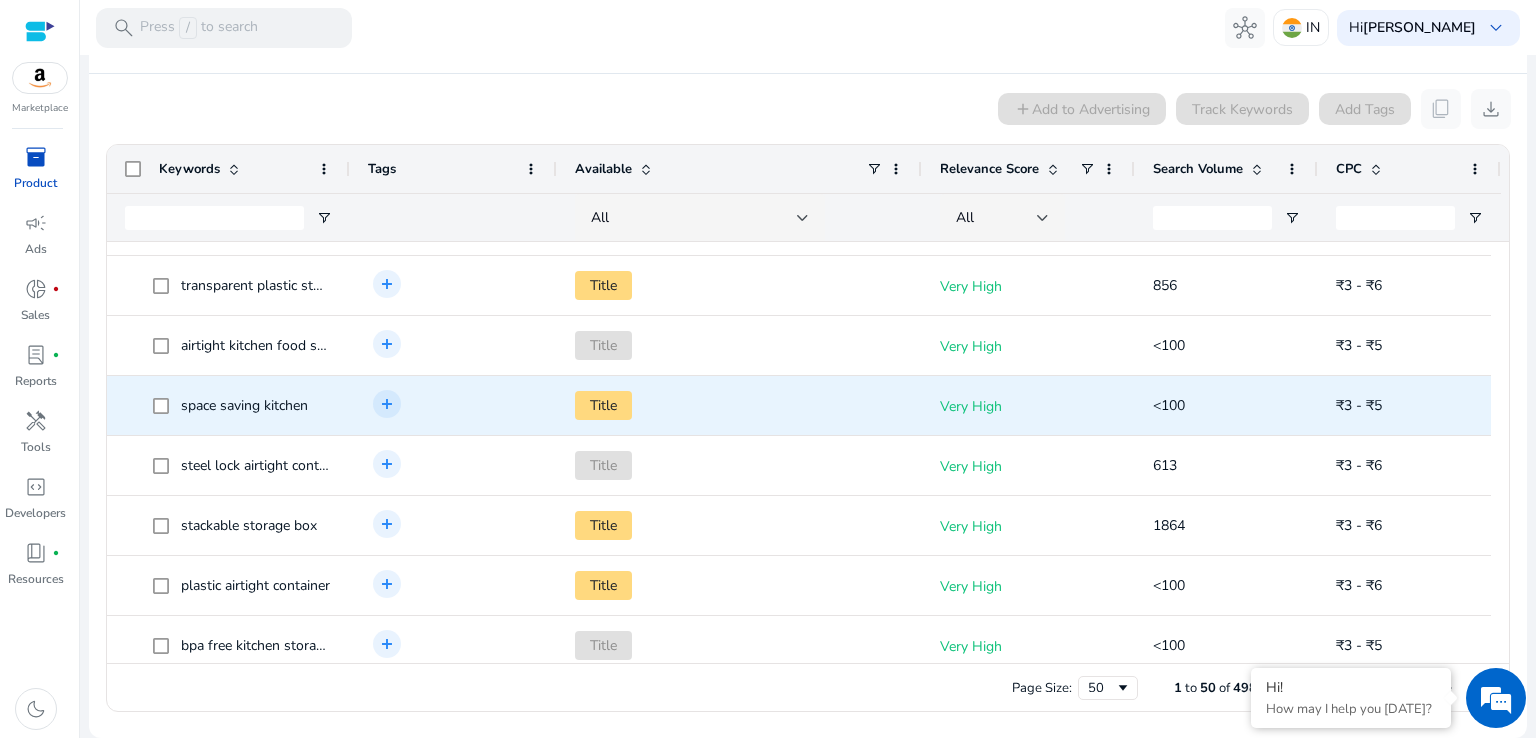 click on "space saving kitchen" 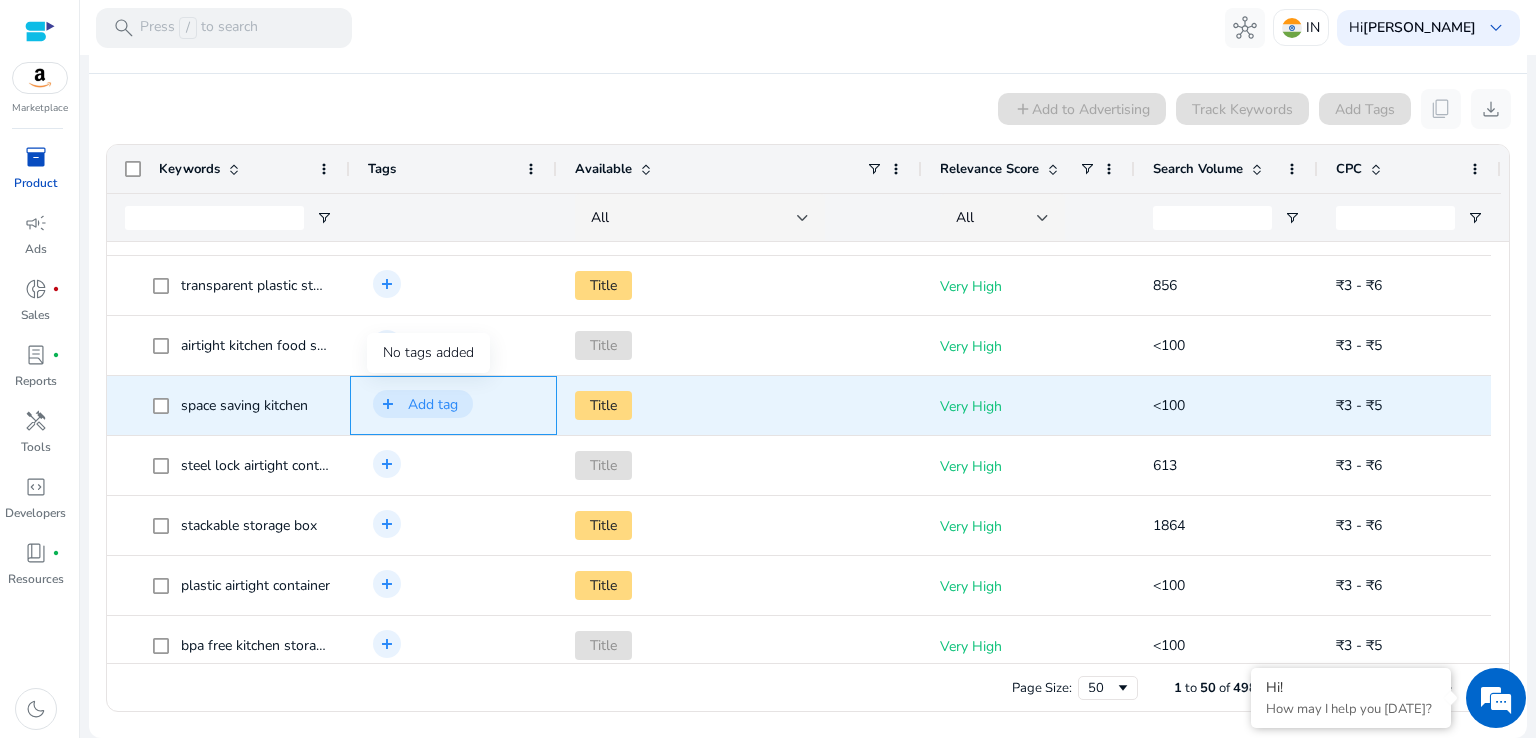 click on "add" 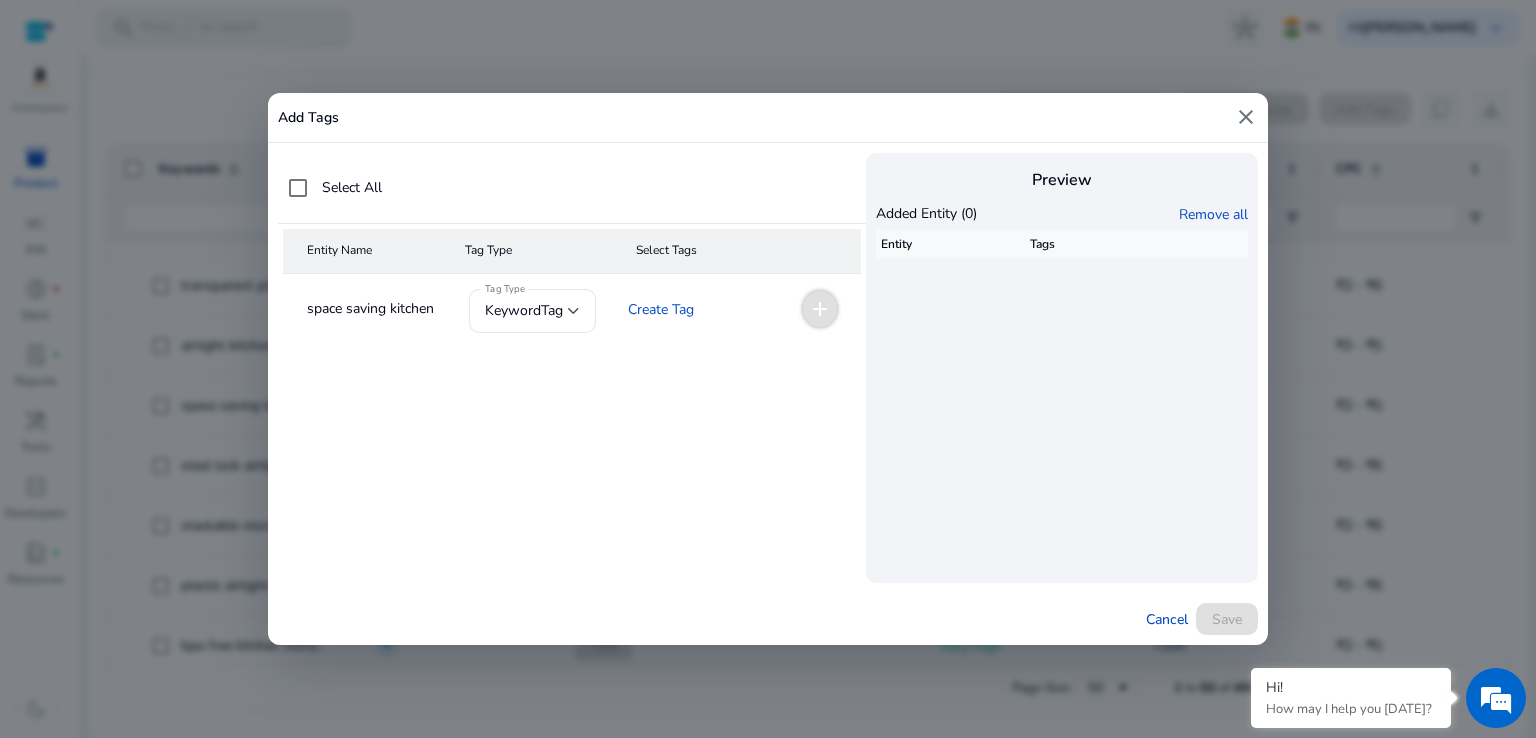 drag, startPoint x: 433, startPoint y: 306, endPoint x: 302, endPoint y: 313, distance: 131.18689 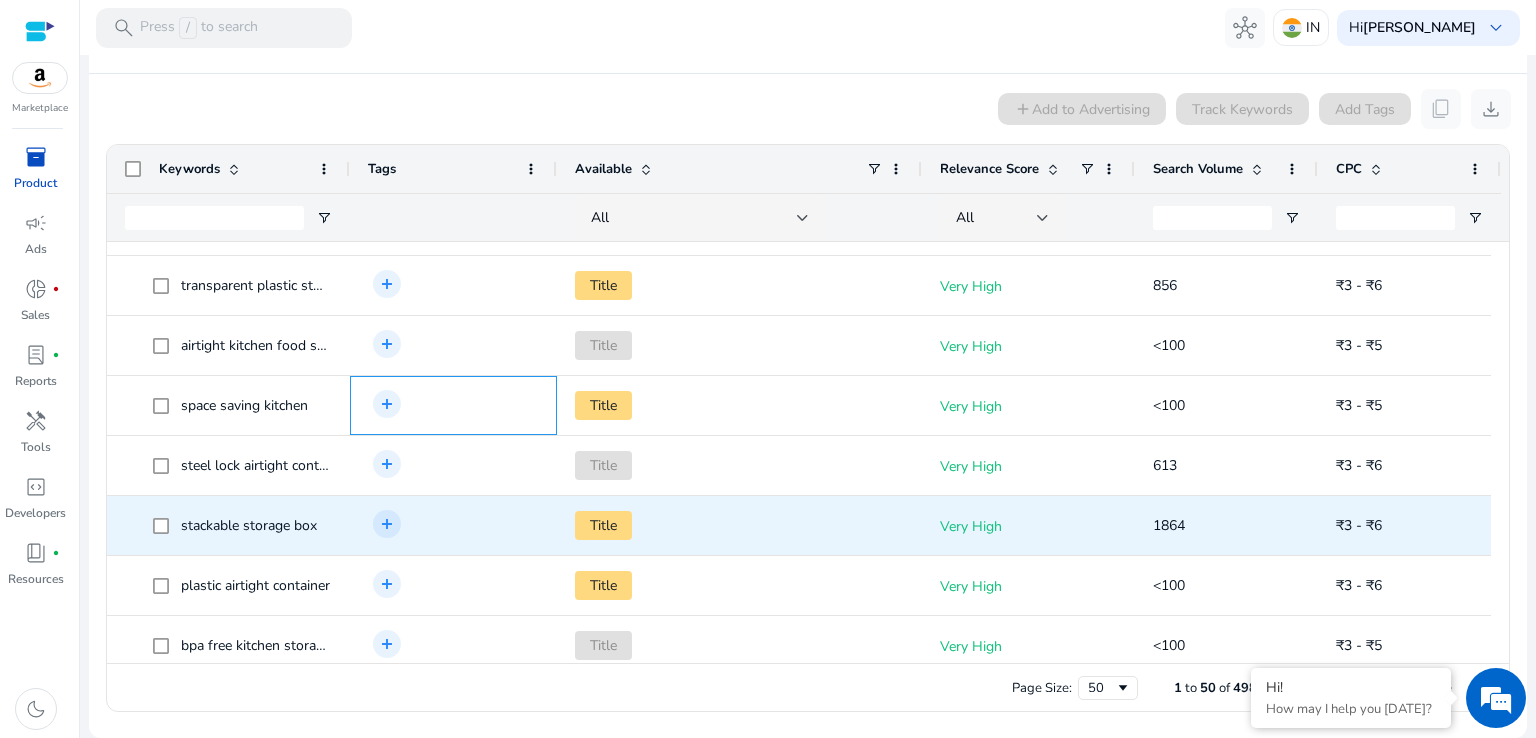scroll, scrollTop: 333, scrollLeft: 0, axis: vertical 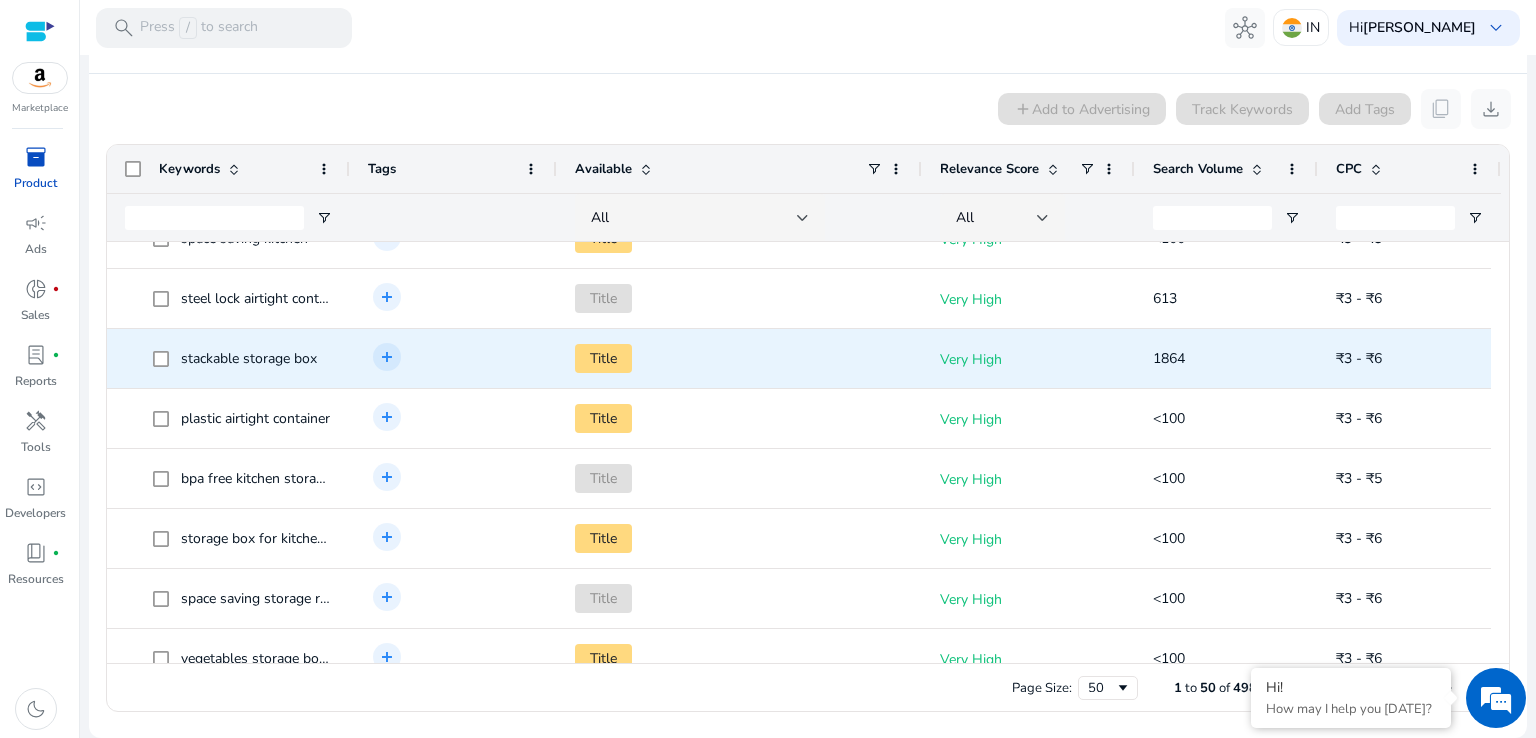 click on "stackable storage box" 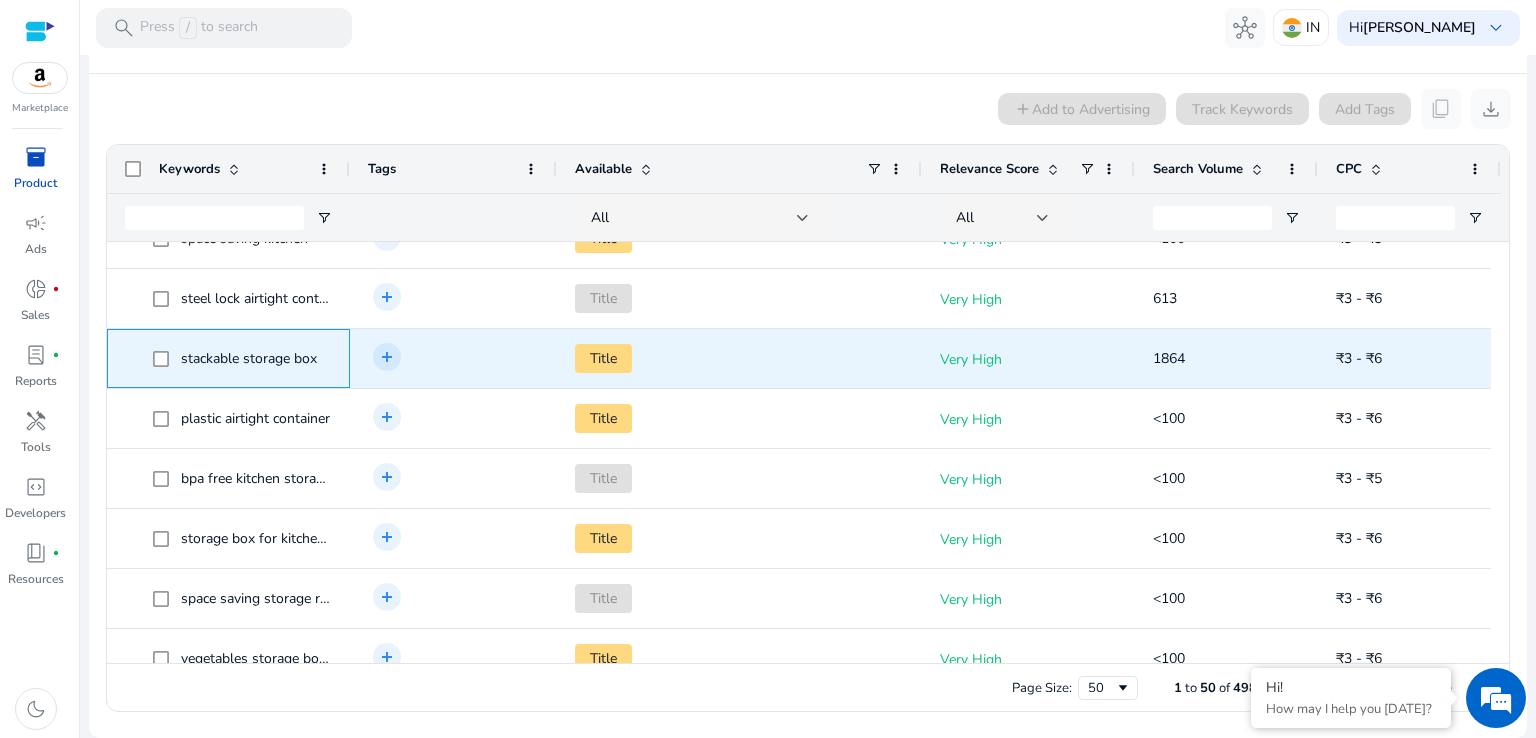 drag, startPoint x: 327, startPoint y: 355, endPoint x: 152, endPoint y: 340, distance: 175.64168 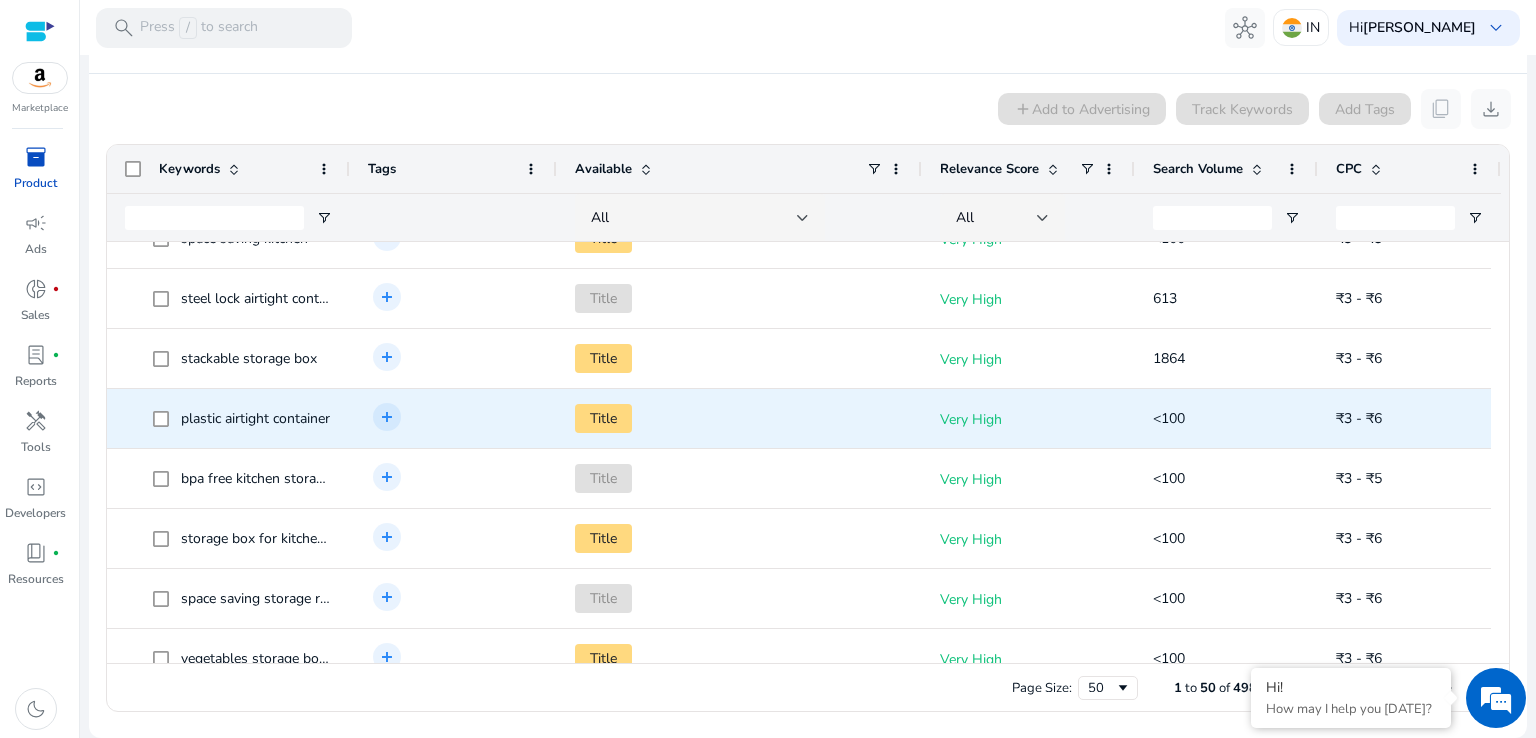 click on "plastic airtight container" 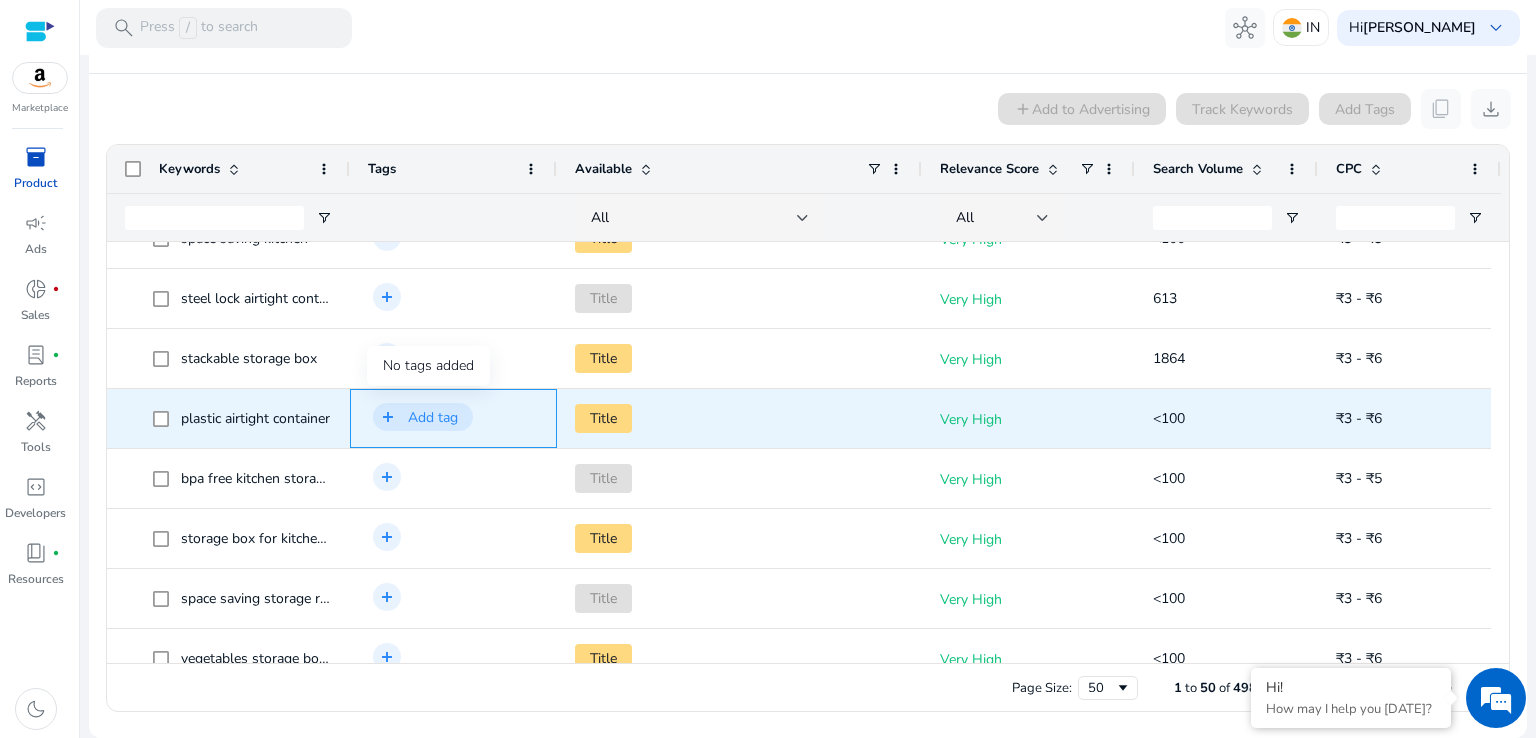 click on "add" 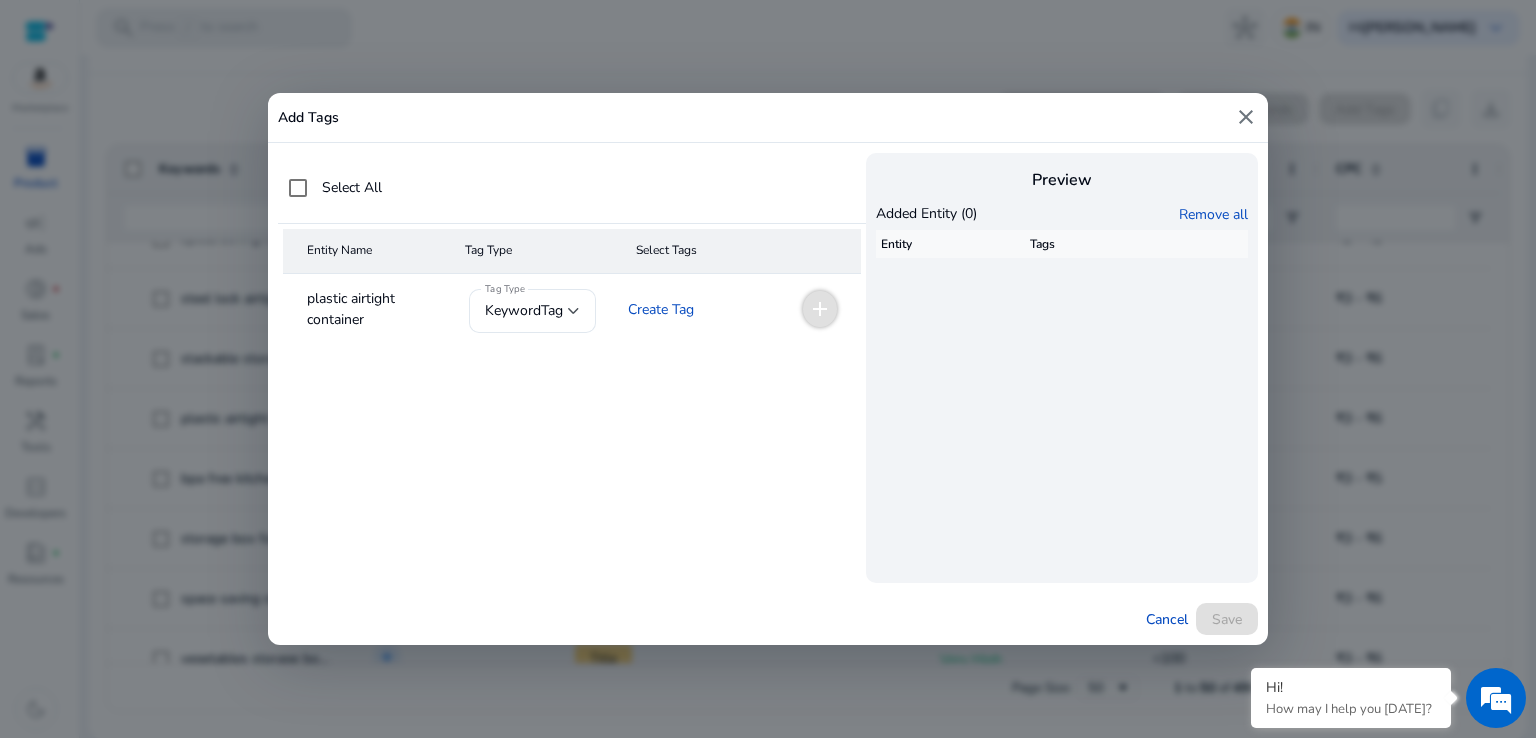 drag, startPoint x: 374, startPoint y: 323, endPoint x: 296, endPoint y: 283, distance: 87.658424 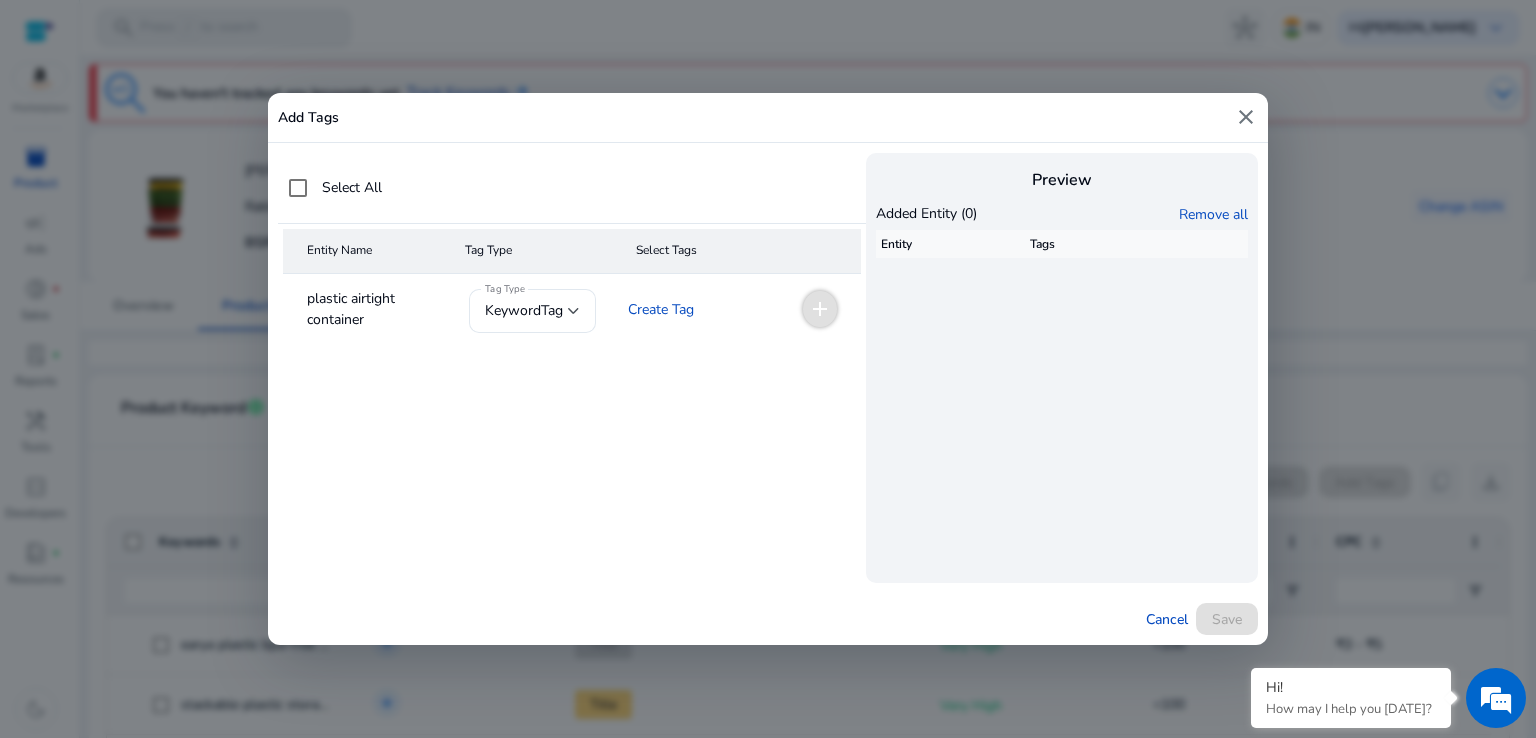 scroll, scrollTop: 0, scrollLeft: 0, axis: both 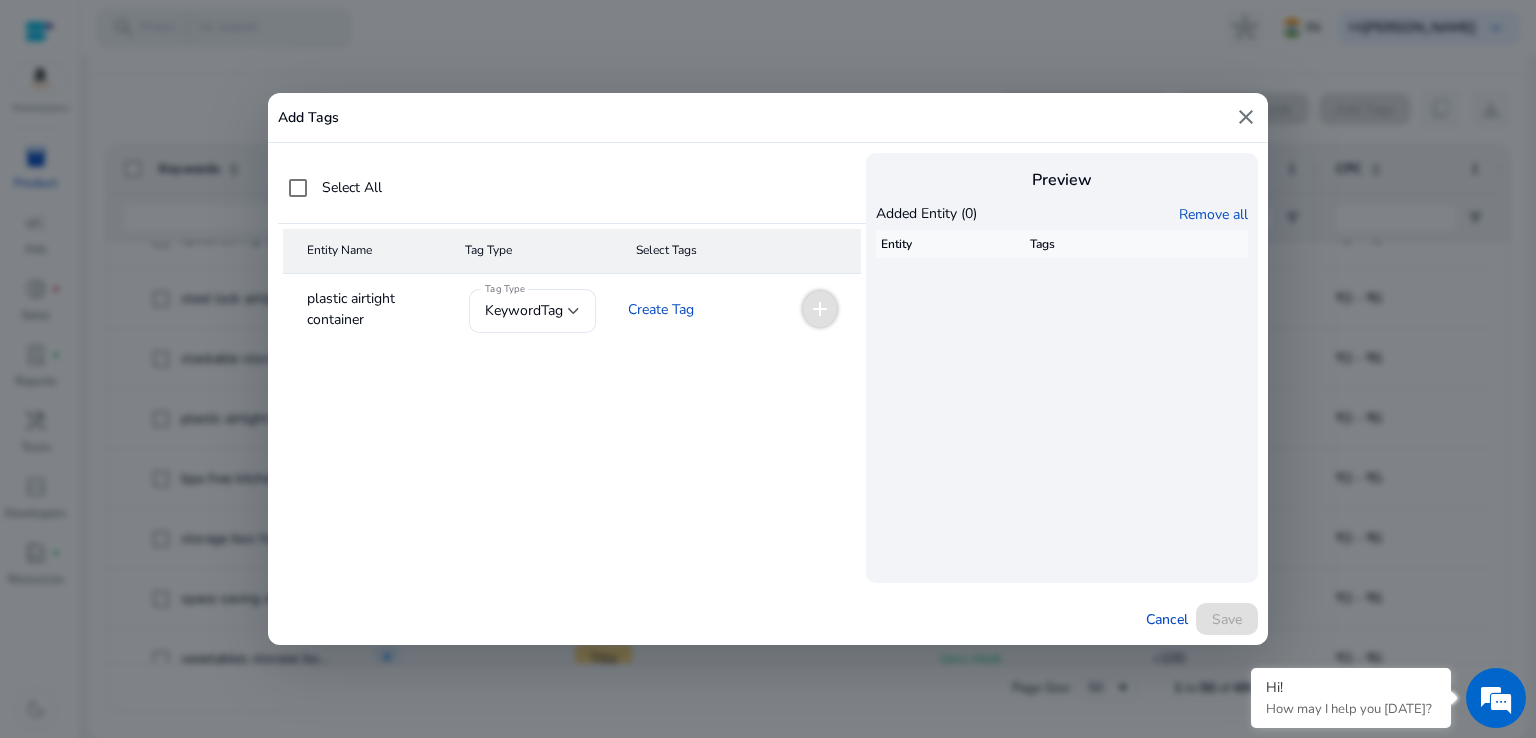 click on "close" at bounding box center [1246, 117] 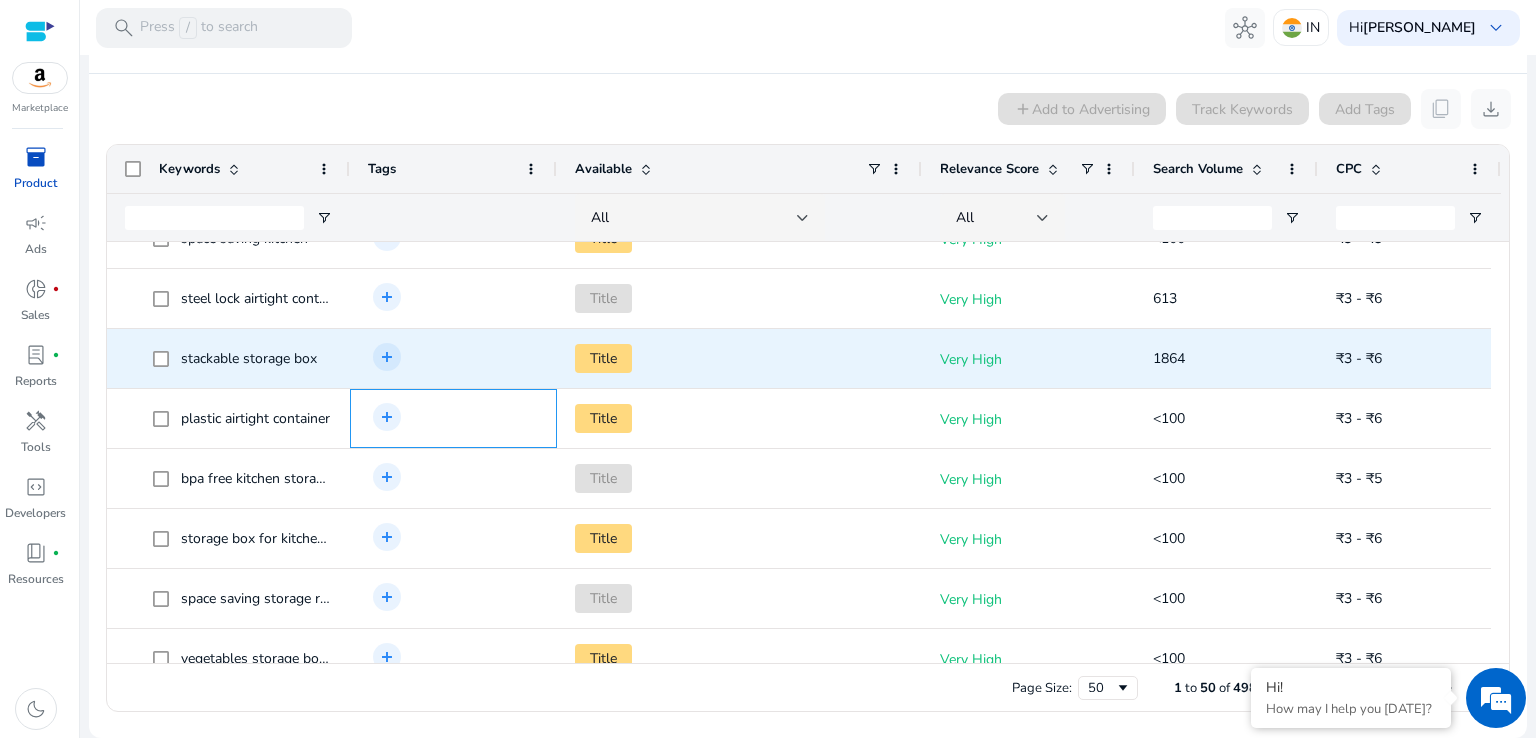 scroll, scrollTop: 485, scrollLeft: 0, axis: vertical 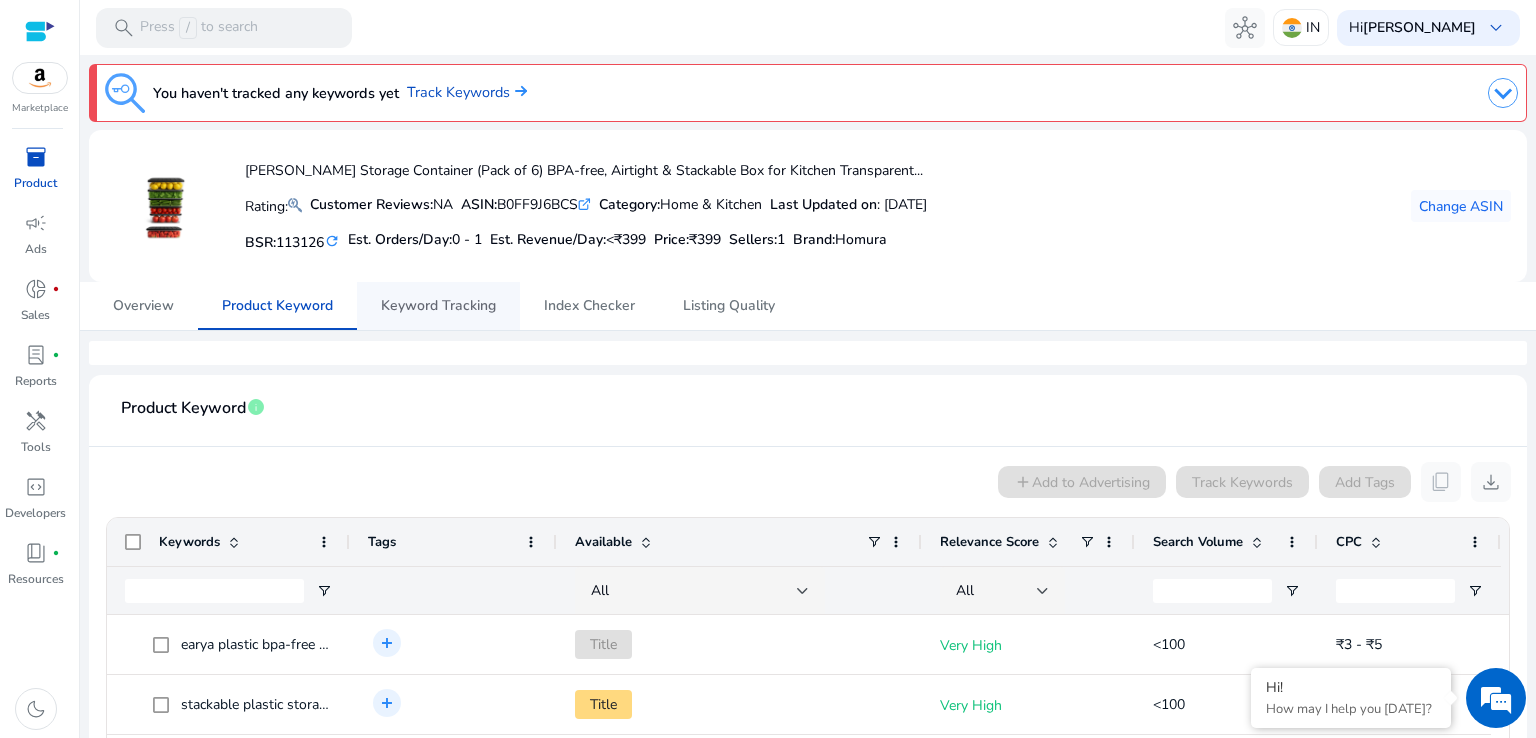 click on "Keyword Tracking" at bounding box center [438, 306] 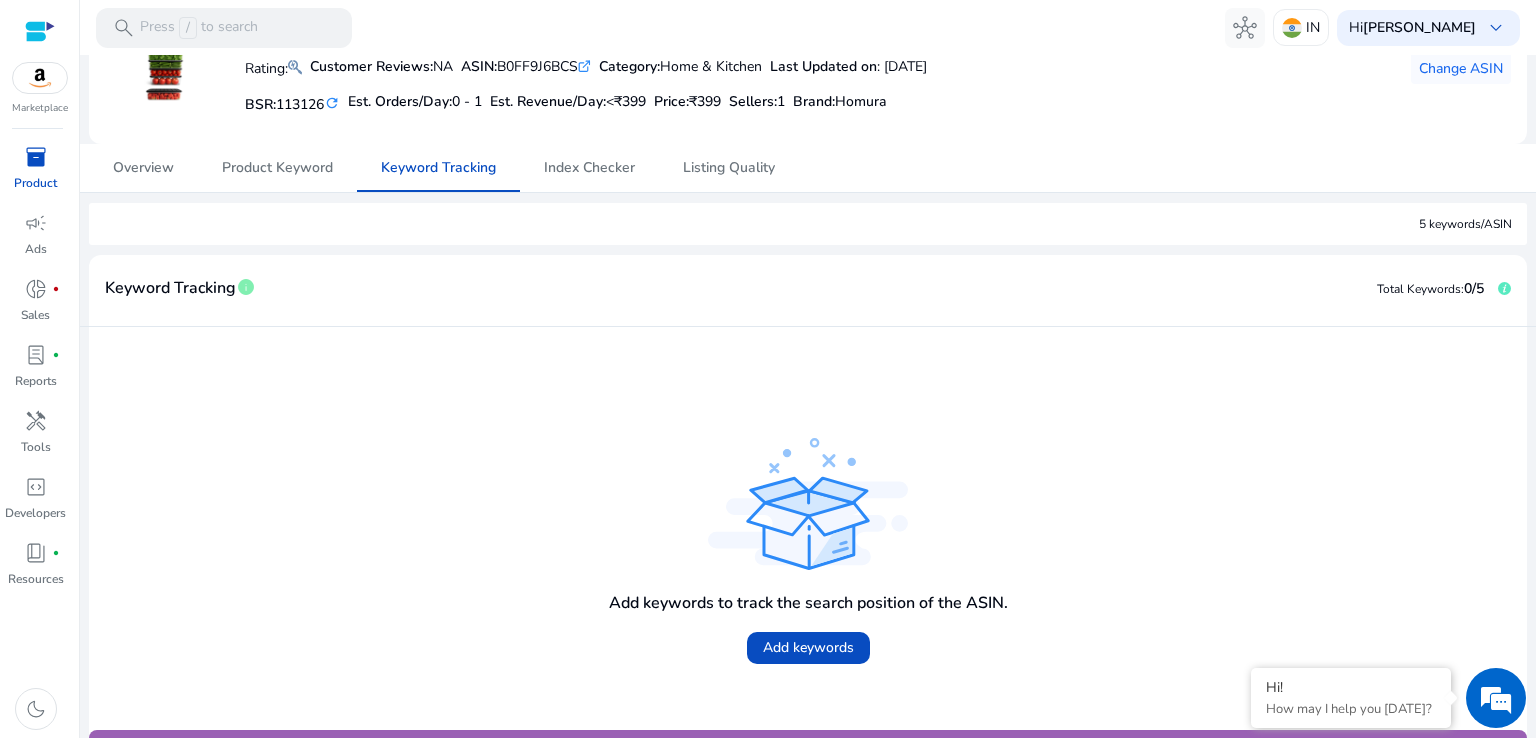scroll, scrollTop: 188, scrollLeft: 0, axis: vertical 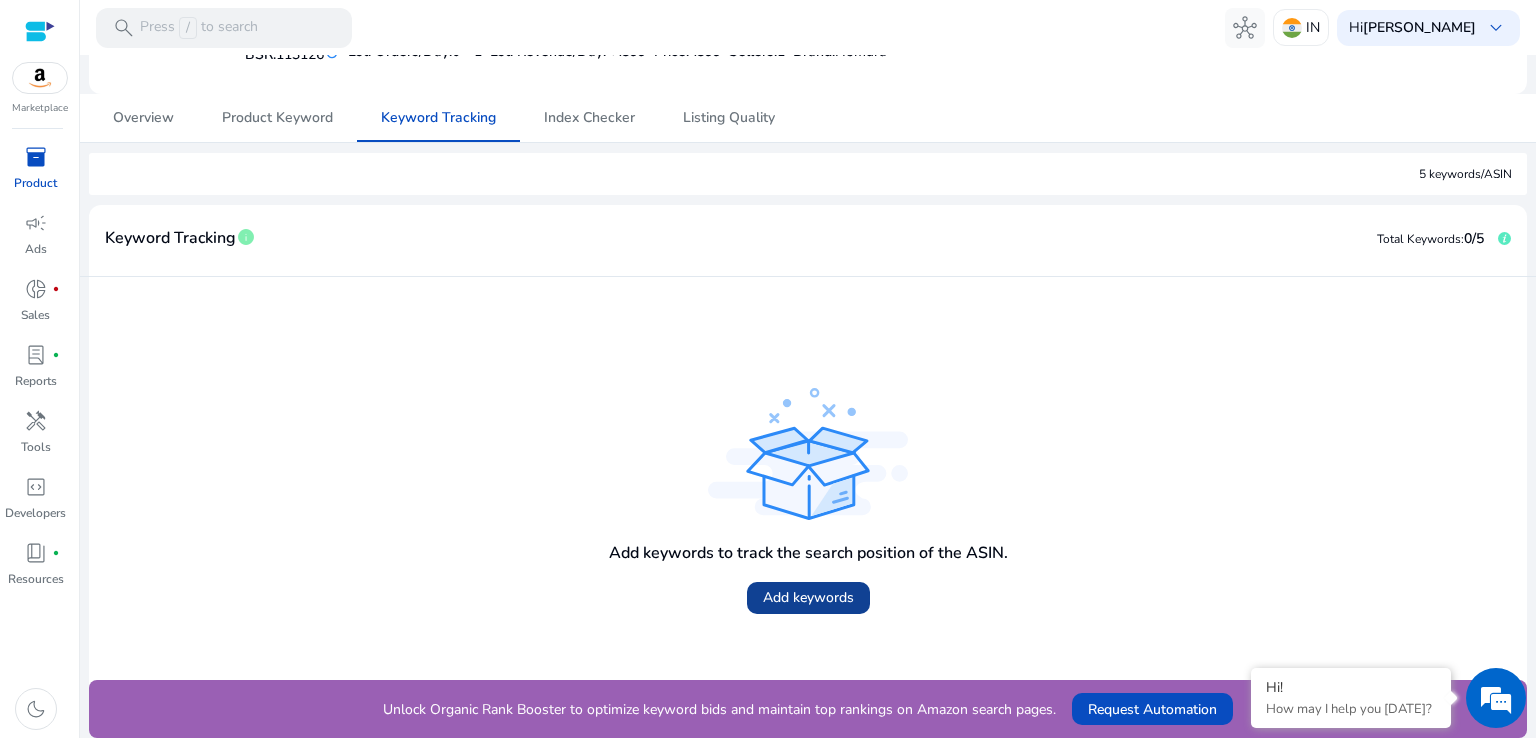 click on "Add keywords" at bounding box center (808, 597) 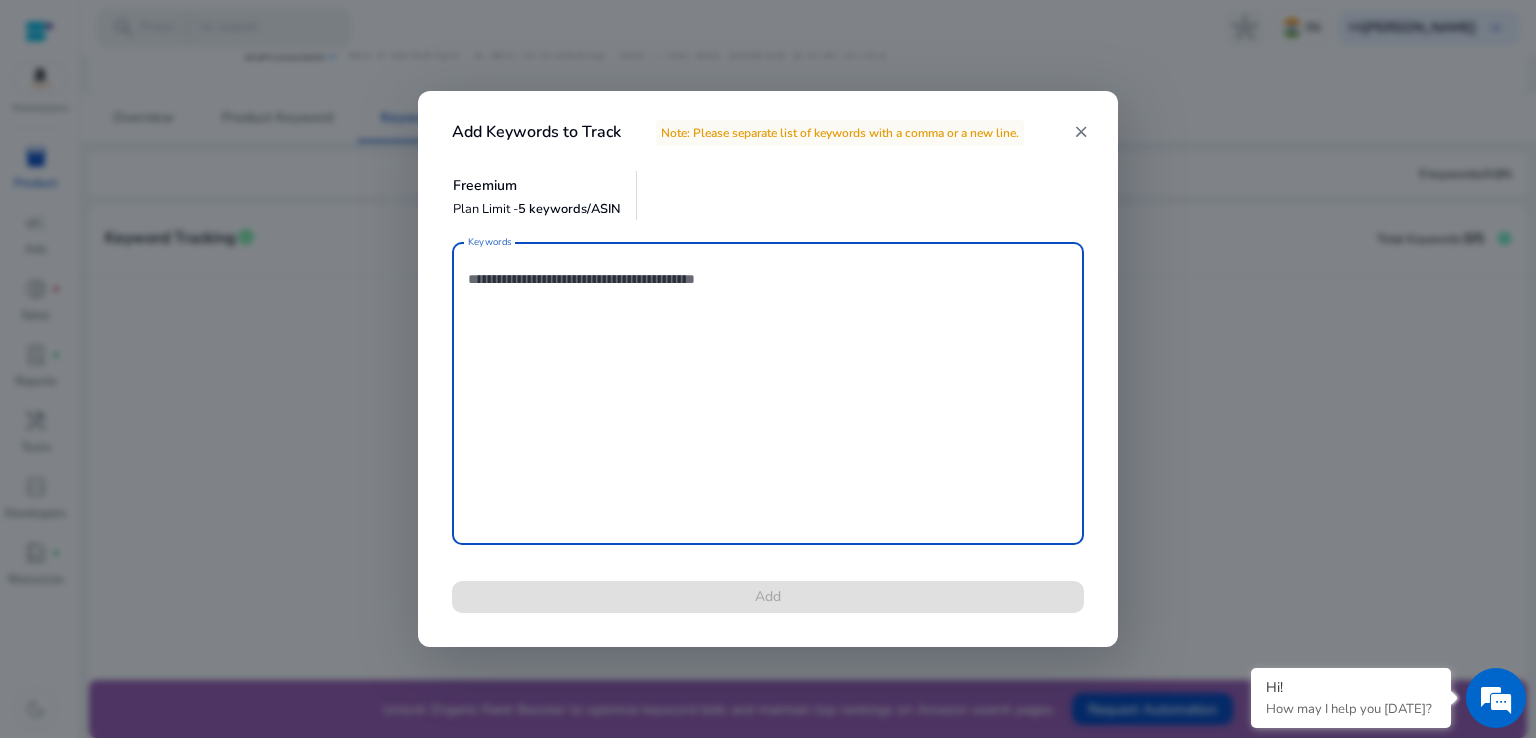 click on "Keywords" at bounding box center [768, 393] 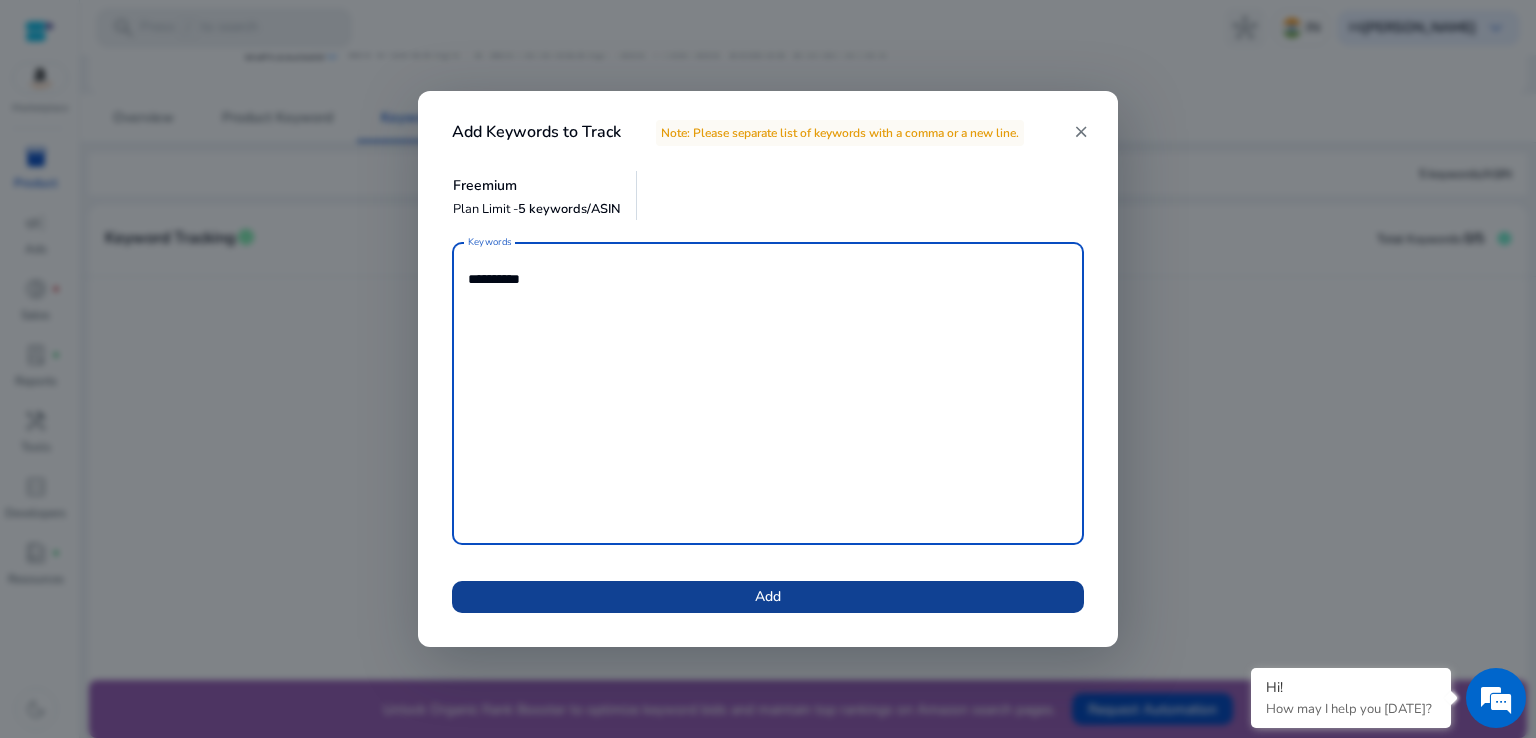 type on "**********" 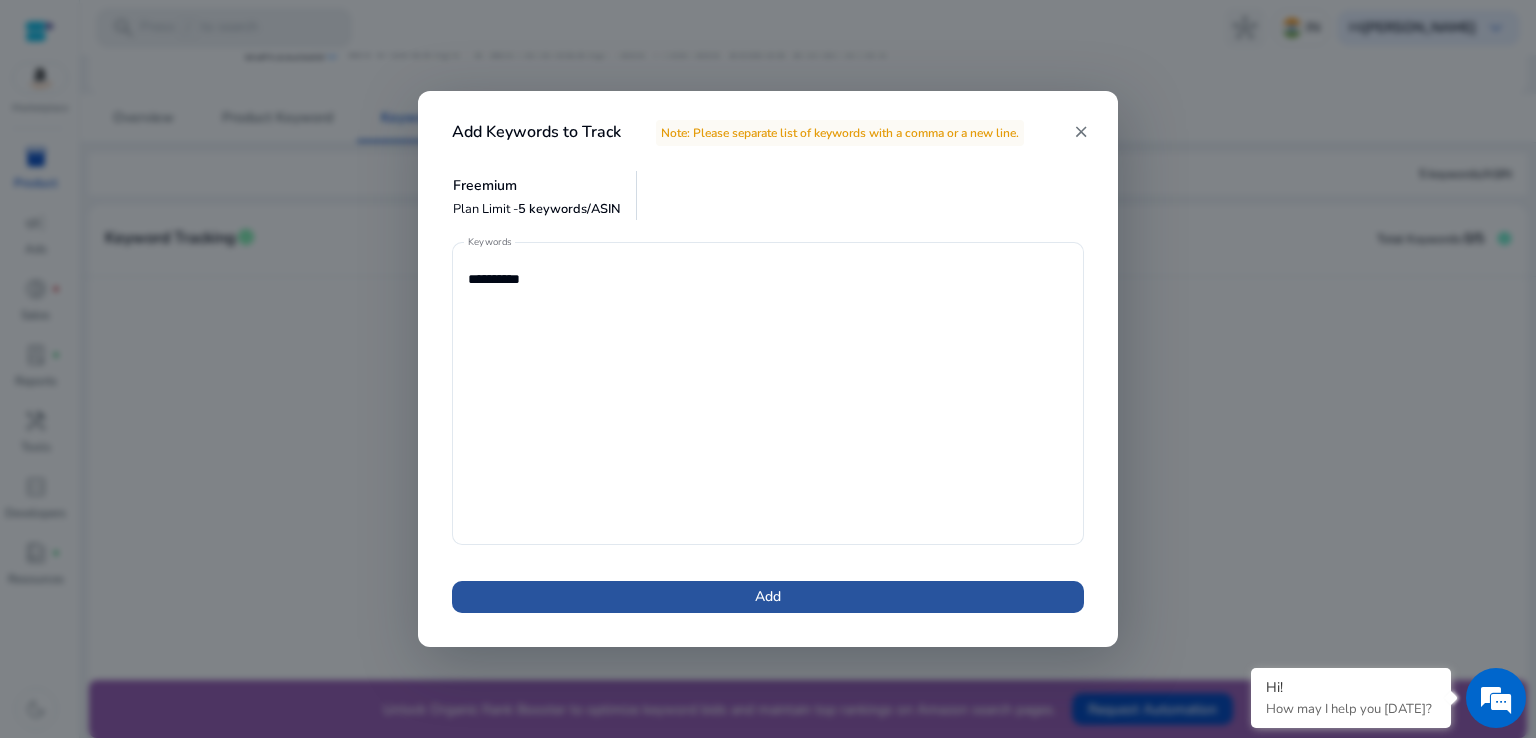 click at bounding box center (768, 597) 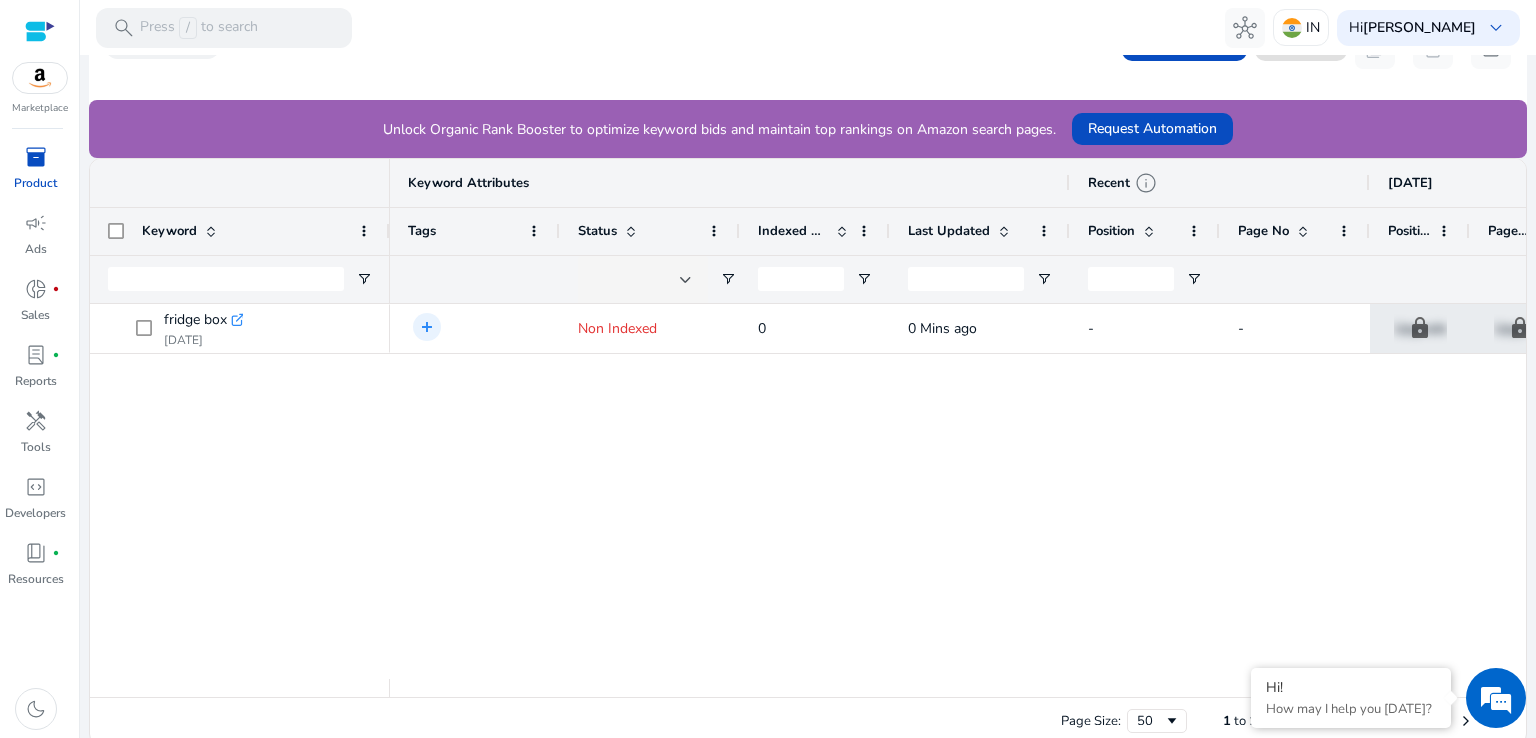 scroll, scrollTop: 475, scrollLeft: 0, axis: vertical 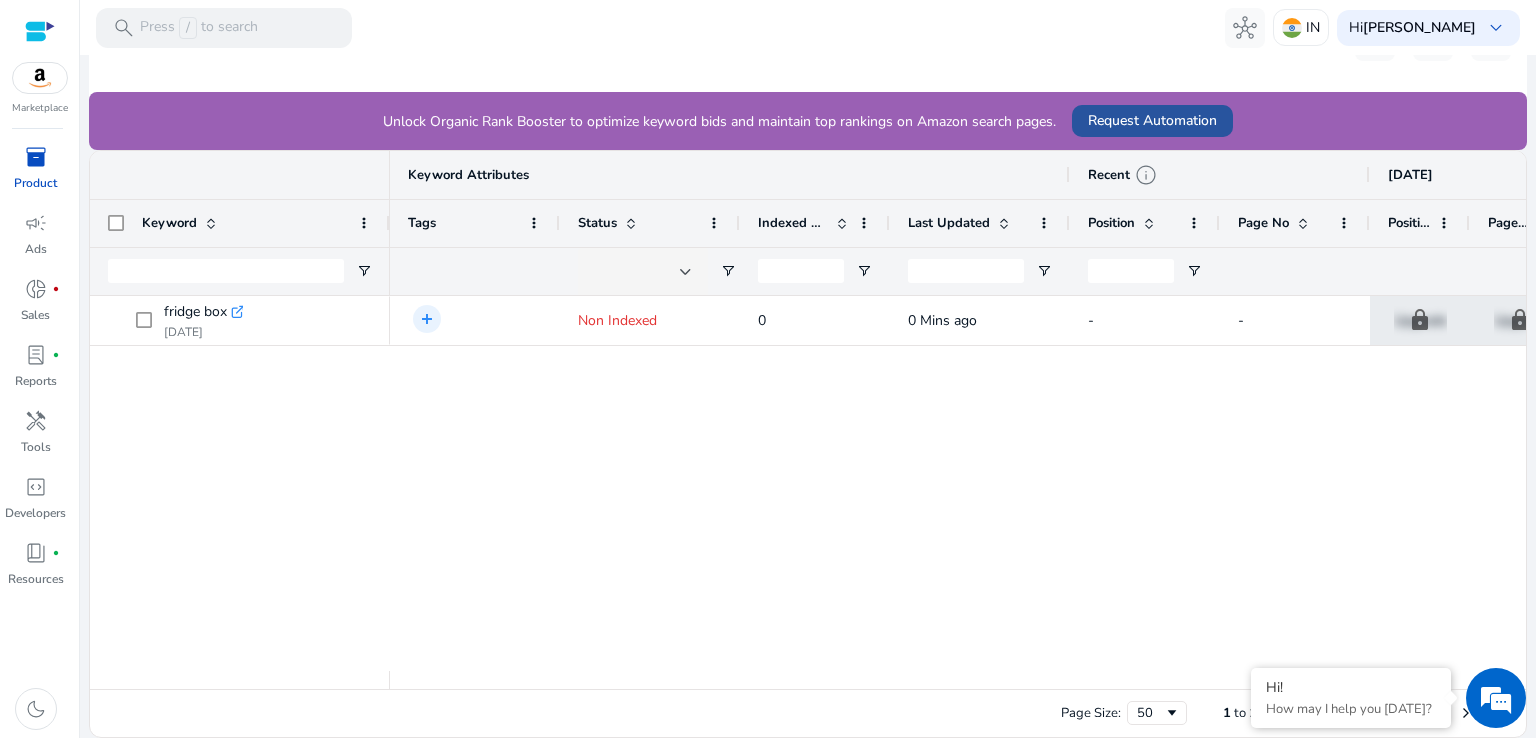 click on "Request Automation" at bounding box center (1152, 120) 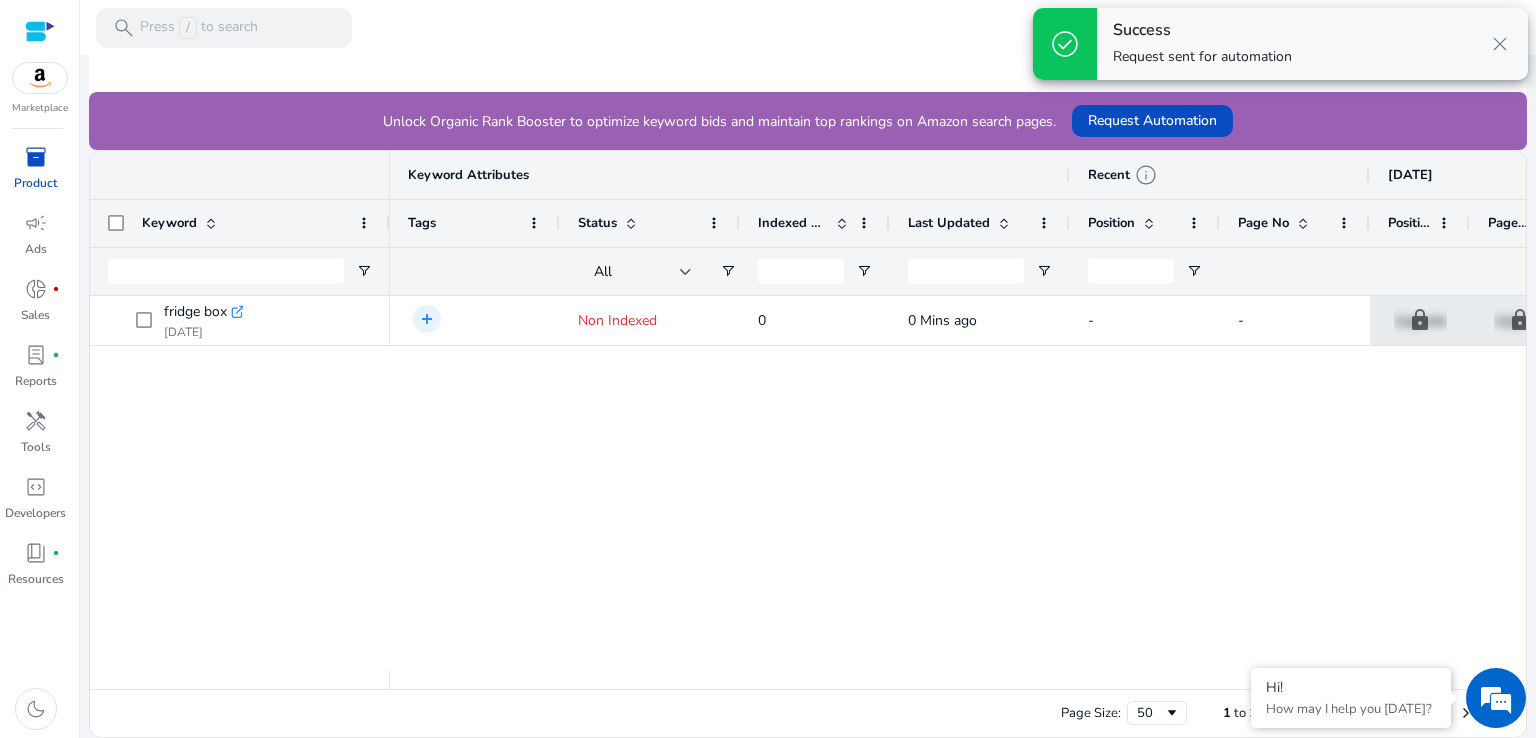 click on "close" at bounding box center [1500, 44] 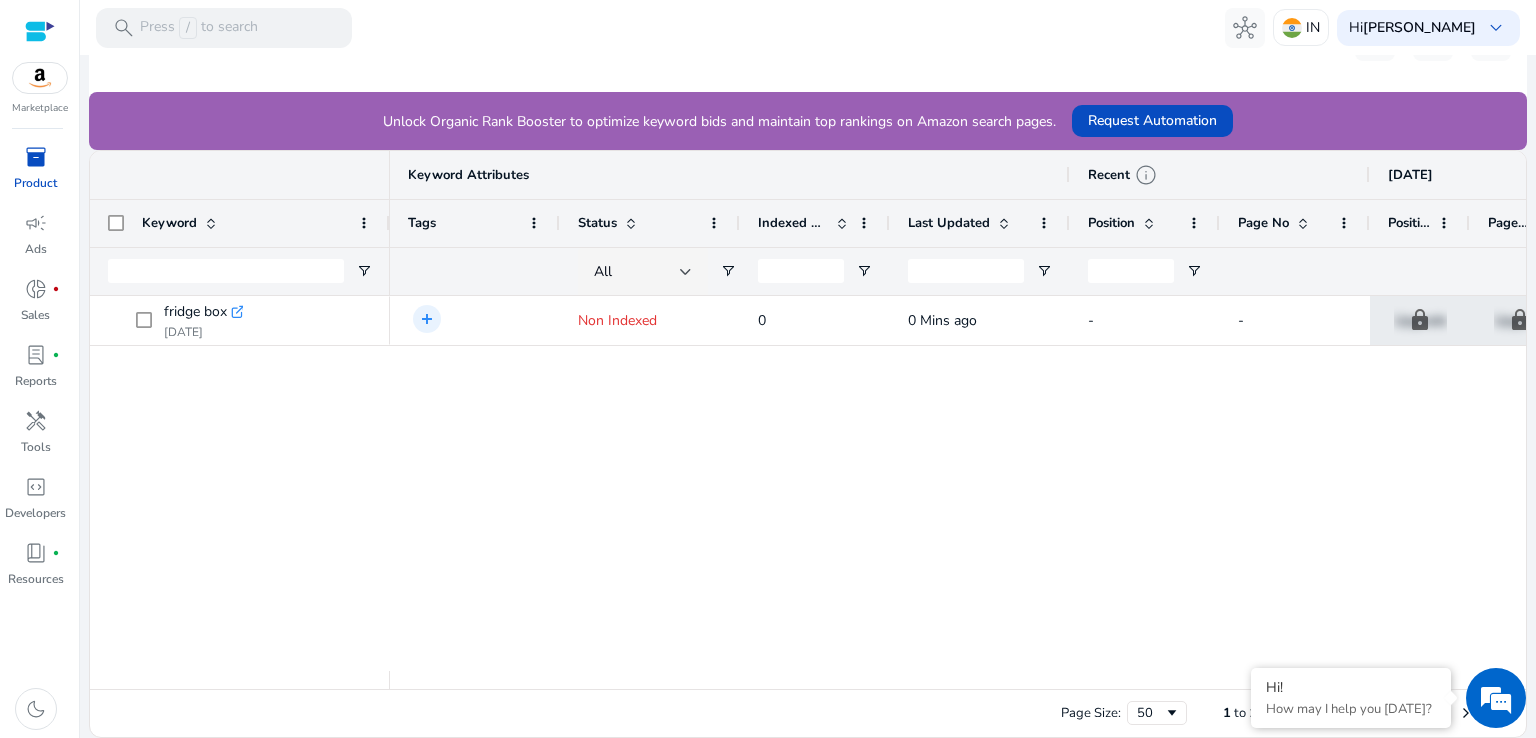 scroll, scrollTop: 0, scrollLeft: 236, axis: horizontal 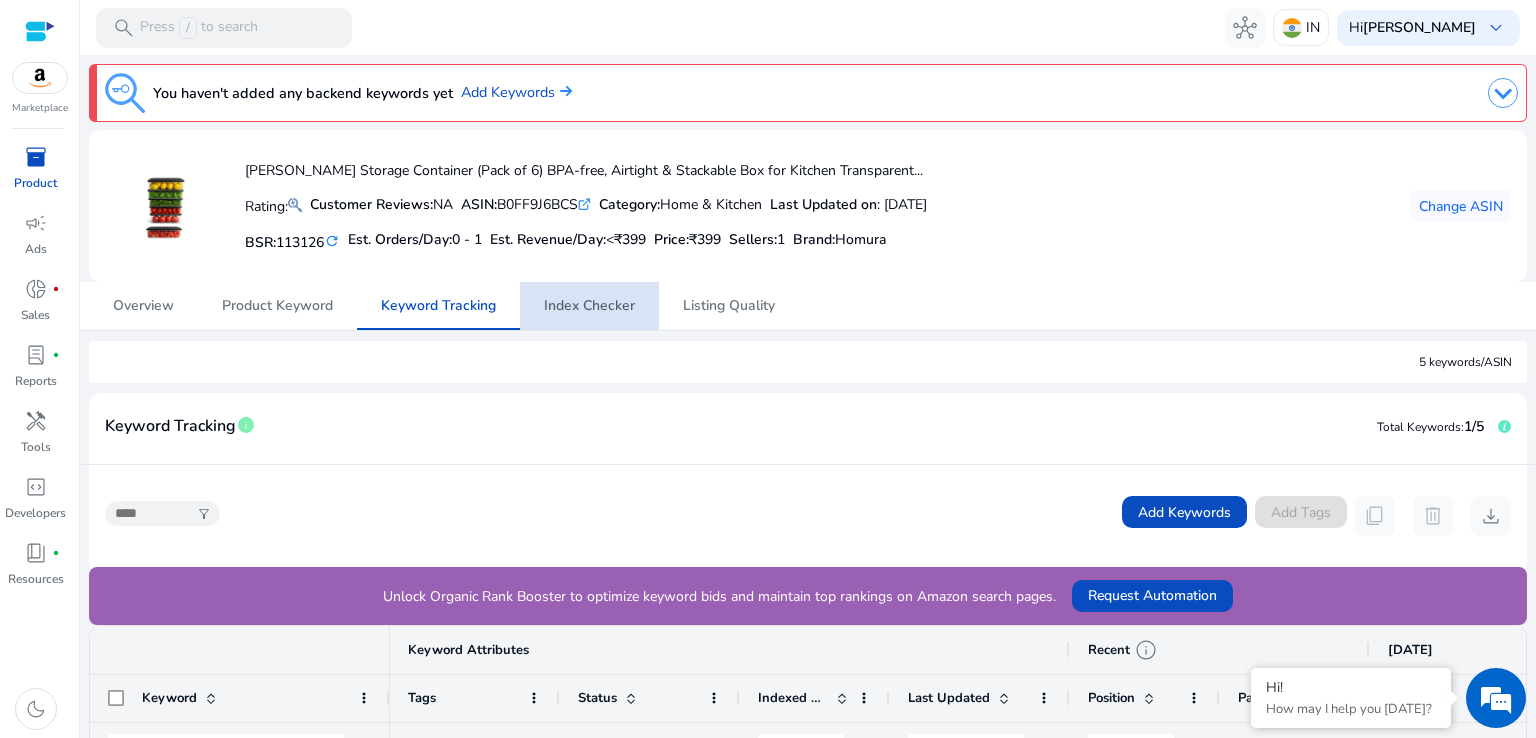 click on "Index Checker" at bounding box center [589, 306] 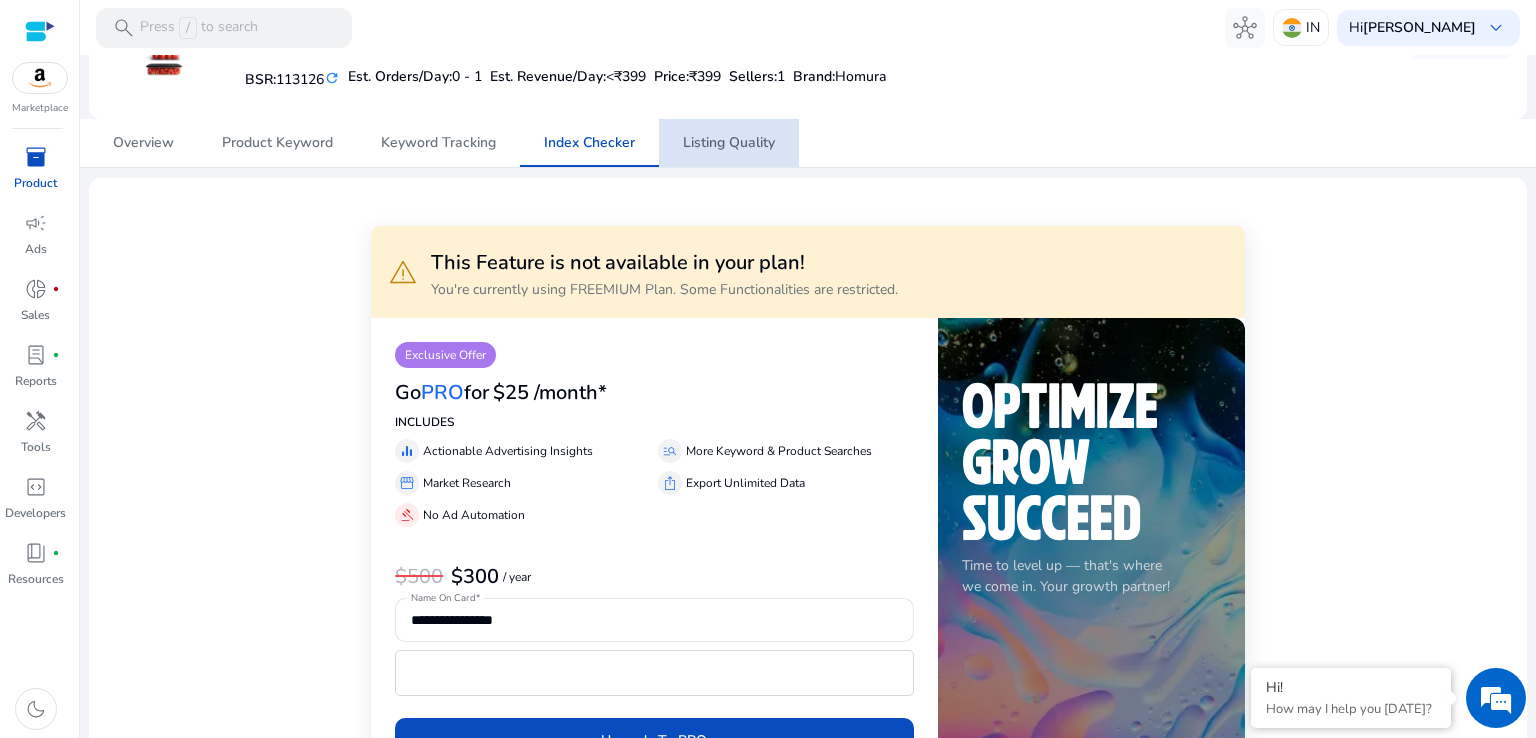 click on "Listing Quality" at bounding box center (729, 143) 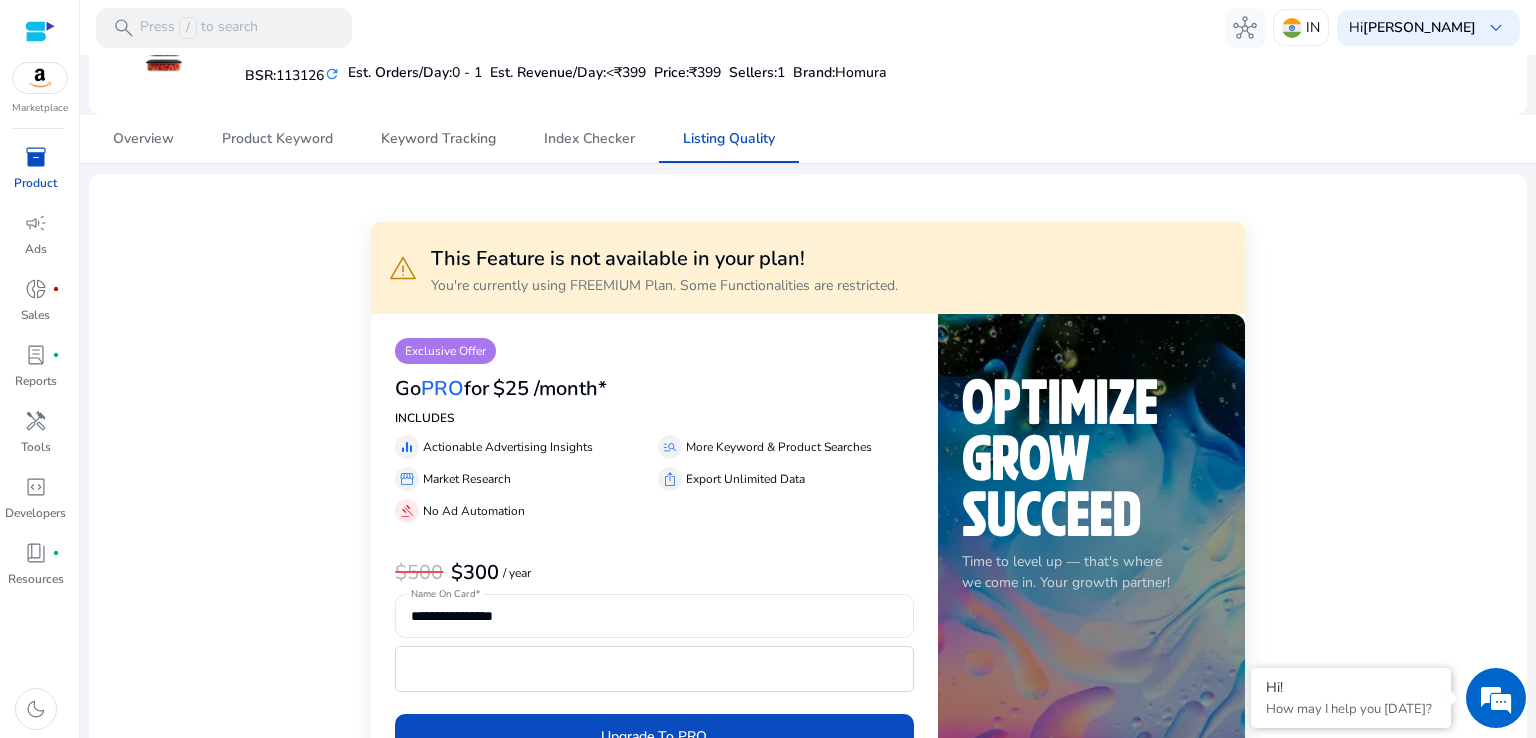 click on "Keyword Tracking" at bounding box center [438, 139] 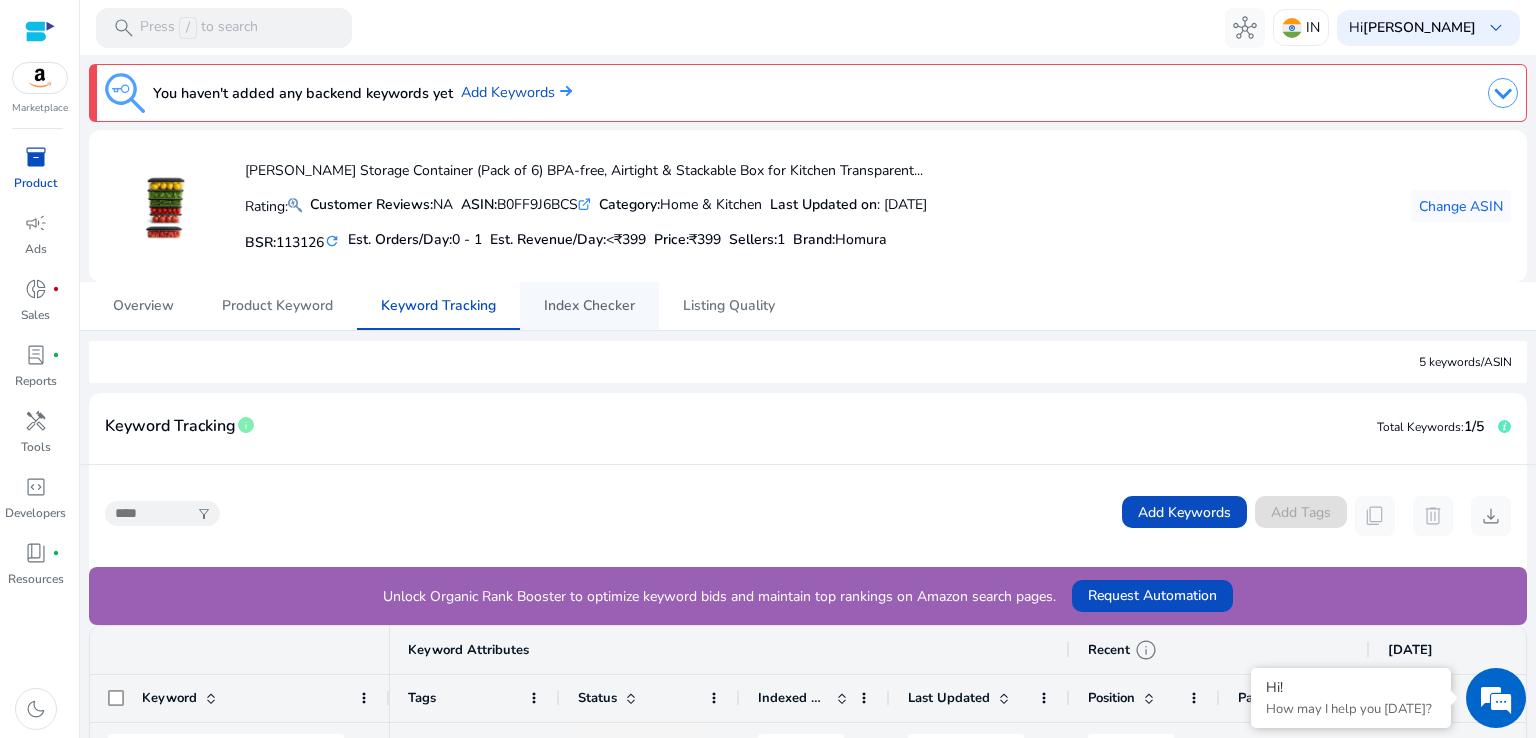 click on "Index Checker" at bounding box center (589, 306) 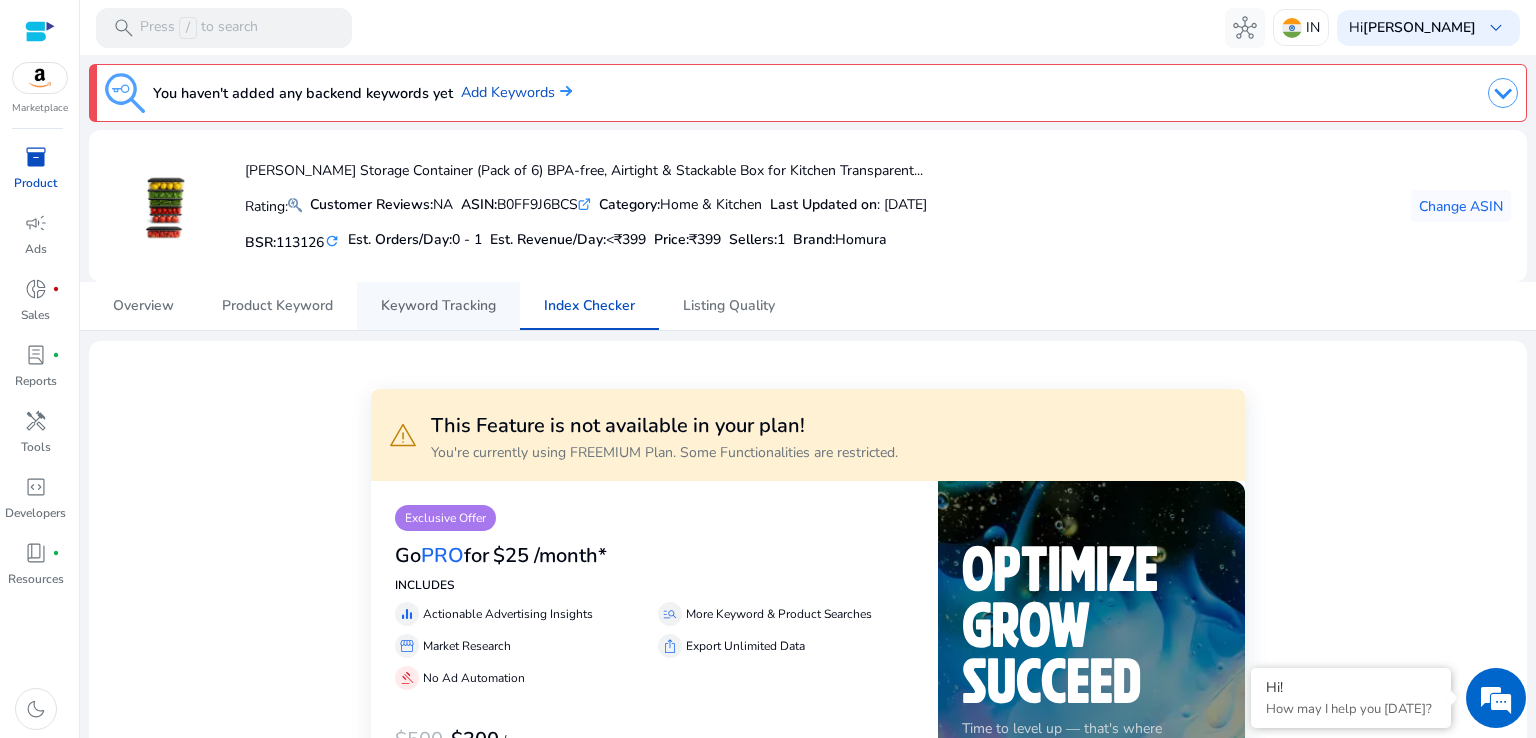 click on "Keyword Tracking" at bounding box center (438, 306) 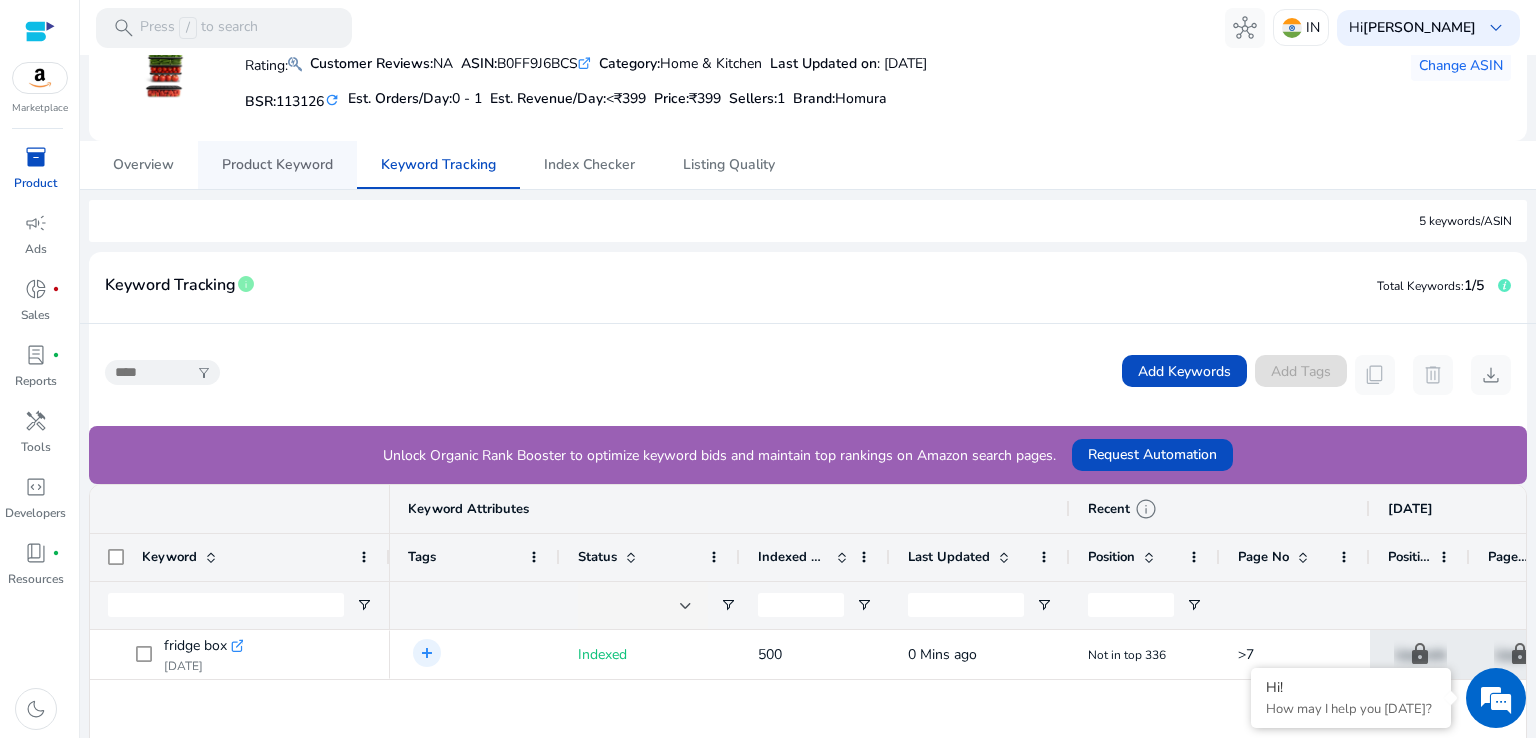 click on "Product Keyword" at bounding box center (277, 165) 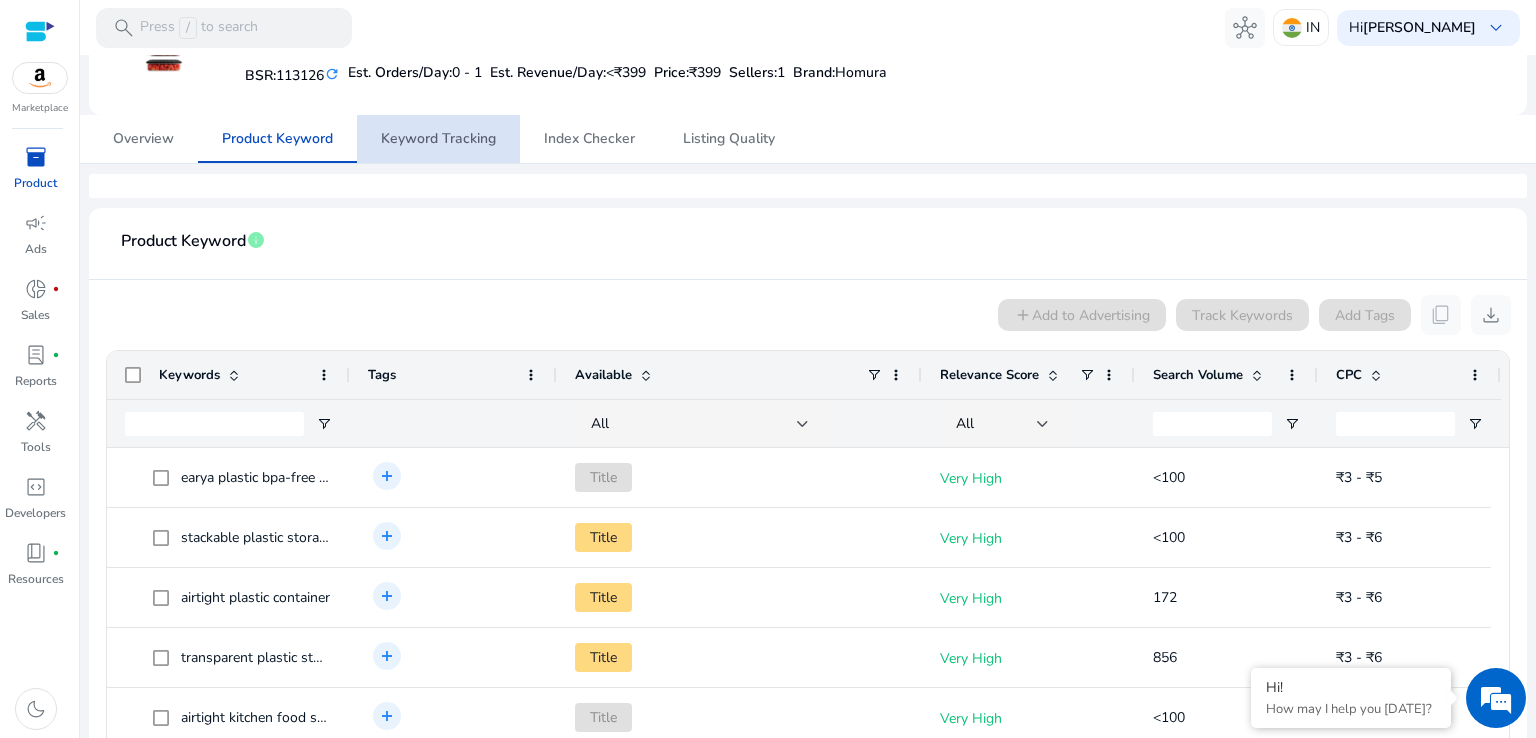 click on "Keyword Tracking" at bounding box center (438, 139) 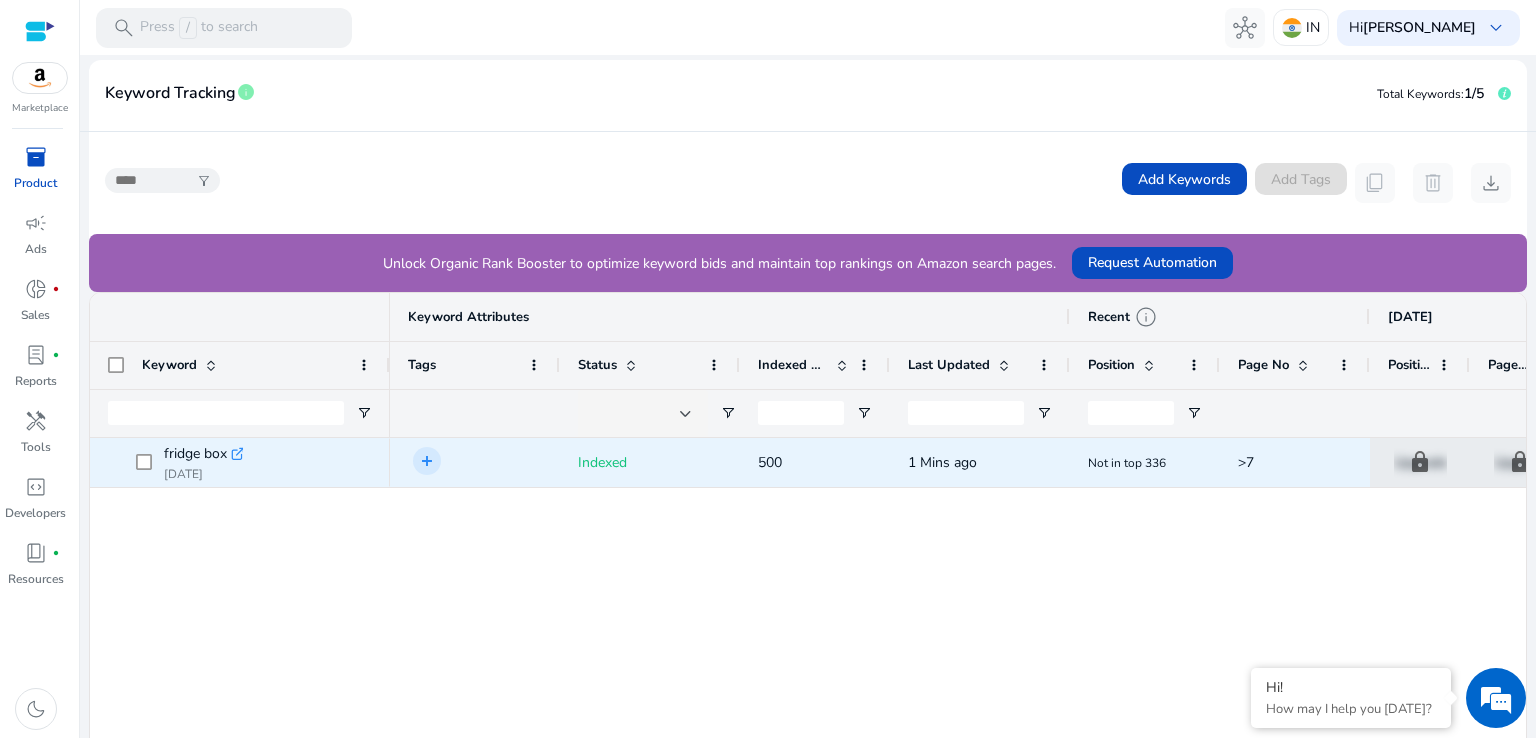 scroll, scrollTop: 166, scrollLeft: 0, axis: vertical 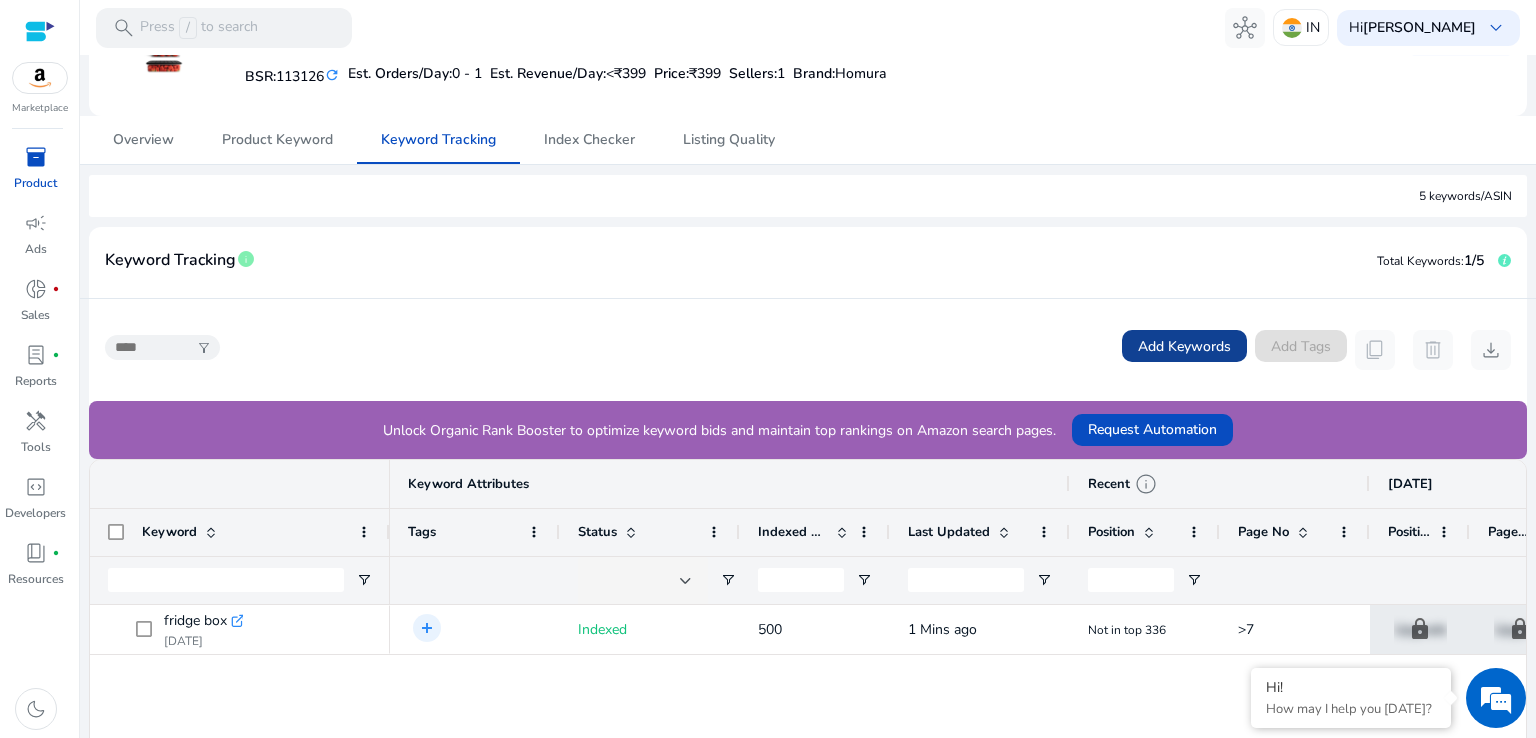 click on "Add Keywords" at bounding box center (1184, 346) 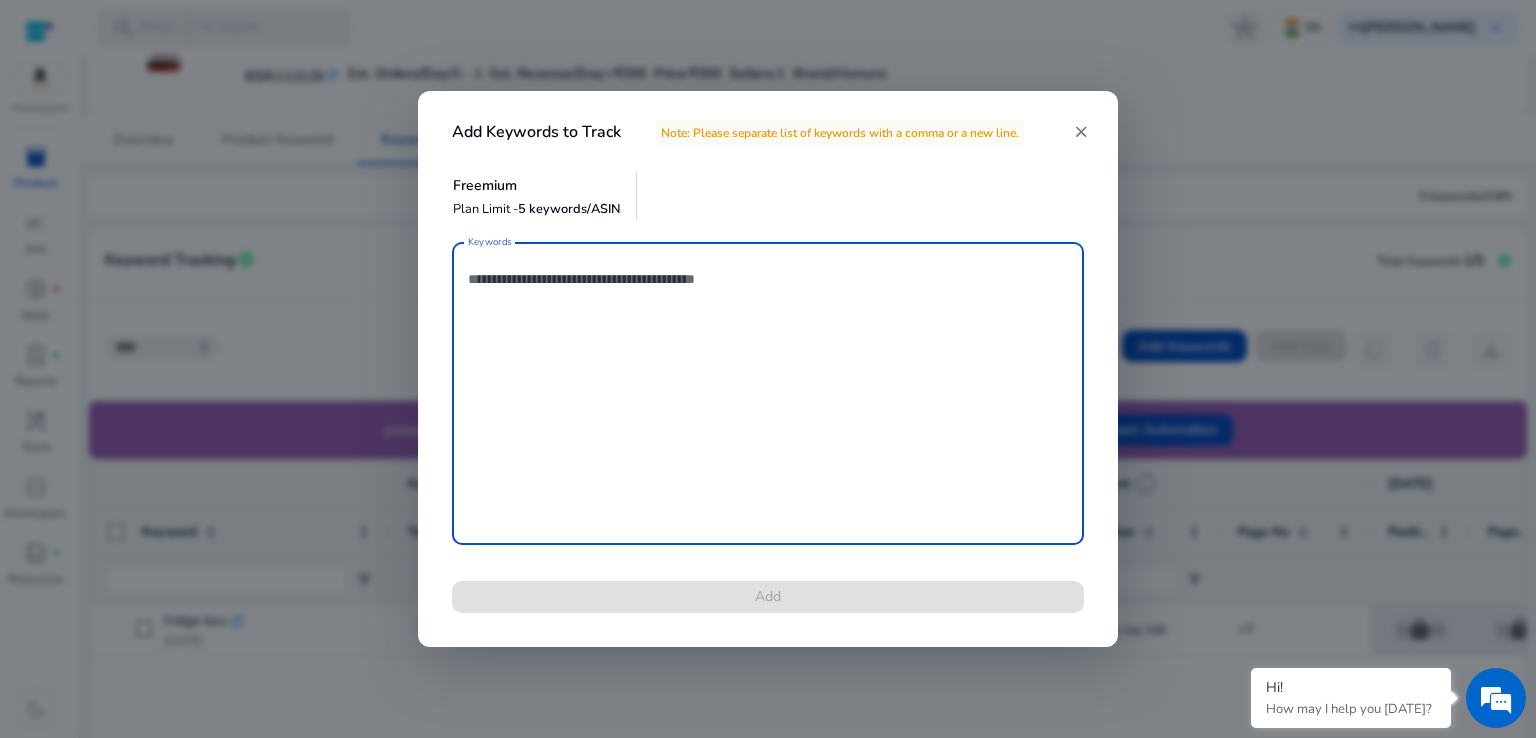 click on "Keywords" at bounding box center (768, 393) 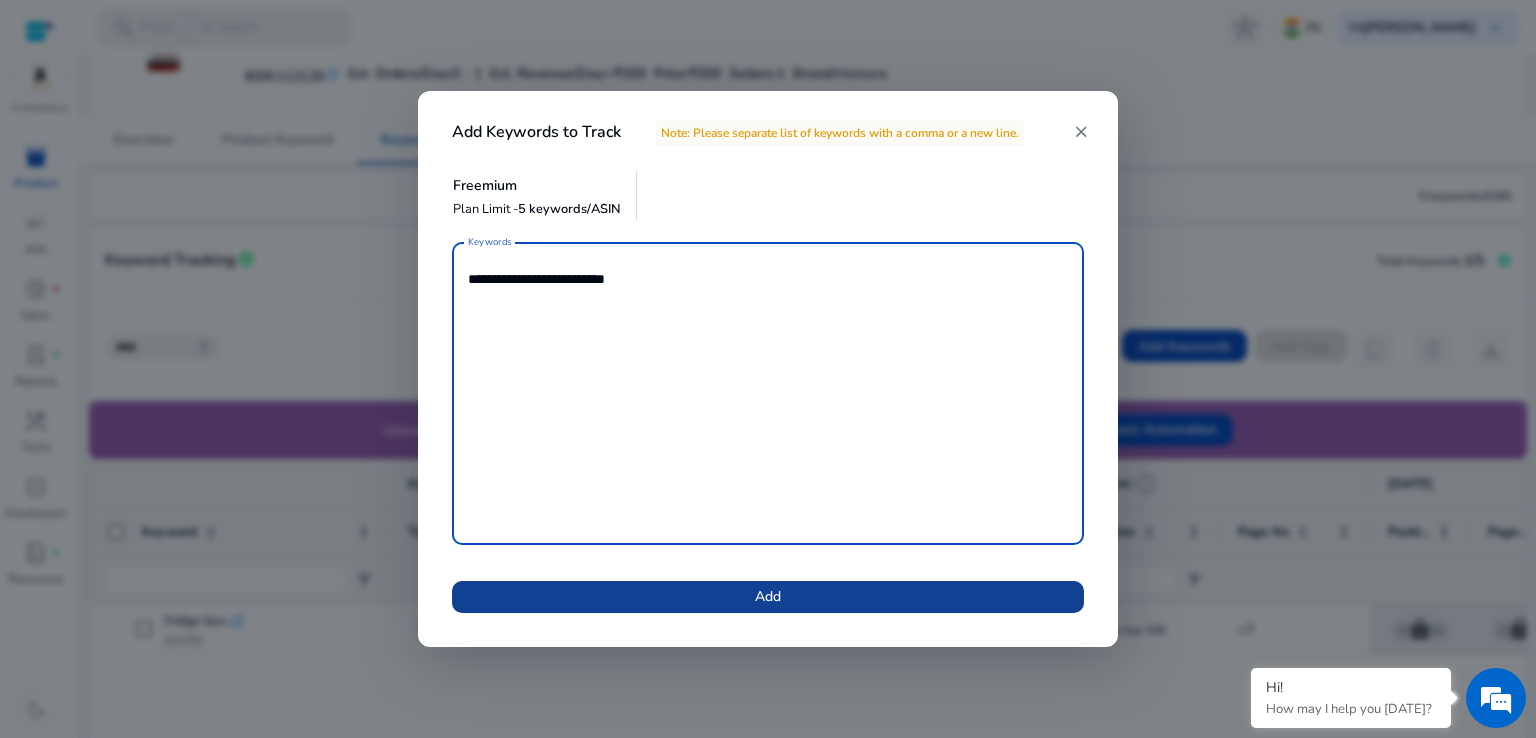 type on "**********" 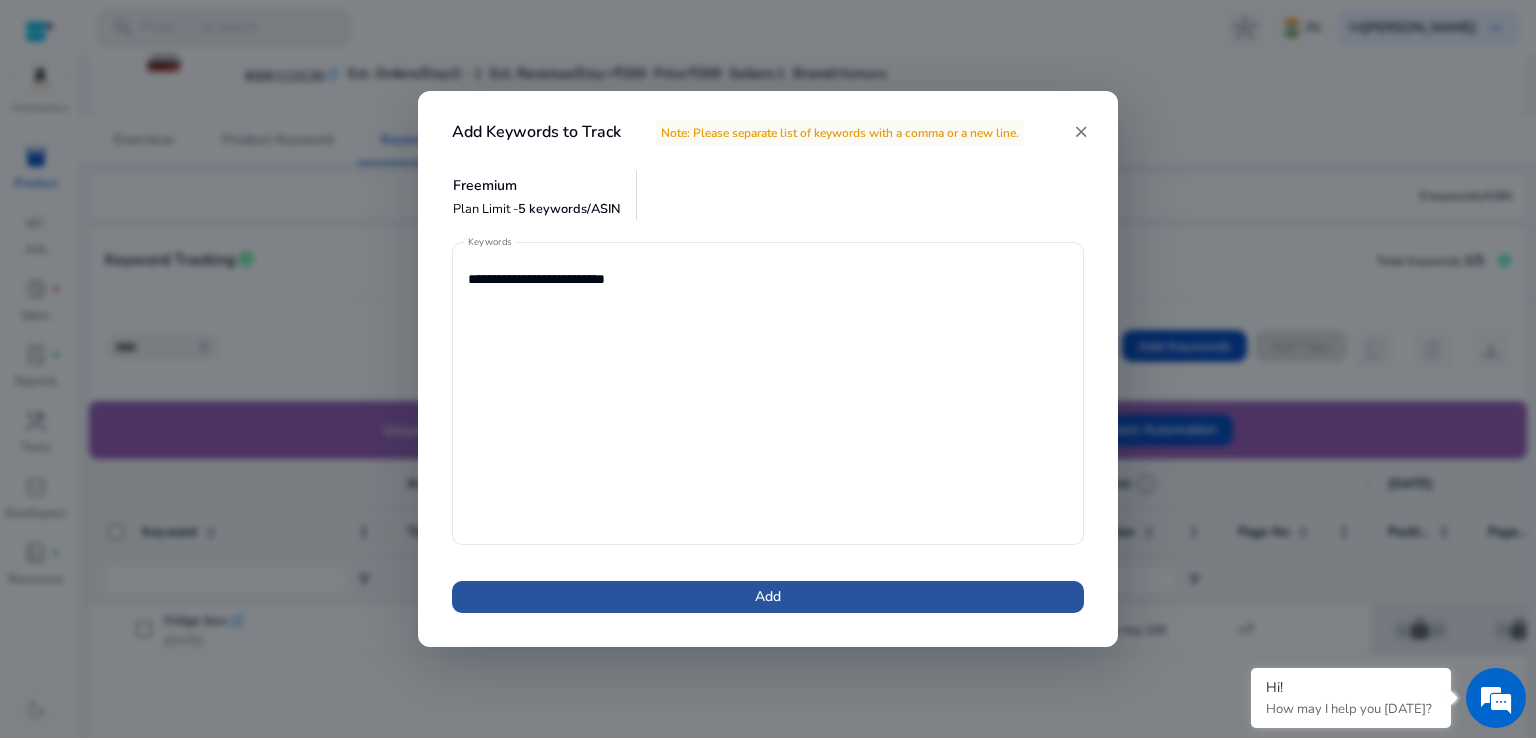 click at bounding box center [768, 597] 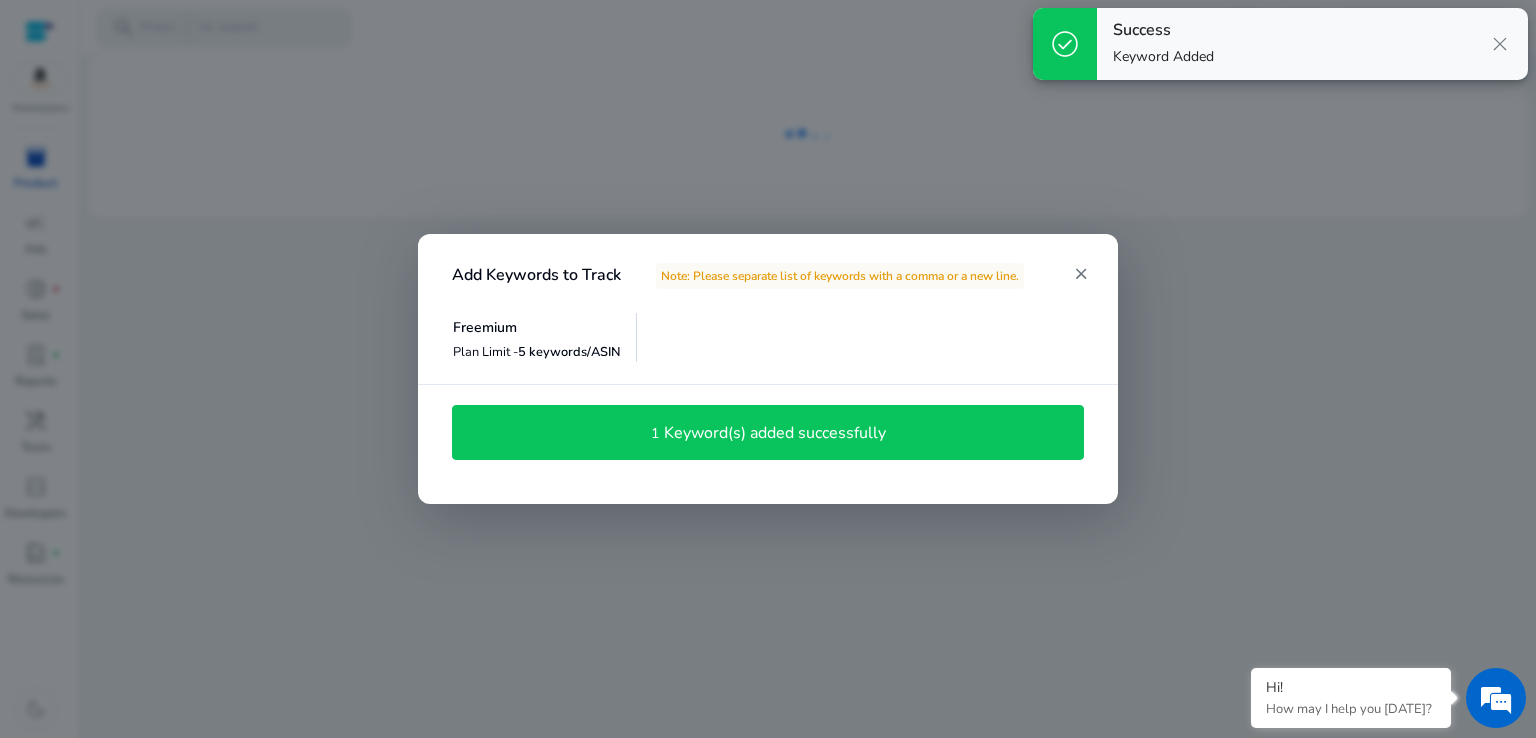 click on "1 Keyword(s) added successfully" at bounding box center (768, 433) 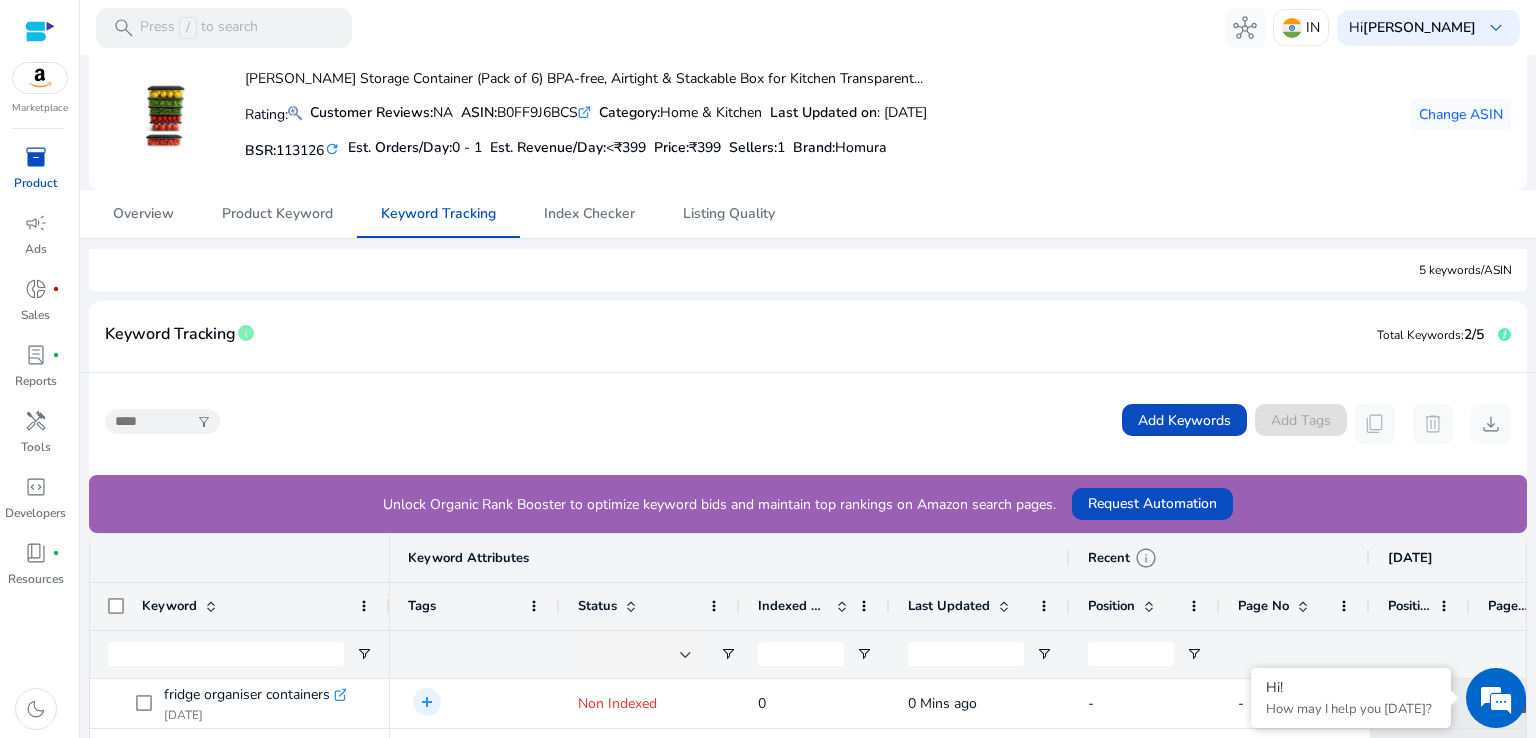 scroll, scrollTop: 0, scrollLeft: 0, axis: both 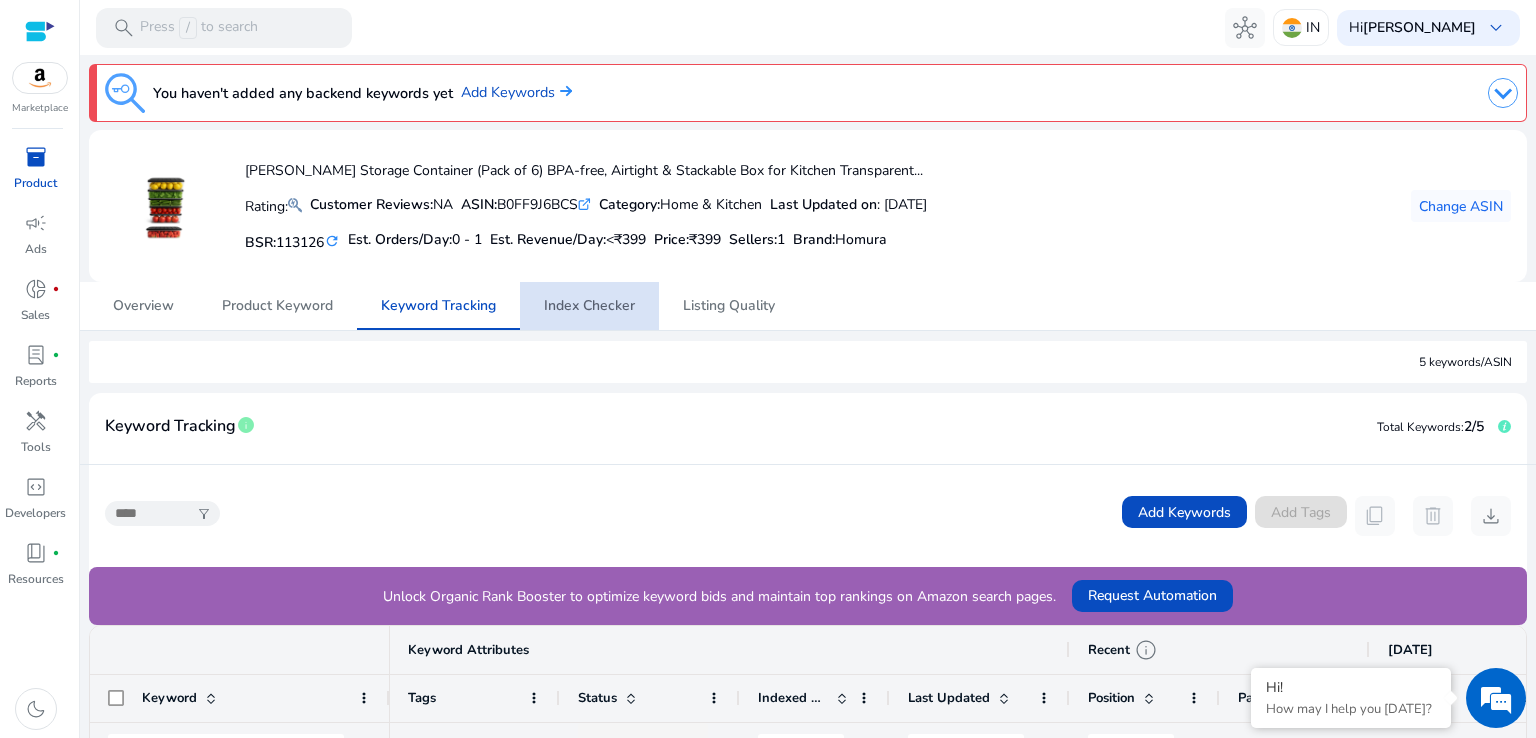 click on "Index Checker" at bounding box center (589, 306) 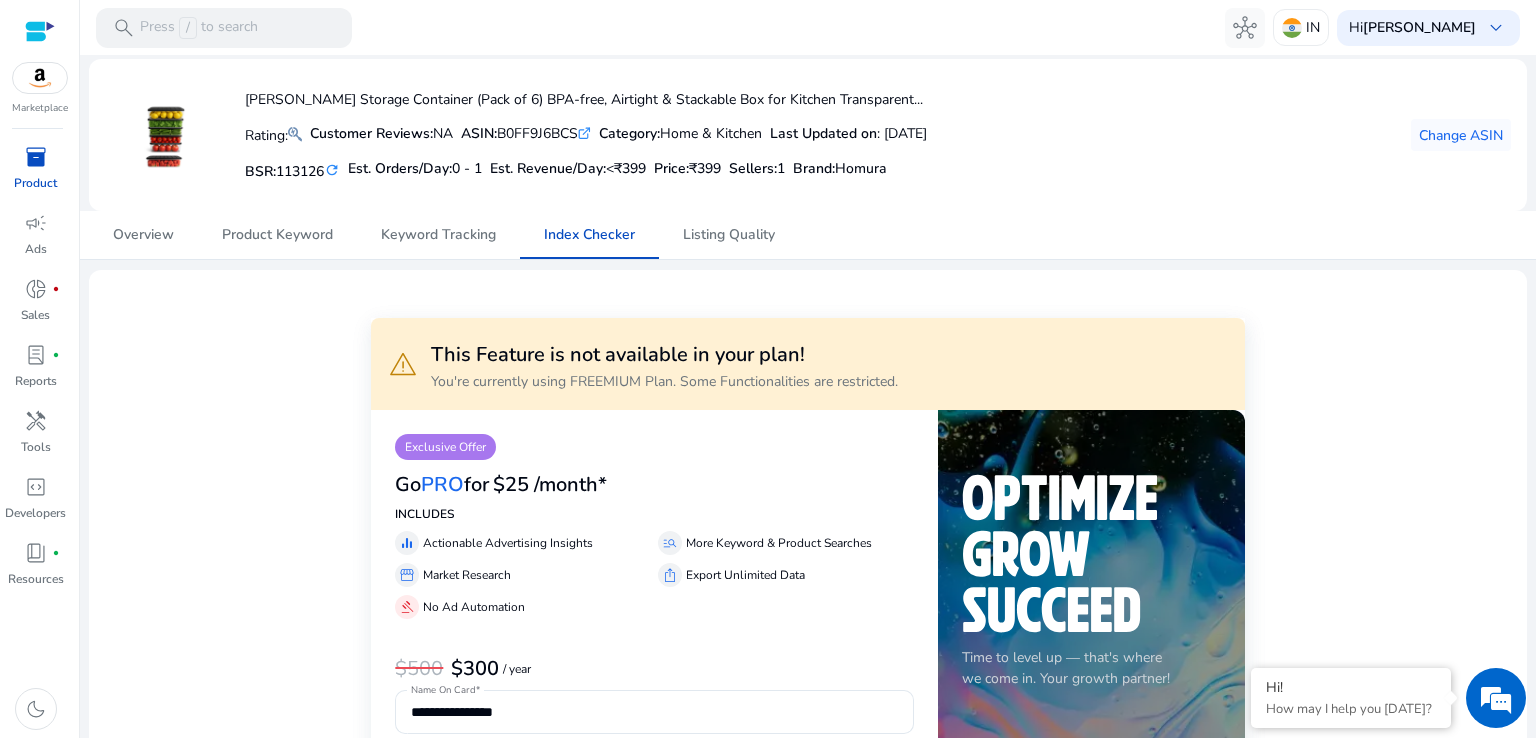 scroll, scrollTop: 0, scrollLeft: 0, axis: both 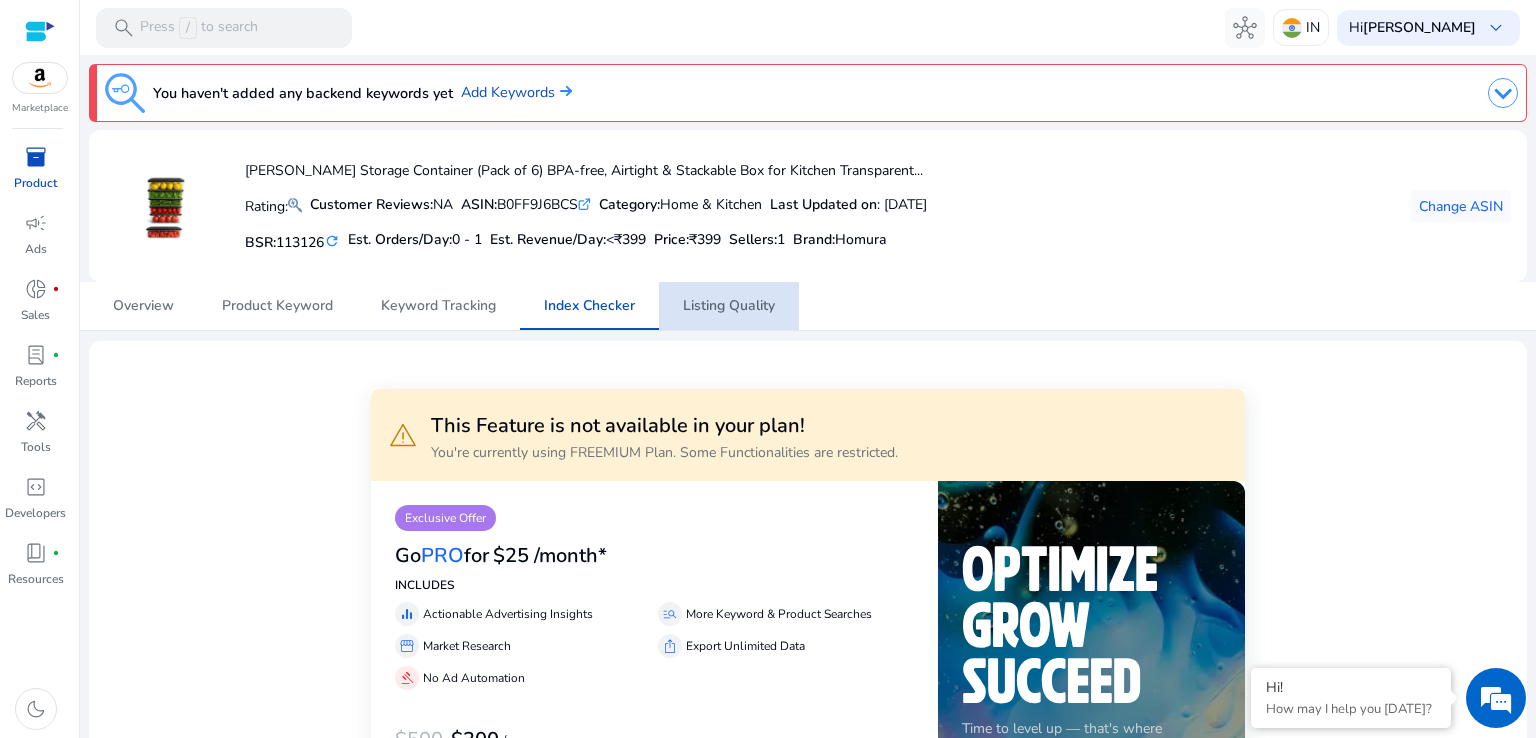 click on "Listing Quality" at bounding box center [729, 306] 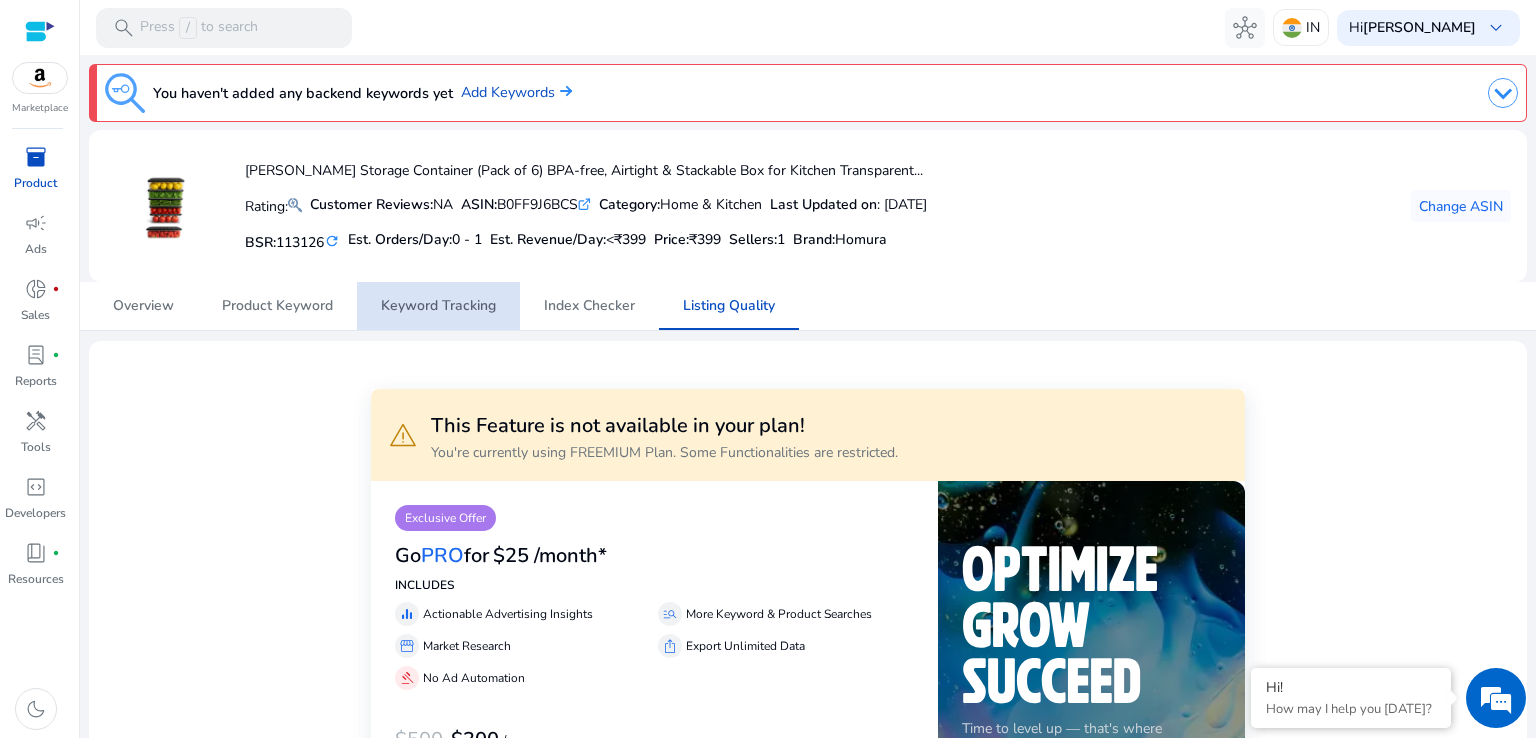click on "Keyword Tracking" at bounding box center [438, 306] 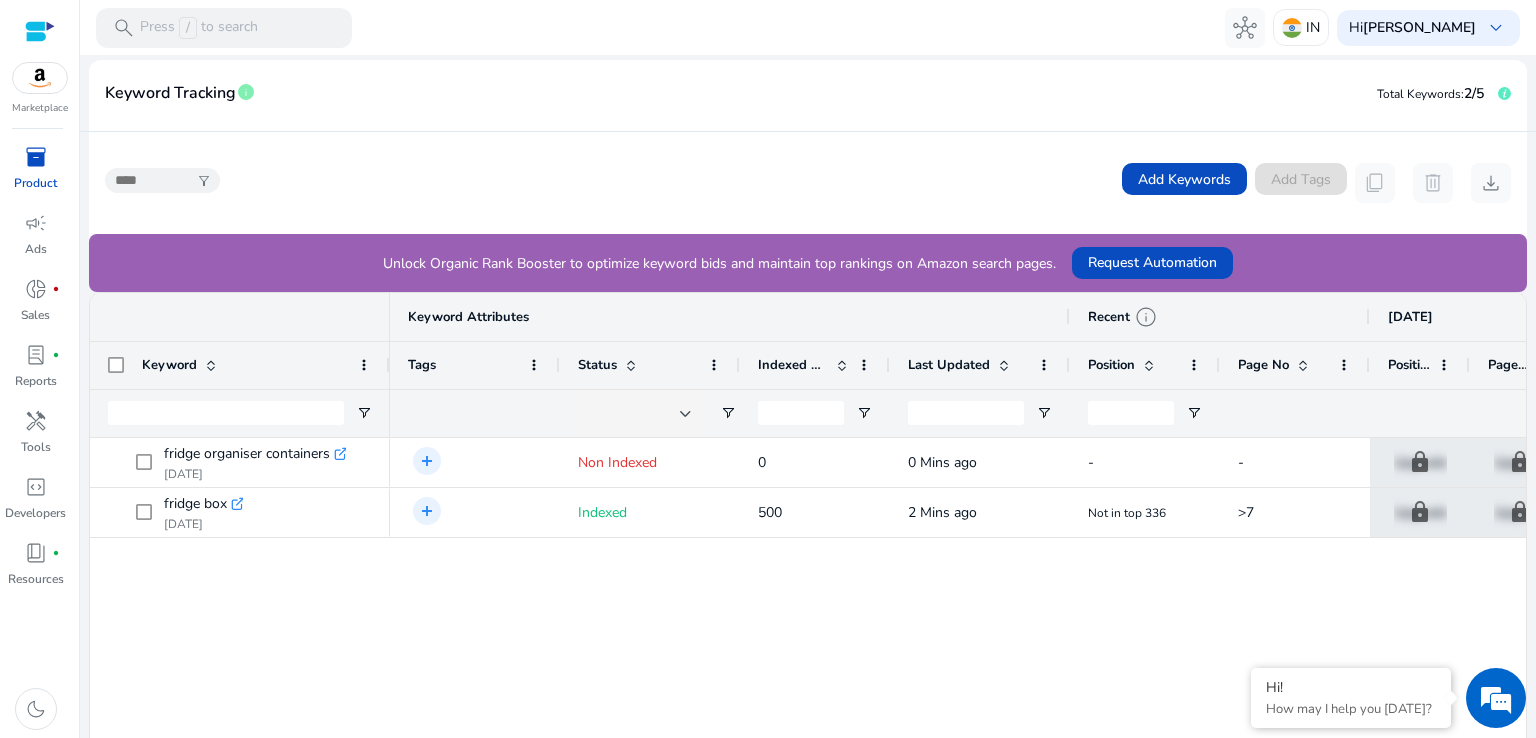 scroll, scrollTop: 475, scrollLeft: 0, axis: vertical 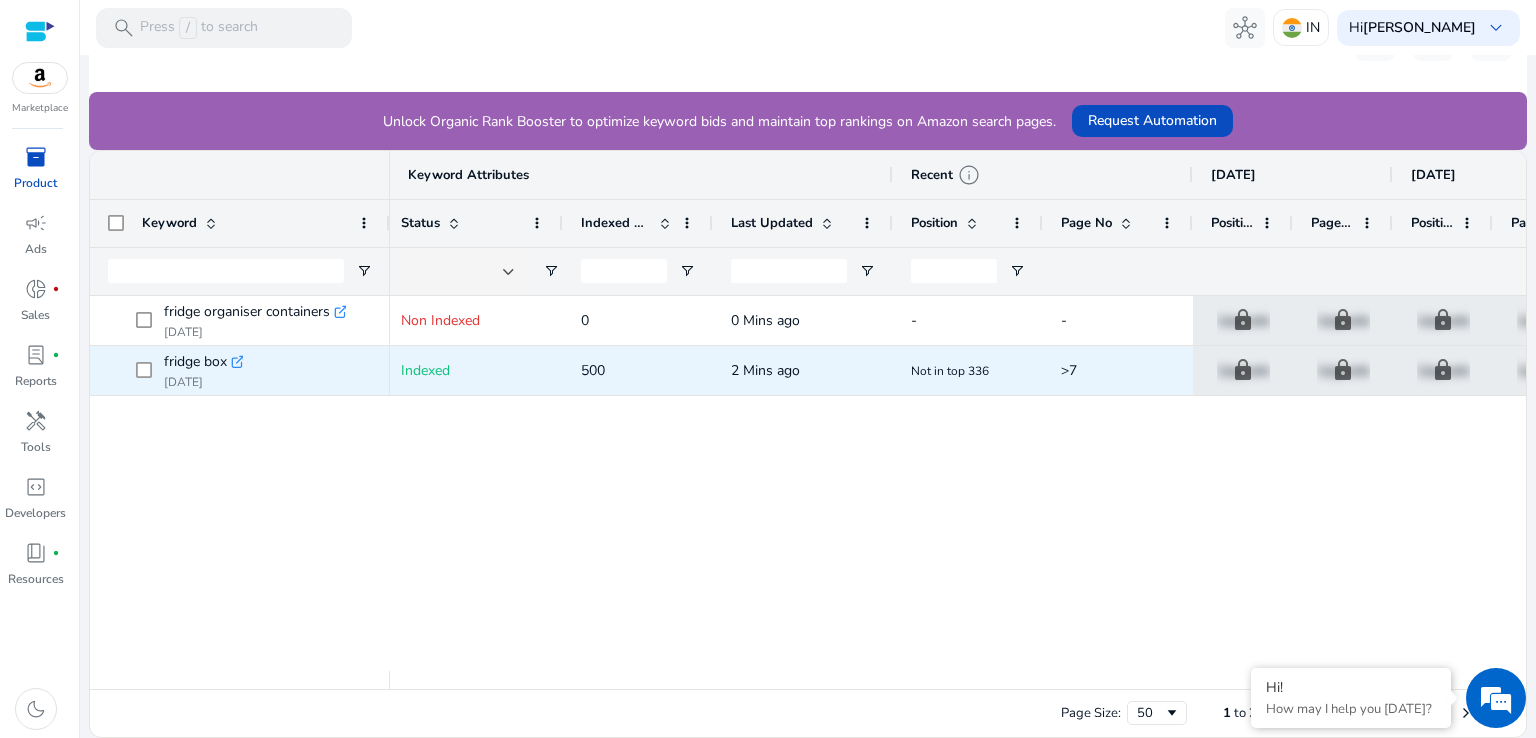 click on ".st0{fill:#2c8af8}" 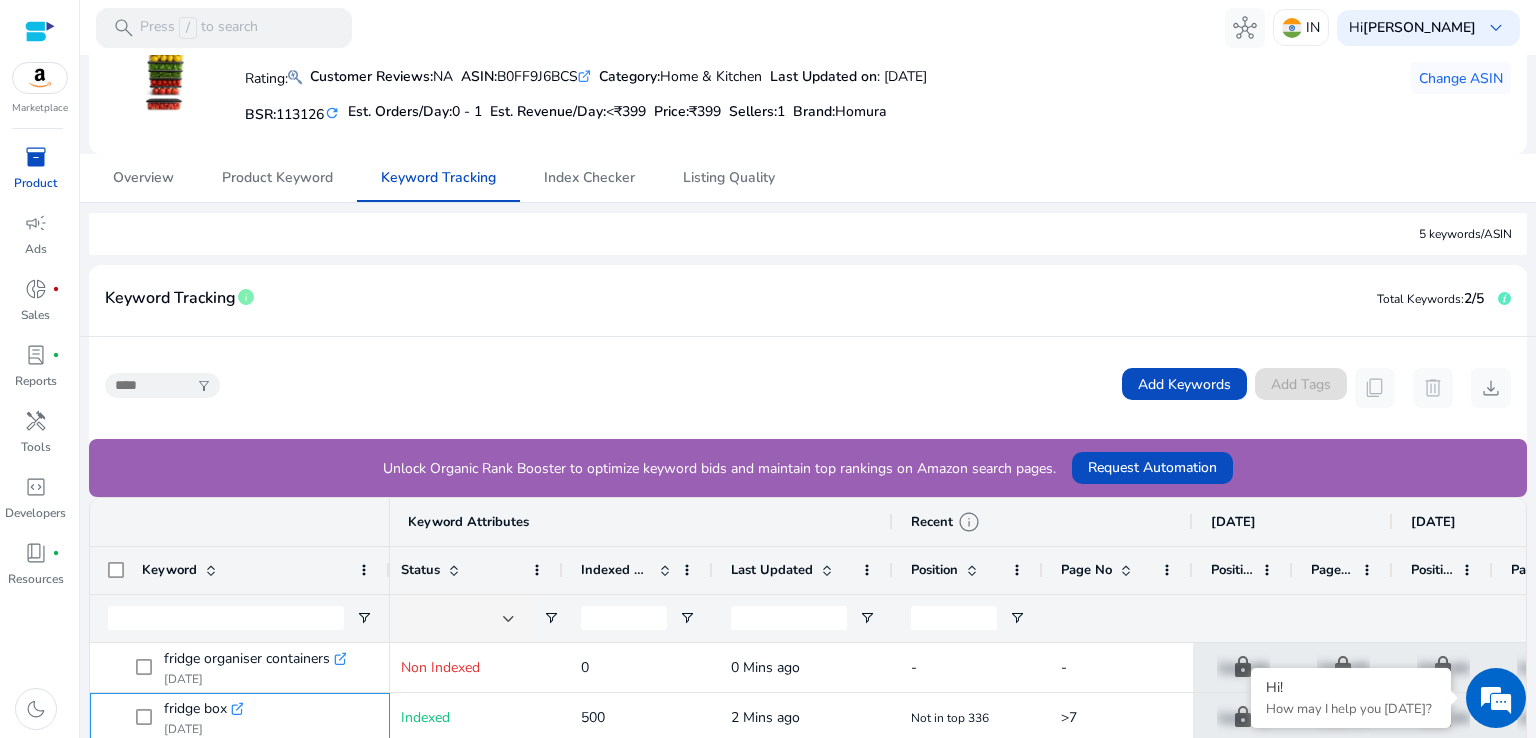 scroll, scrollTop: 166, scrollLeft: 0, axis: vertical 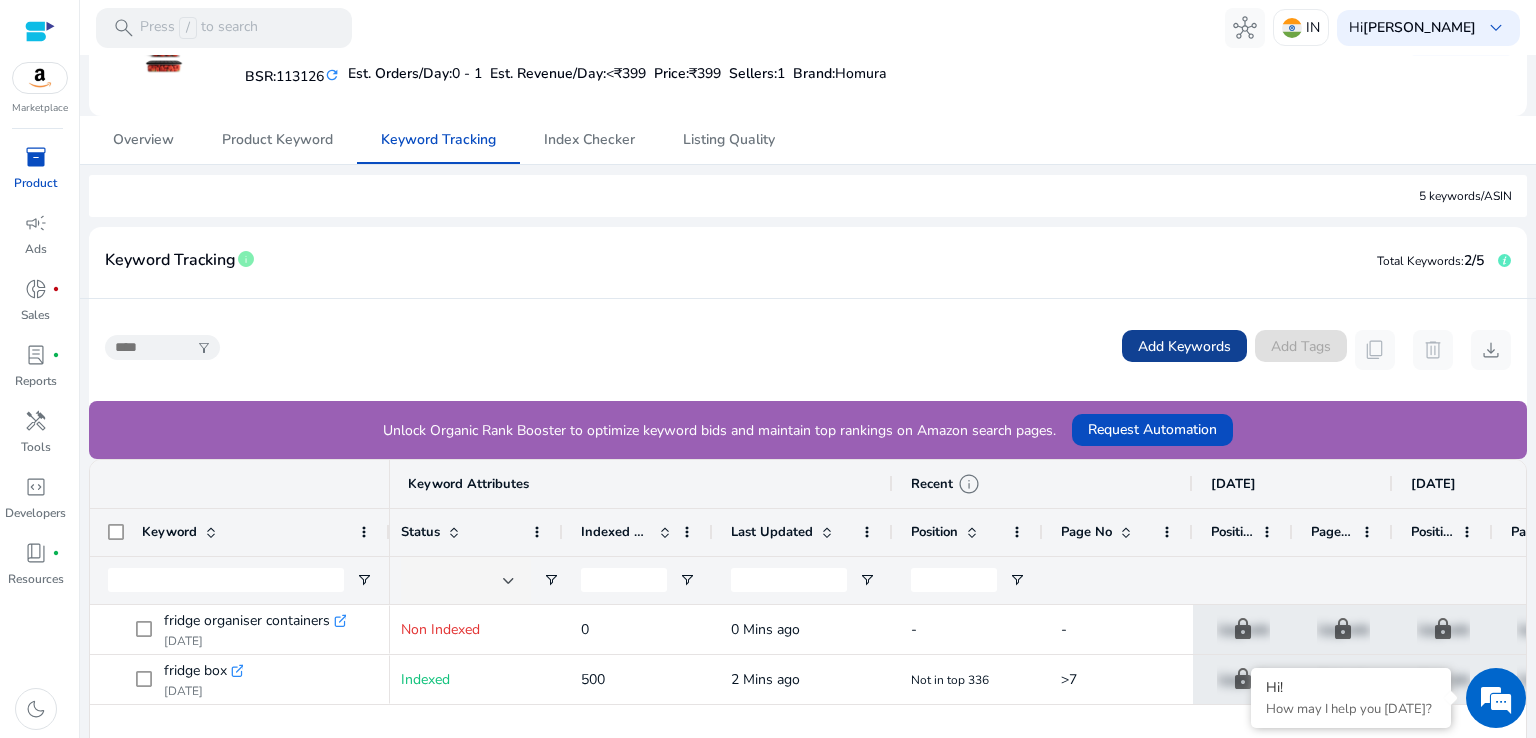 click on "Add Keywords" at bounding box center [1184, 346] 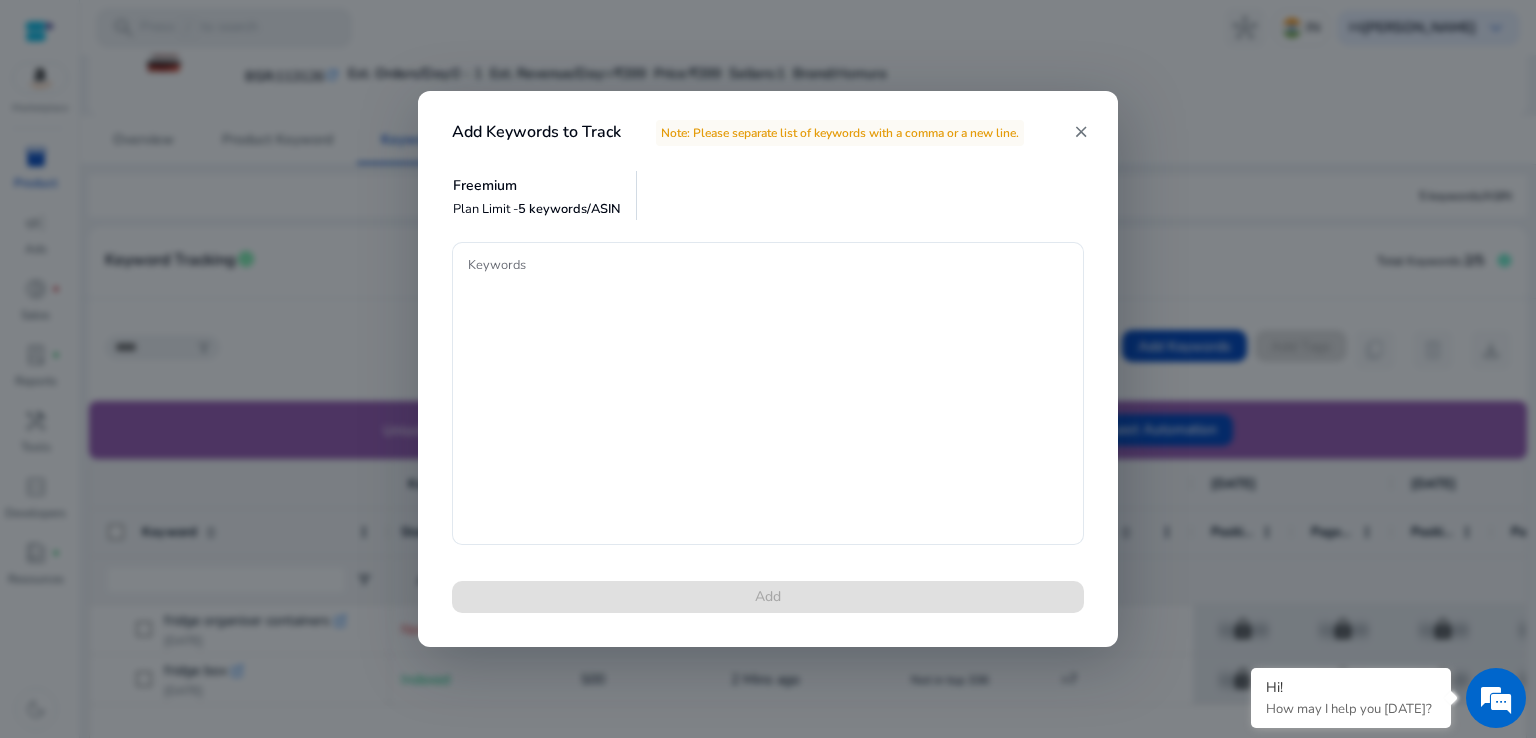 click on "Add Keywords to Track   Note: Please separate list of keywords with a comma or a new line.  close Freemium  Plan Limit -  5 keywords/ASIN Keywords  Add" at bounding box center (768, 368) 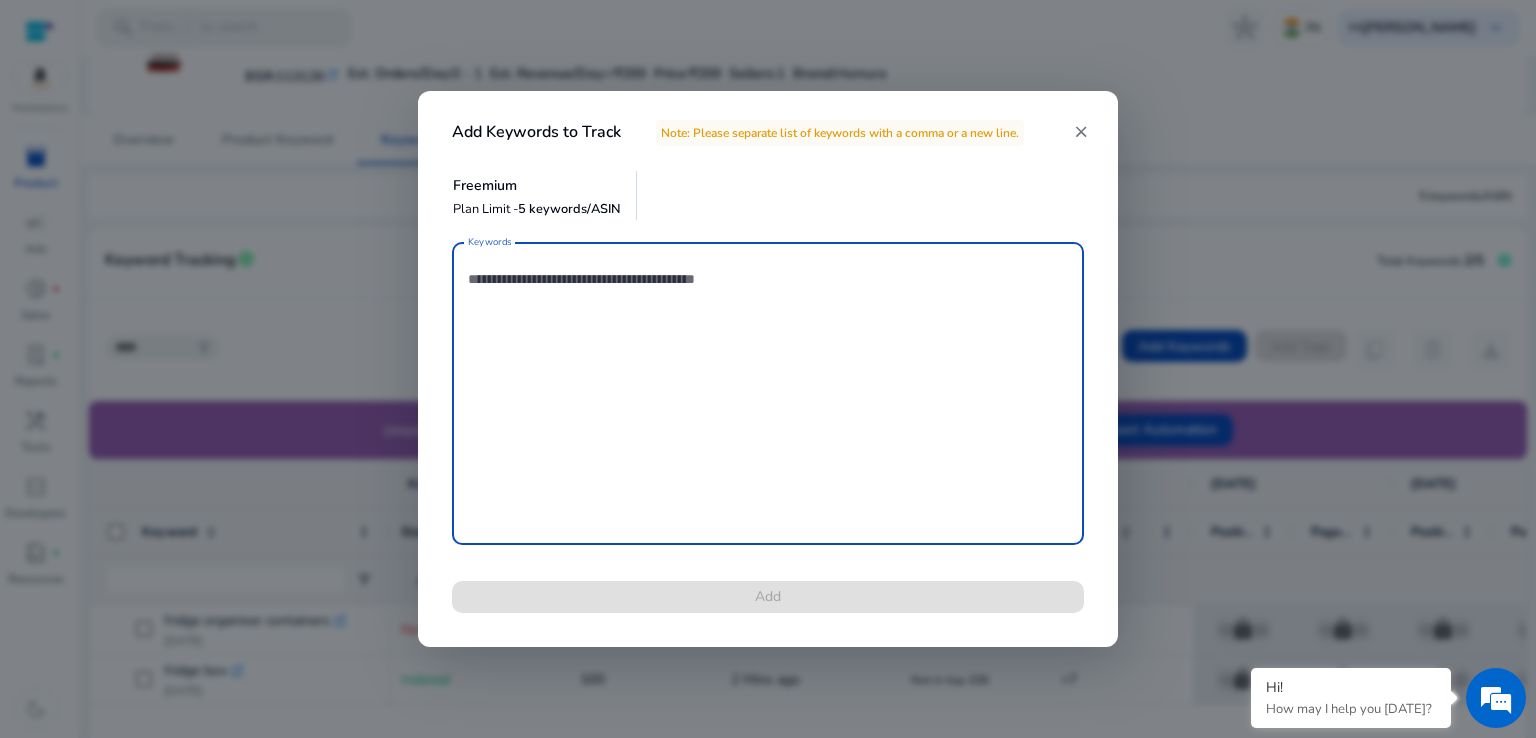 click on "Keywords" at bounding box center [768, 393] 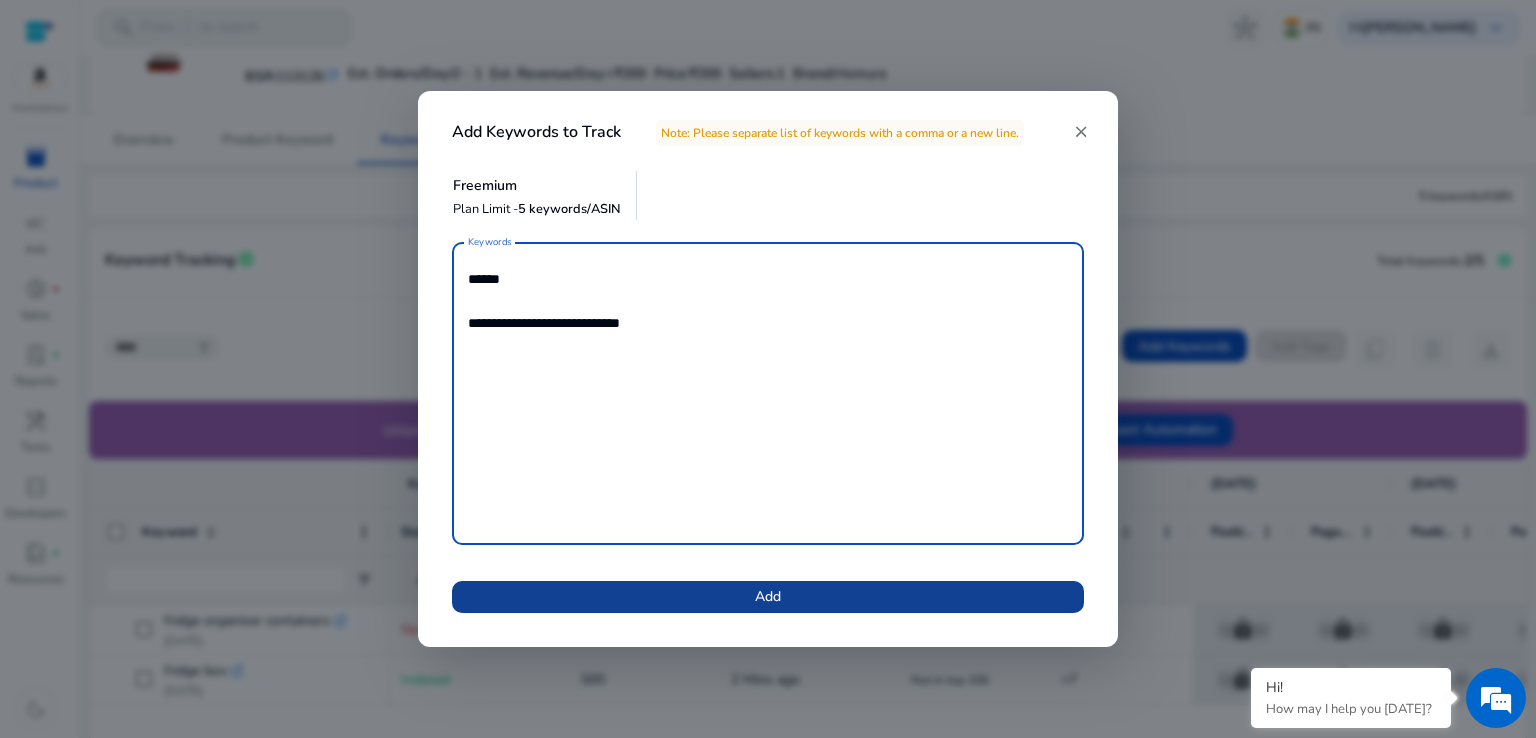 type on "**********" 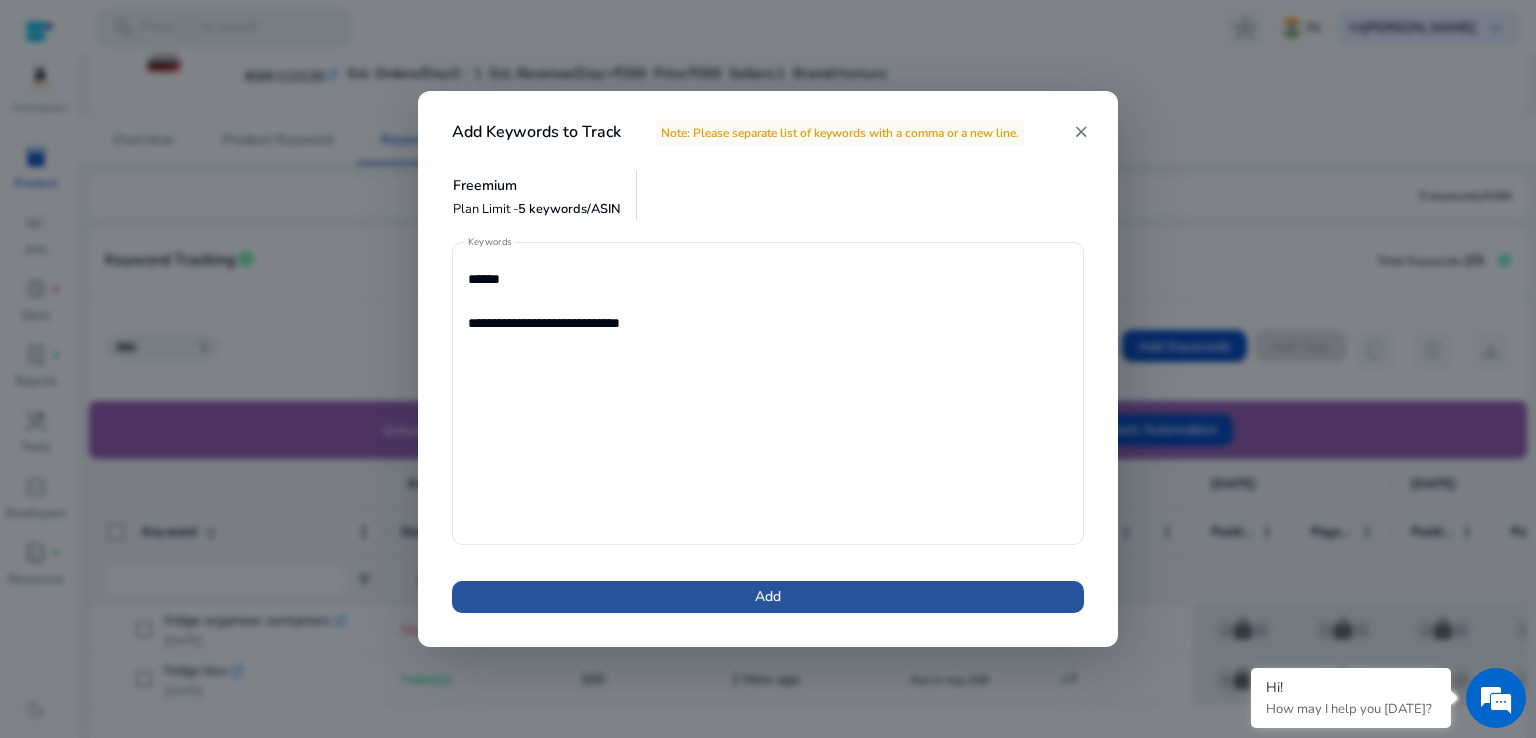 click at bounding box center (768, 597) 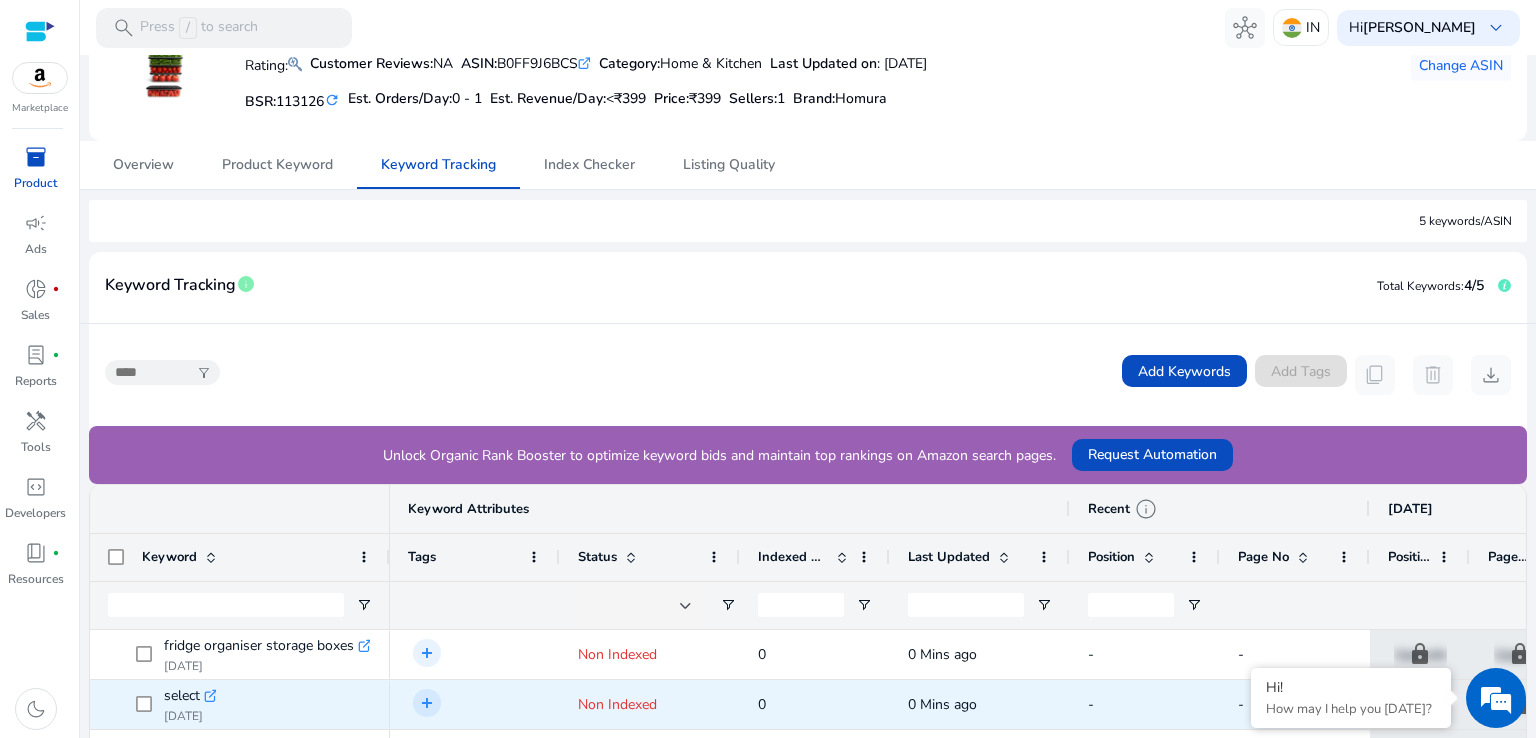 scroll, scrollTop: 0, scrollLeft: 0, axis: both 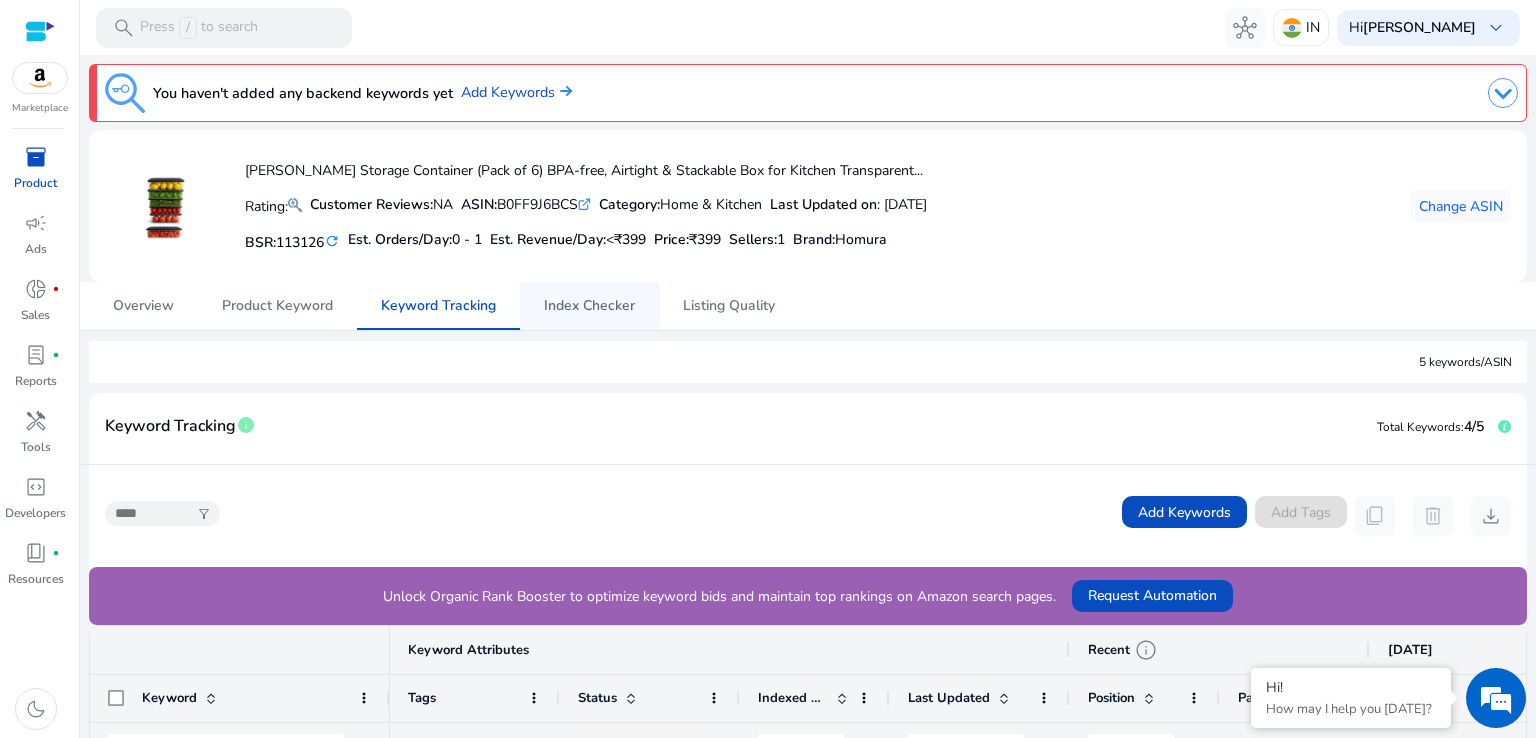 click on "Index Checker" at bounding box center (589, 306) 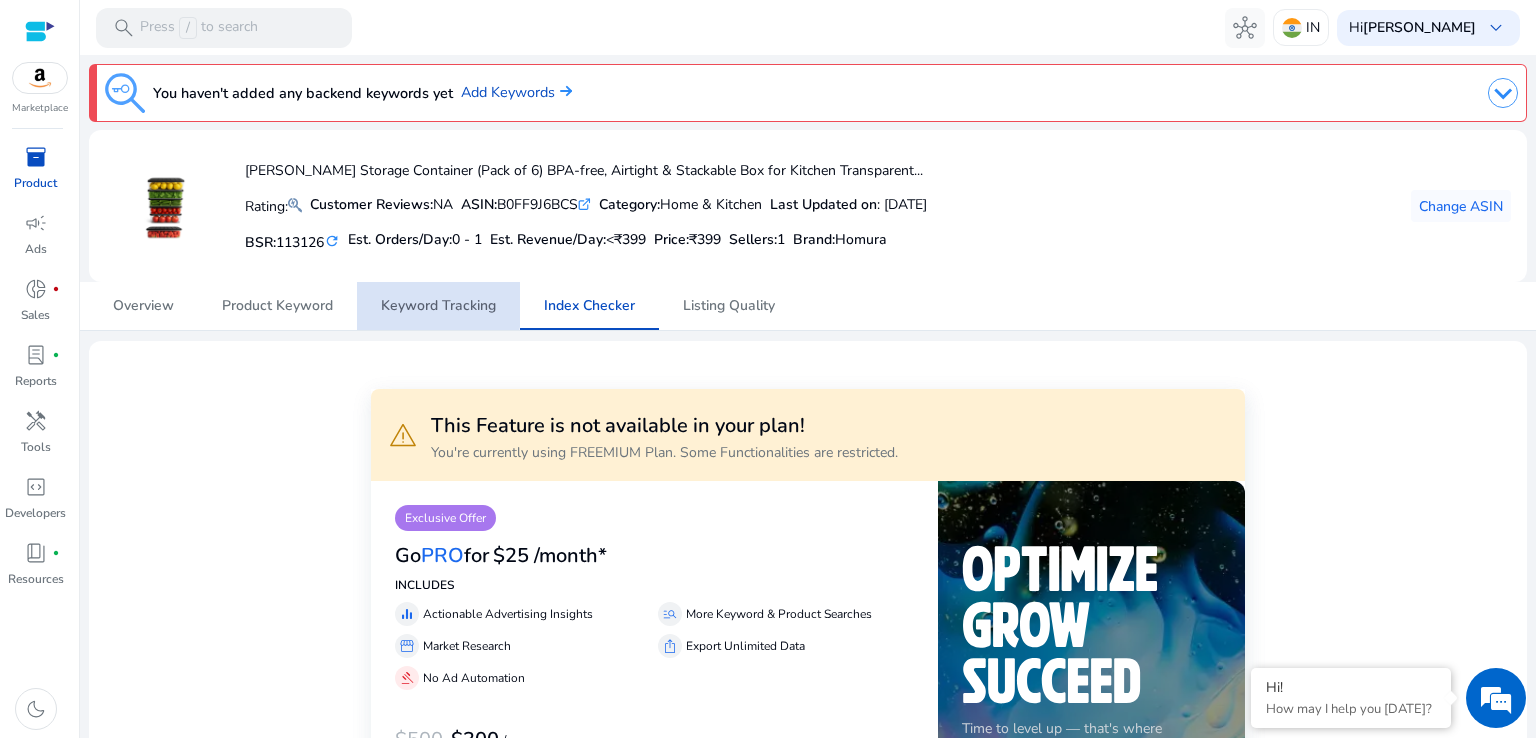 click on "Keyword Tracking" at bounding box center (438, 306) 